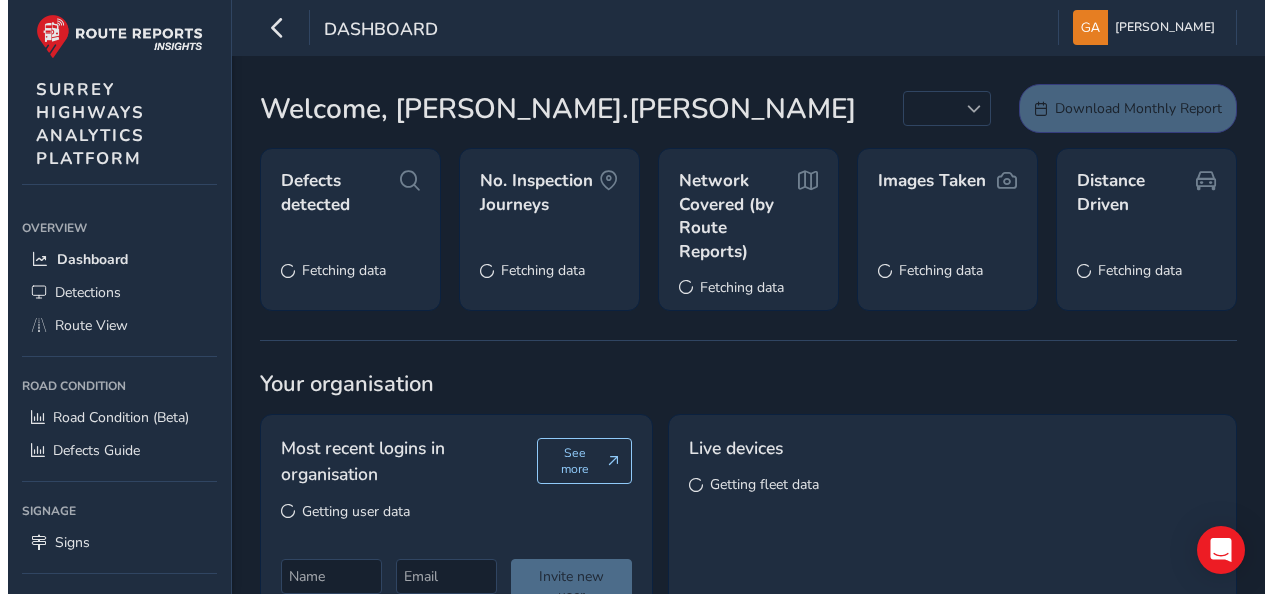 scroll, scrollTop: 0, scrollLeft: 0, axis: both 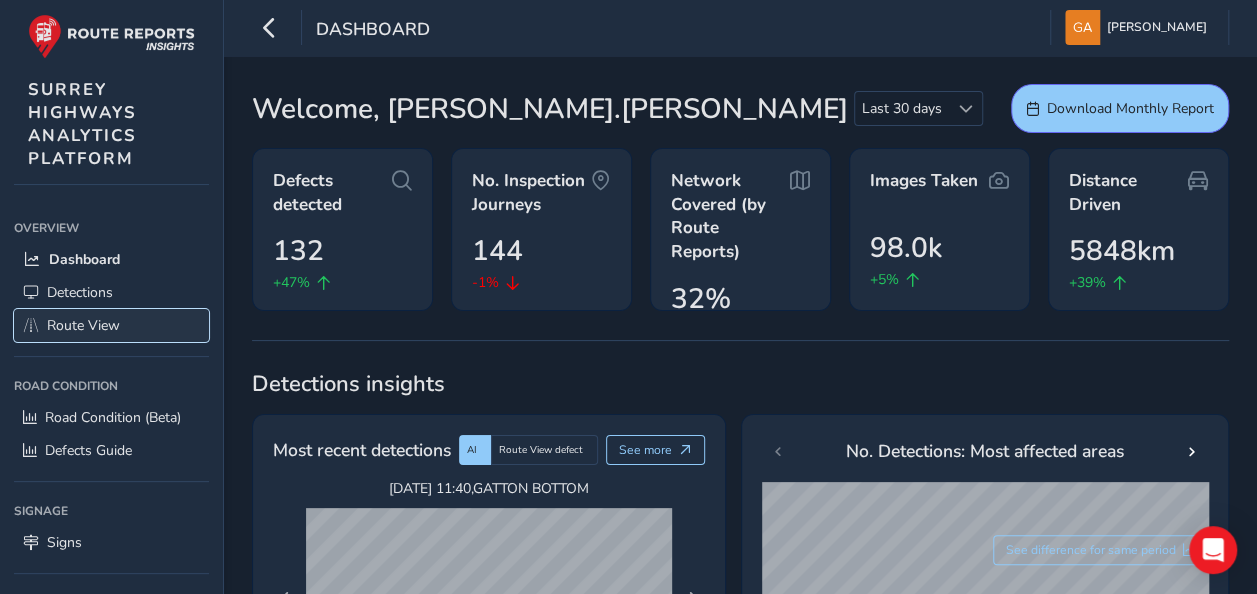 click on "Route View" at bounding box center (83, 325) 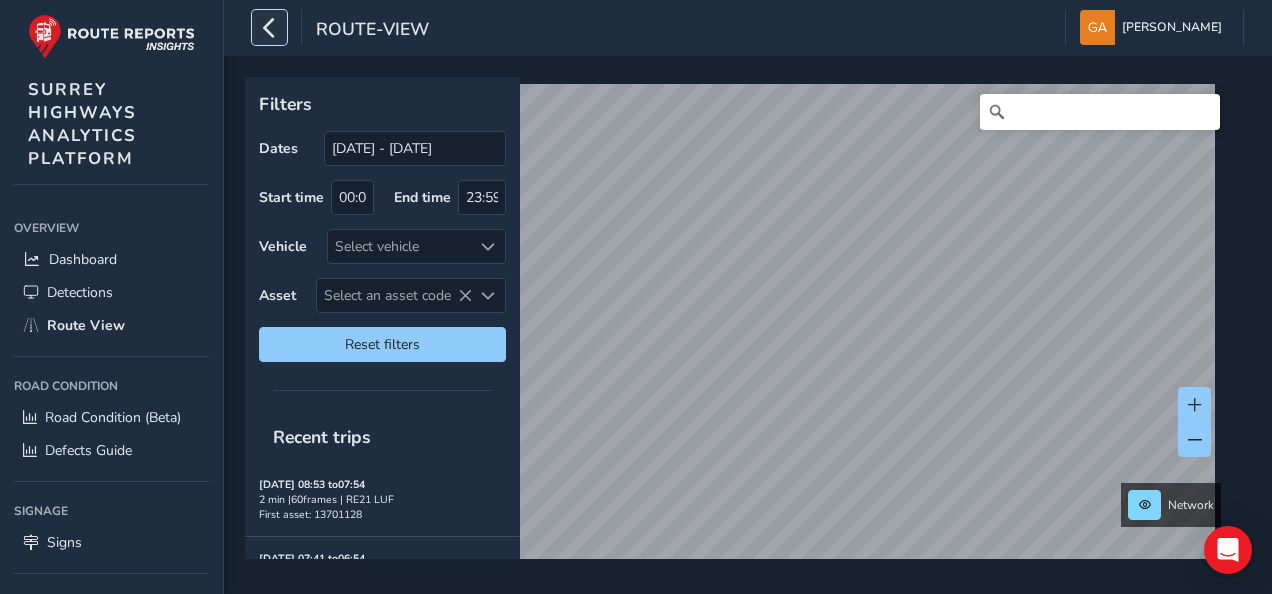 click at bounding box center [269, 27] 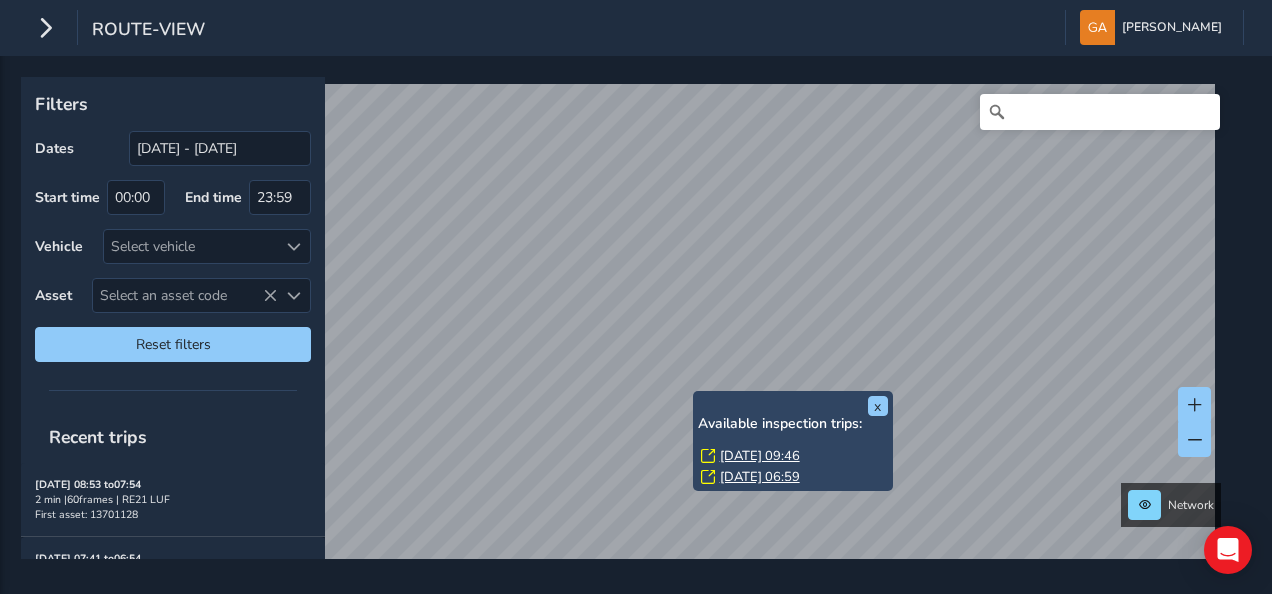 click on "[DATE] 09:46" at bounding box center [760, 456] 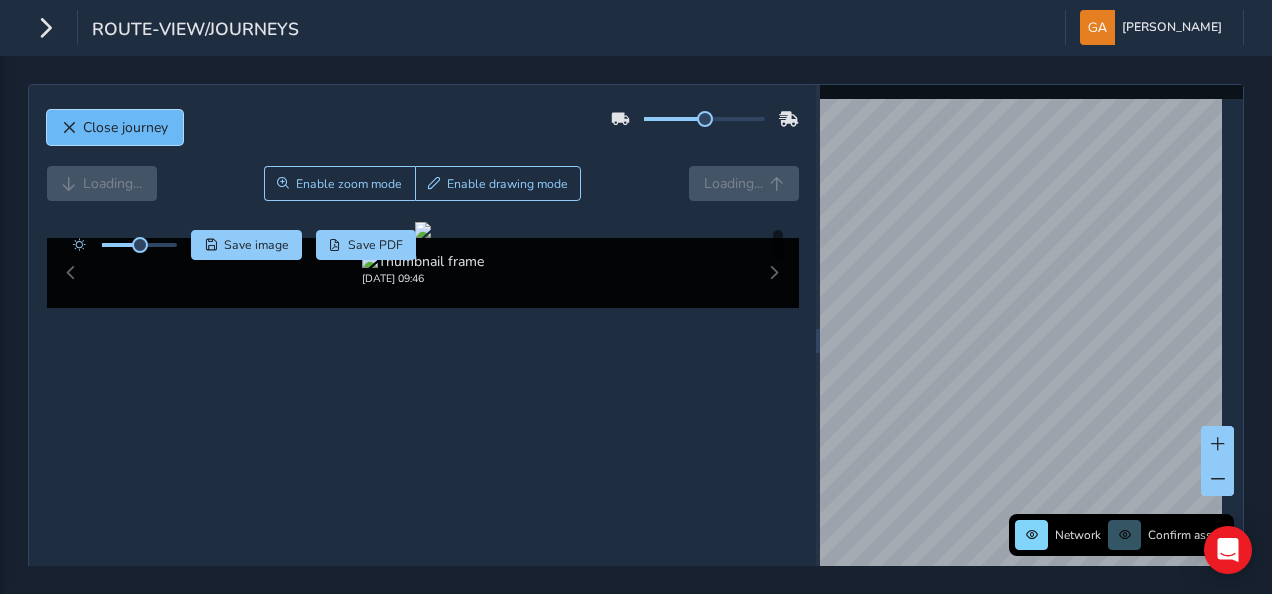 click at bounding box center [69, 128] 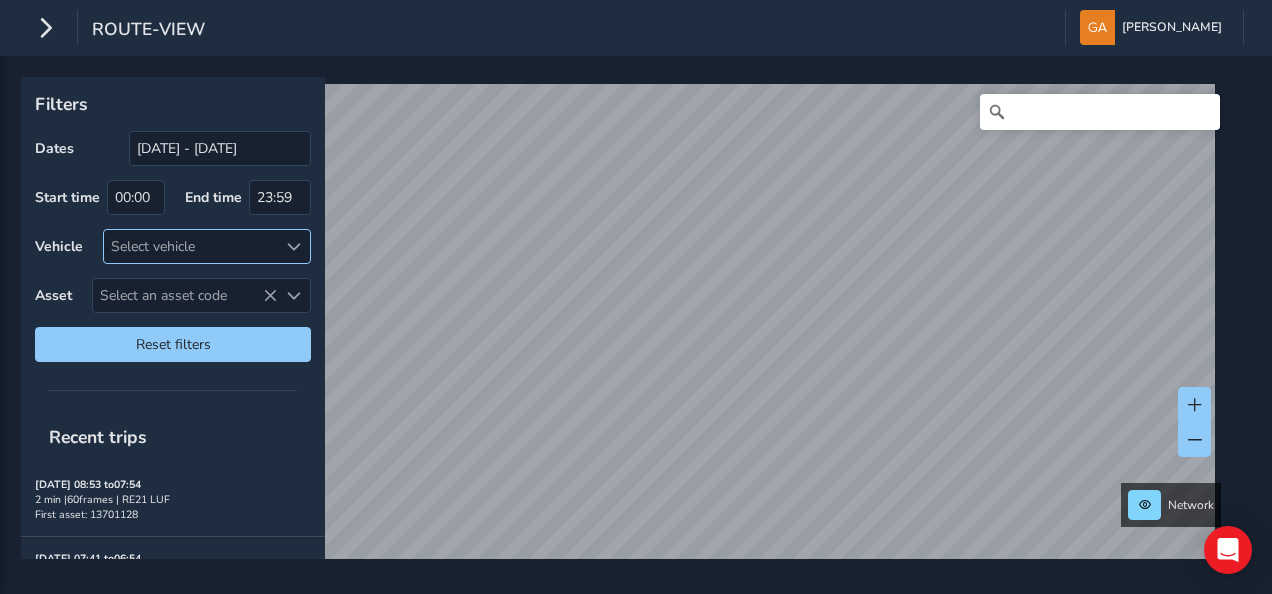 click at bounding box center [294, 247] 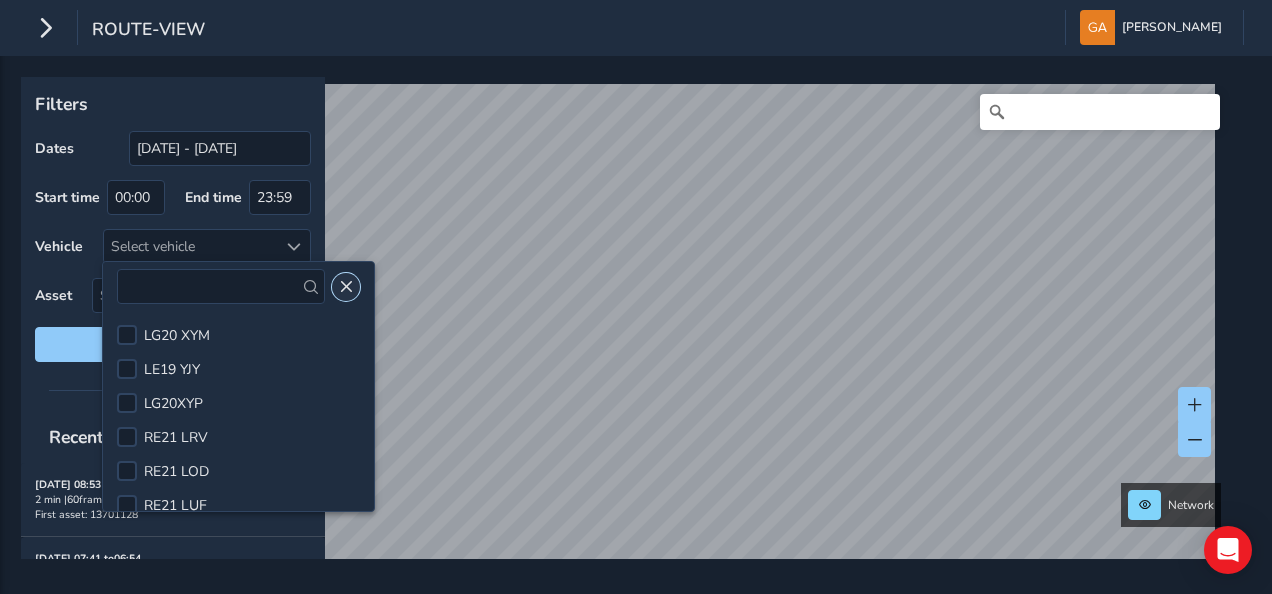 click at bounding box center (346, 287) 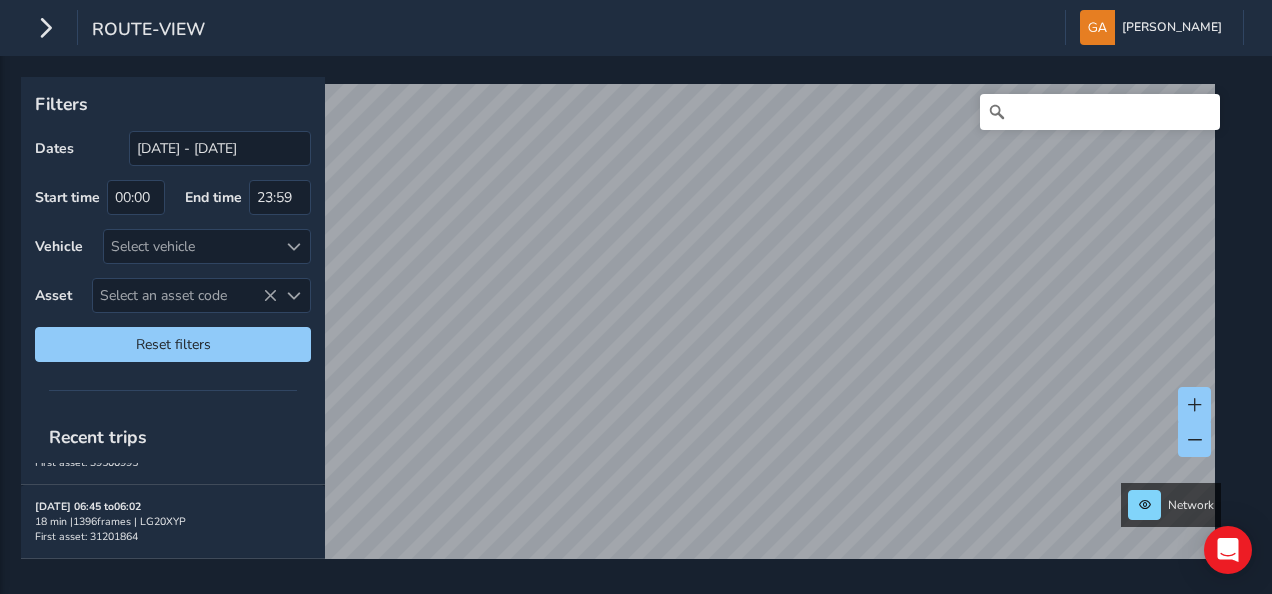 scroll, scrollTop: 100, scrollLeft: 0, axis: vertical 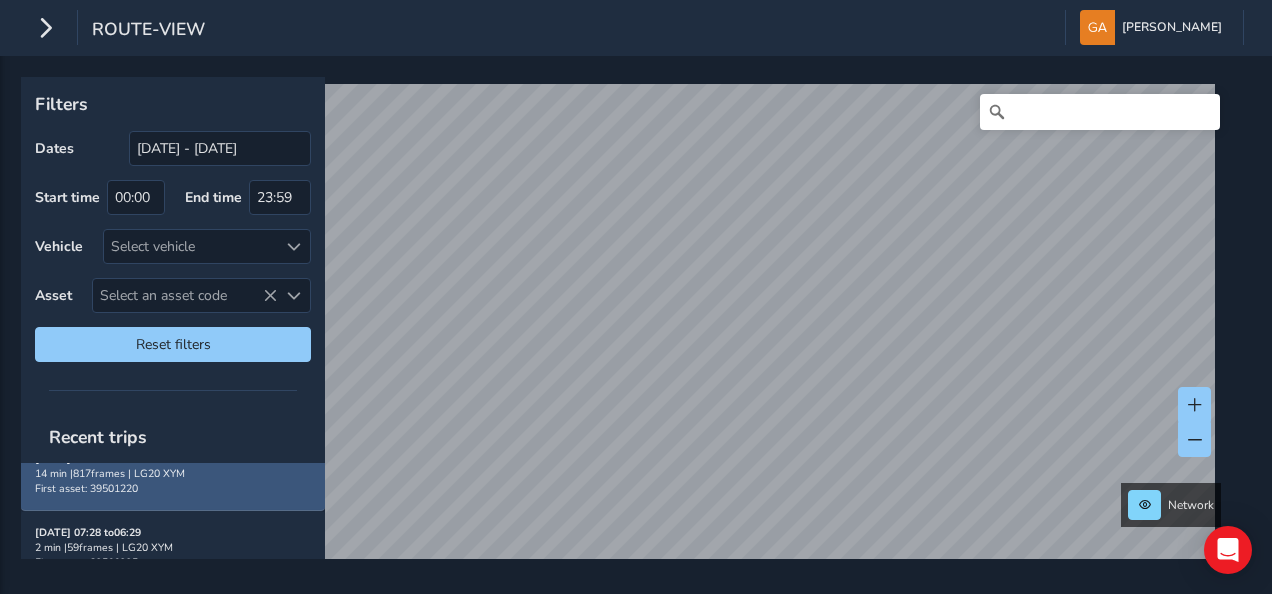 click on "14   min |  817  frames    | LG20 XYM" at bounding box center [173, 473] 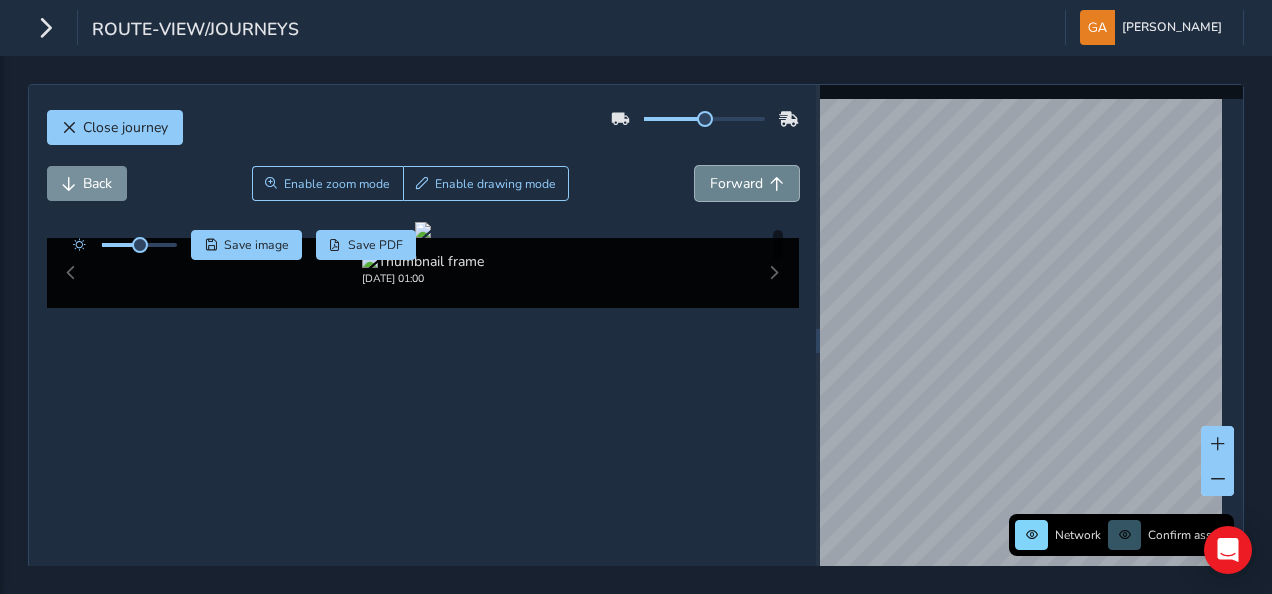 click on "Forward" at bounding box center (736, 183) 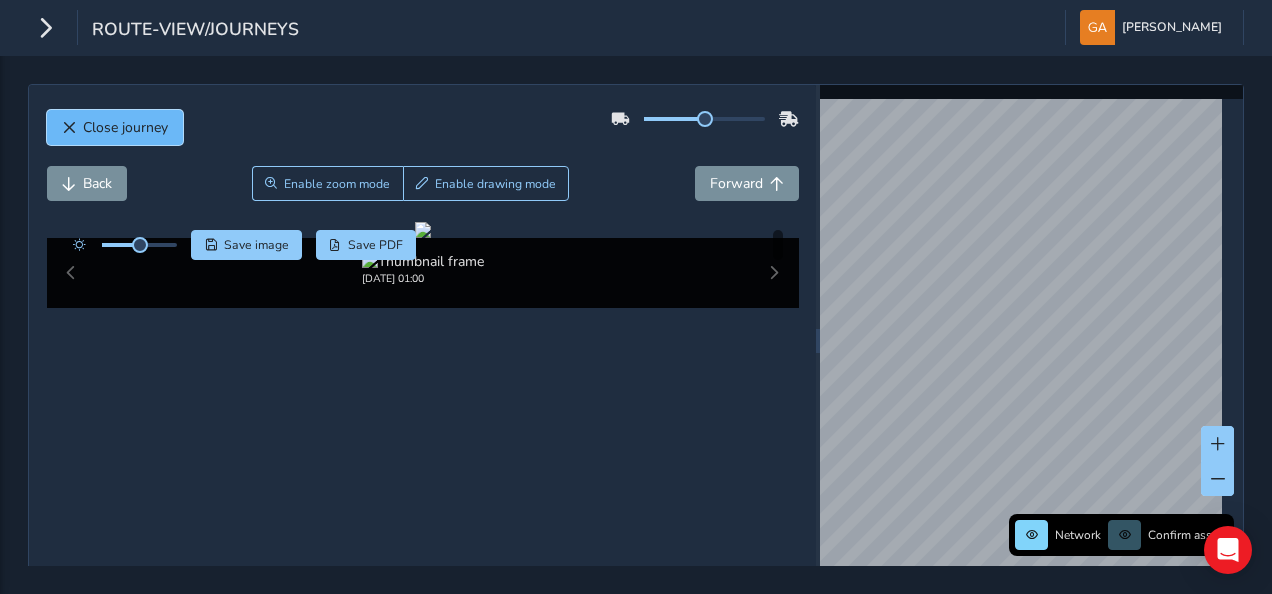 click at bounding box center (69, 128) 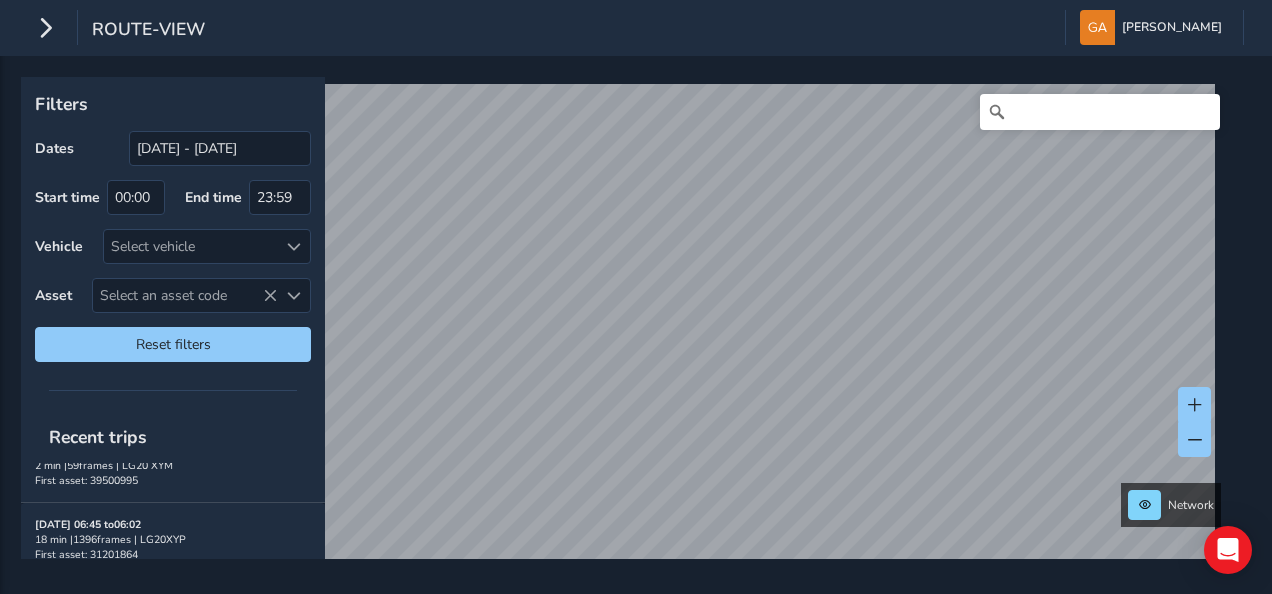 scroll, scrollTop: 200, scrollLeft: 0, axis: vertical 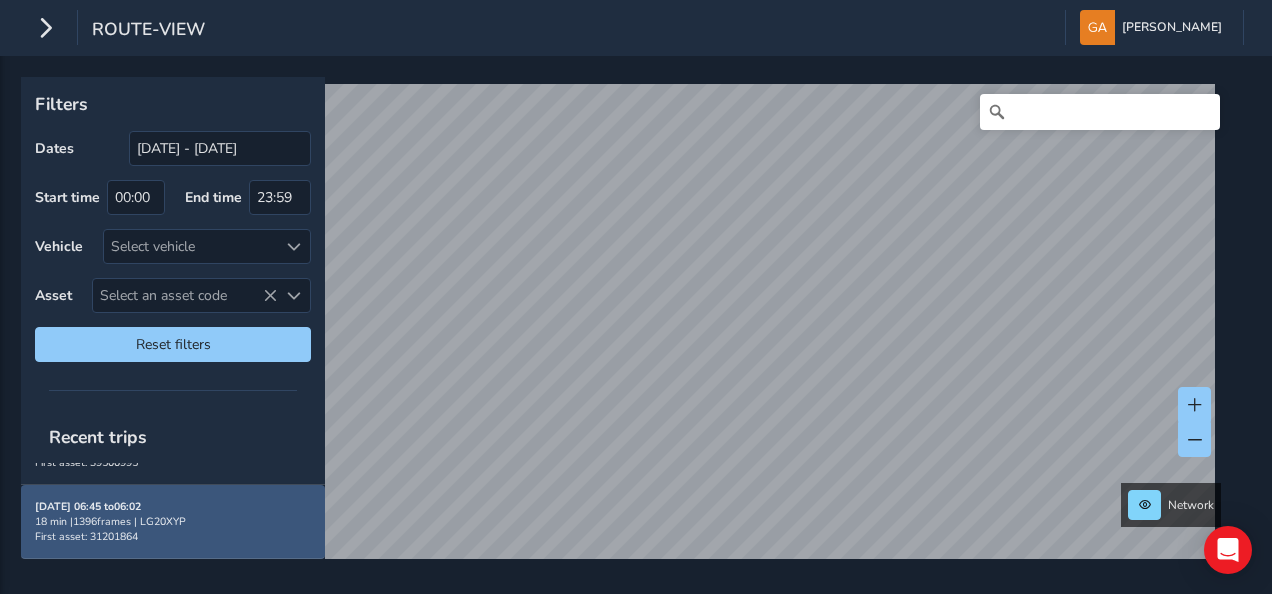 click on "18   min |  1396  frames    | LG20XYP" at bounding box center [173, 521] 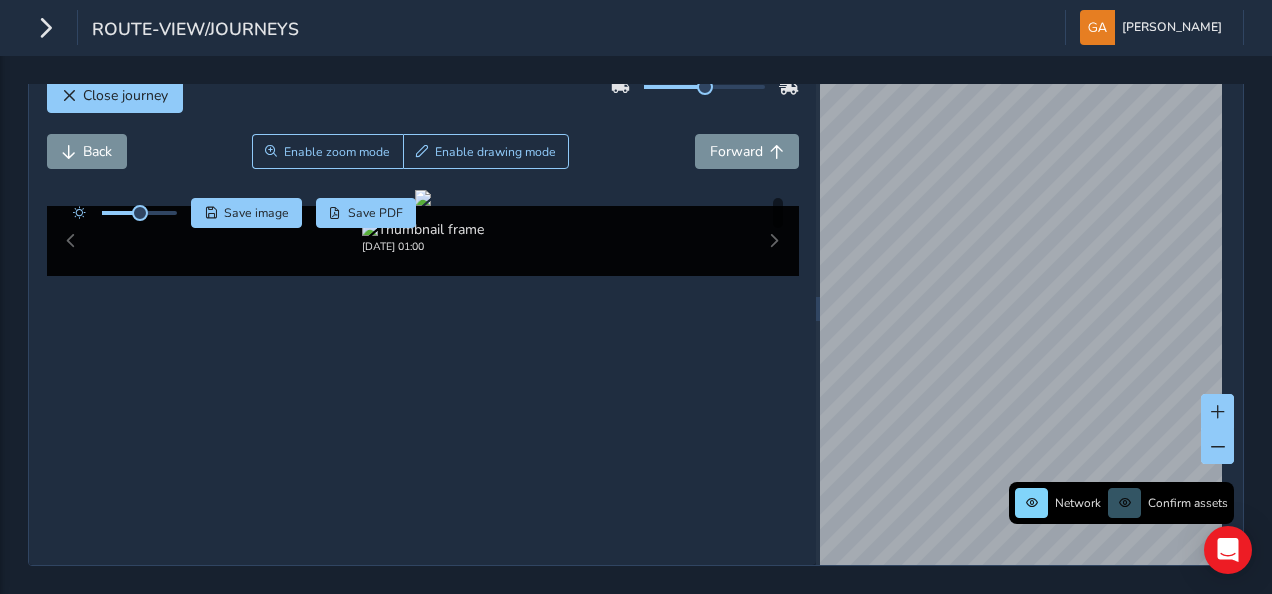scroll, scrollTop: 72, scrollLeft: 0, axis: vertical 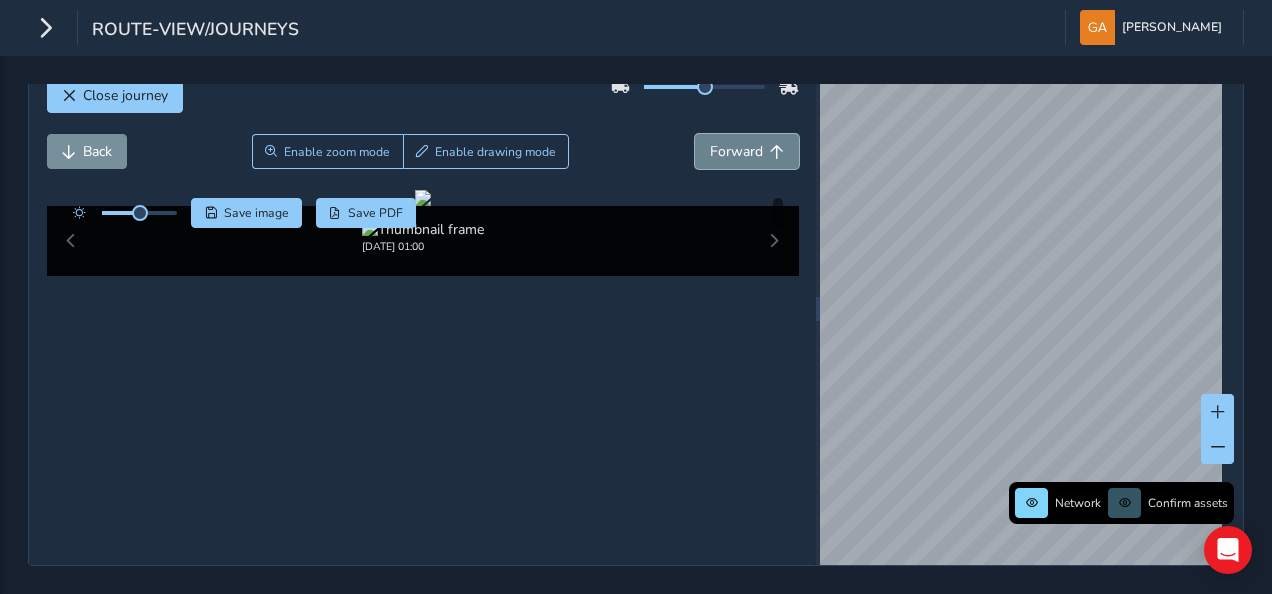 click on "Forward" at bounding box center [736, 151] 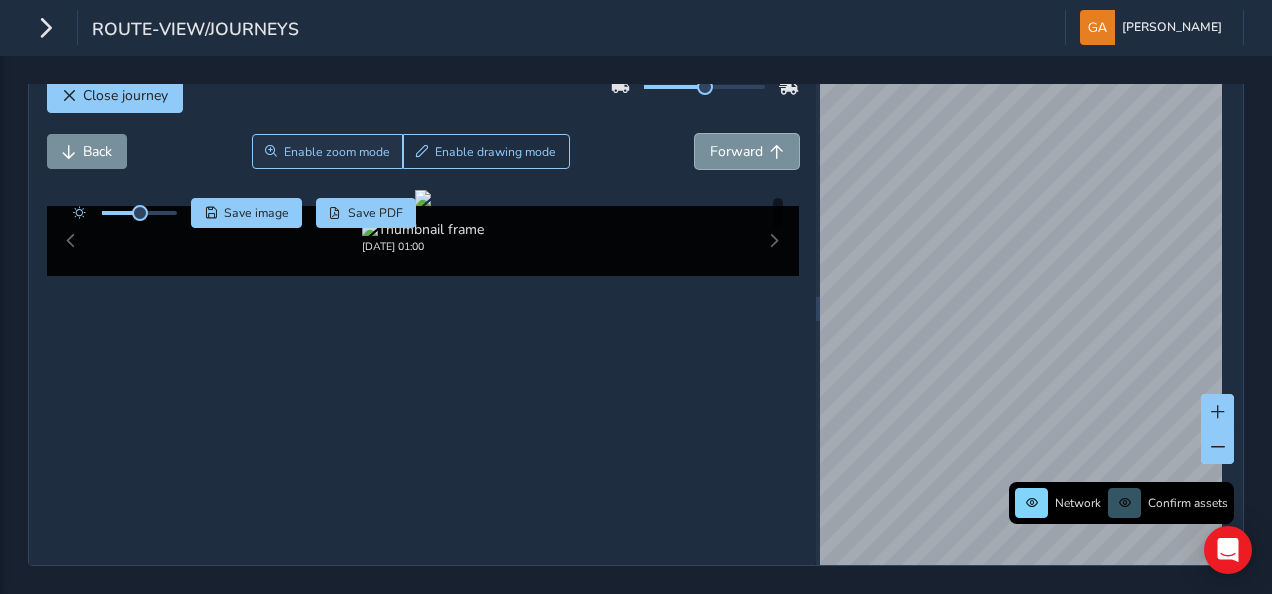 scroll, scrollTop: 0, scrollLeft: 0, axis: both 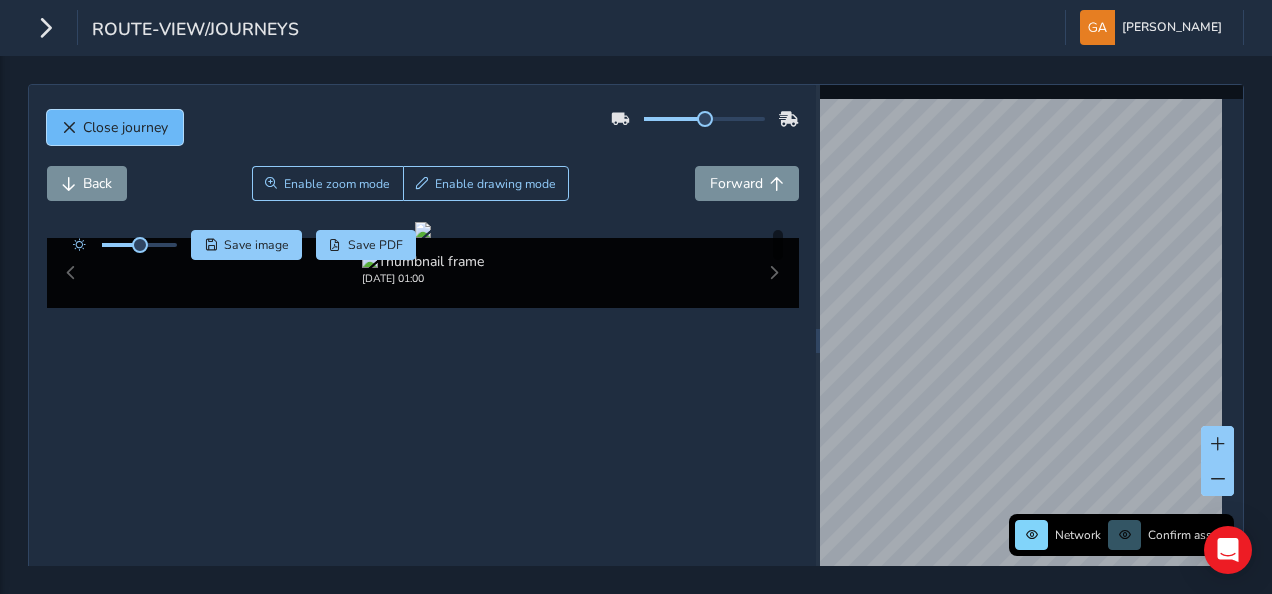 click on "Close journey" at bounding box center [125, 127] 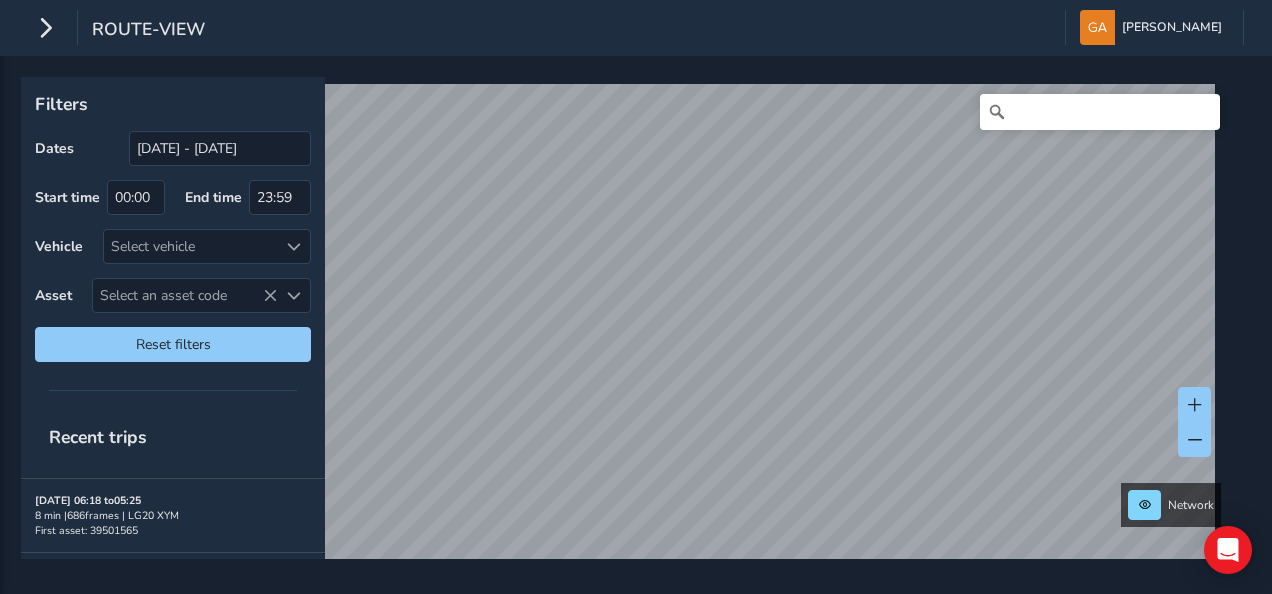scroll, scrollTop: 320, scrollLeft: 0, axis: vertical 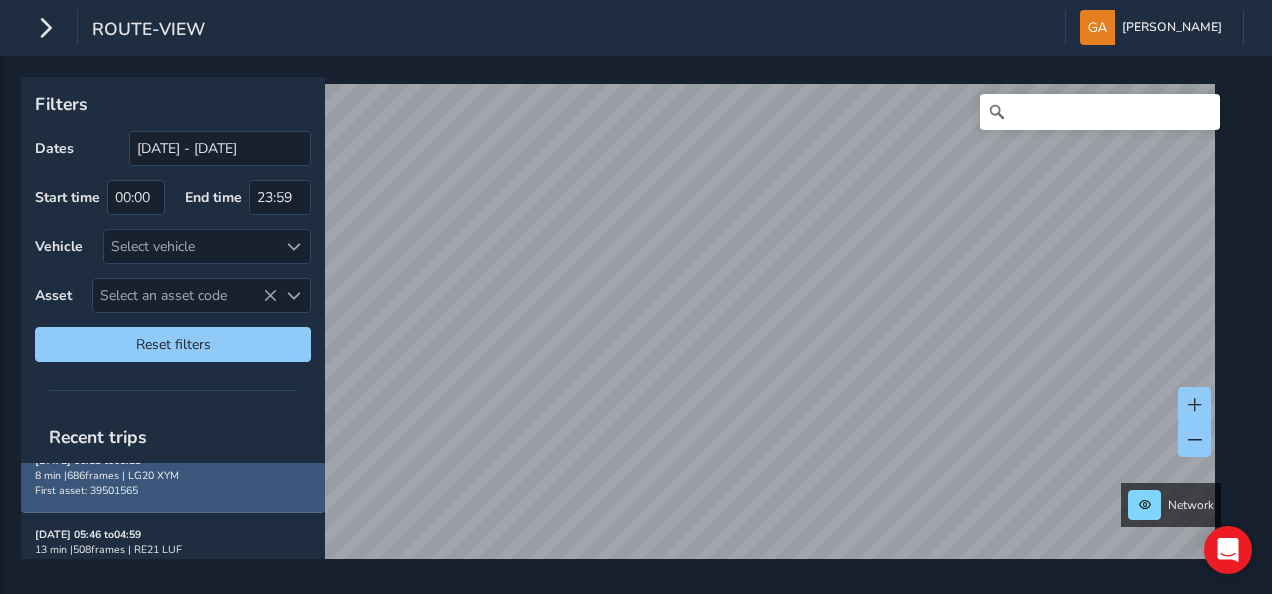 click on "First asset: 39501565" at bounding box center (86, 490) 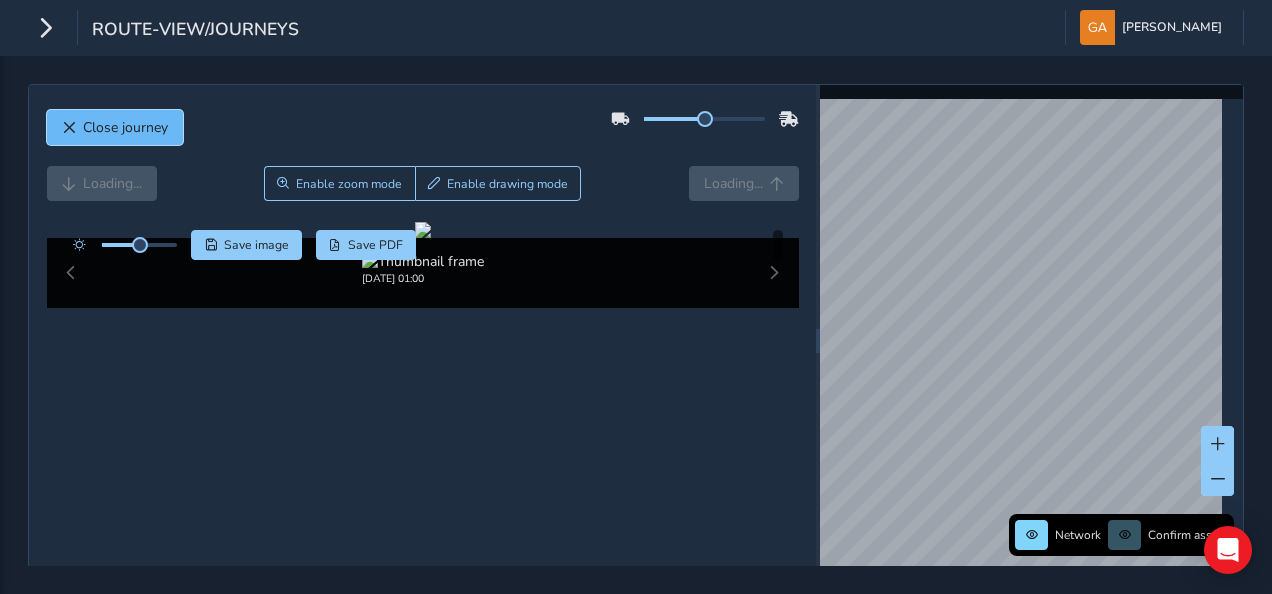 click on "Close journey" at bounding box center (125, 127) 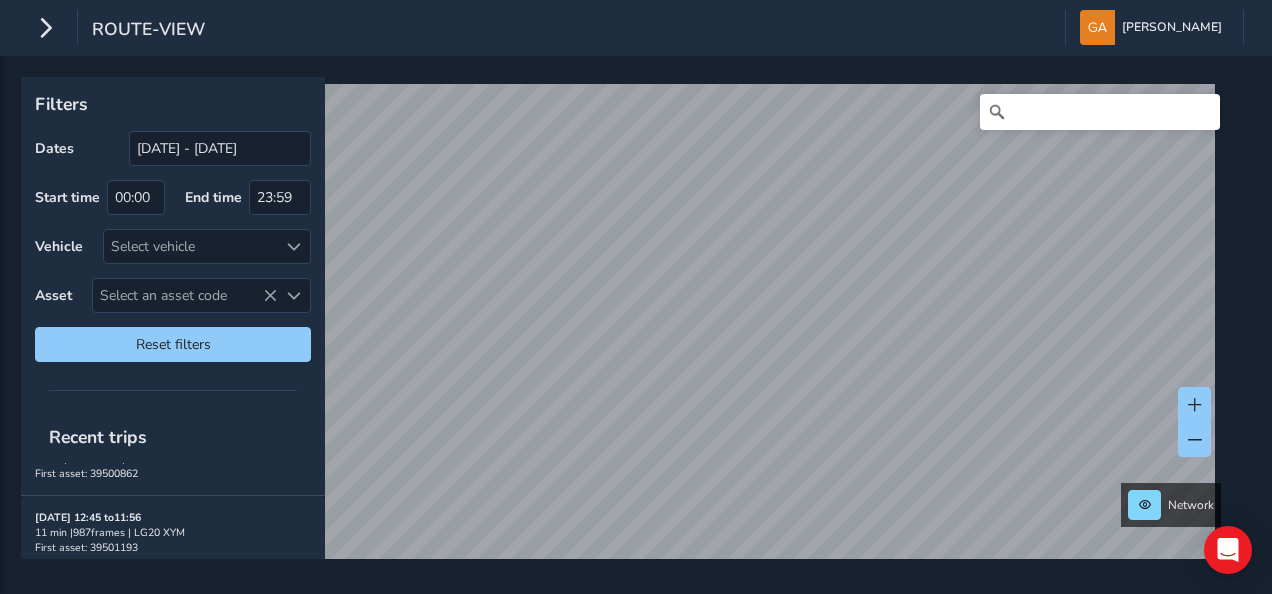 scroll, scrollTop: 560, scrollLeft: 0, axis: vertical 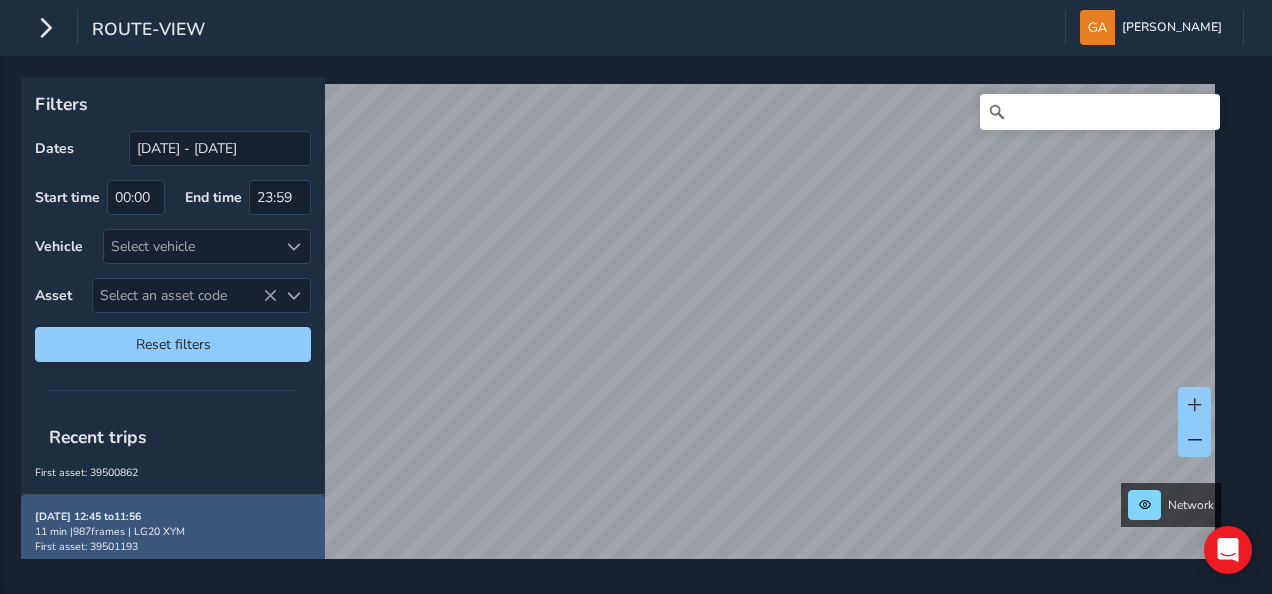 click on "11   min |  987  frames    | LG20 XYM" at bounding box center (173, 531) 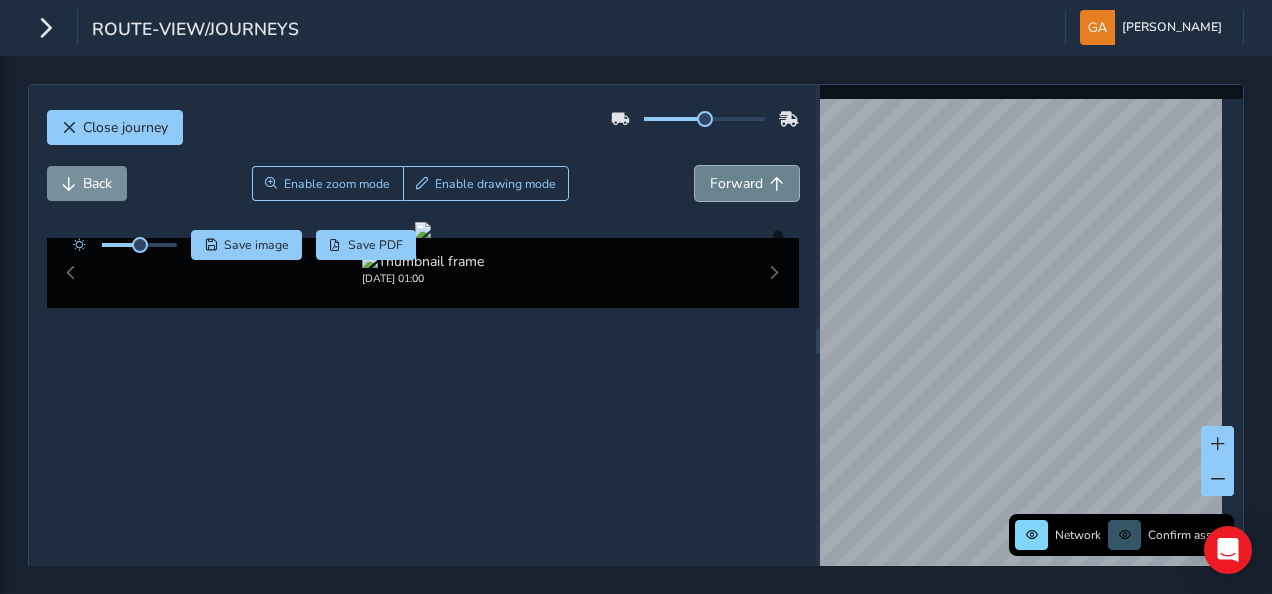 click on "Forward" at bounding box center (747, 183) 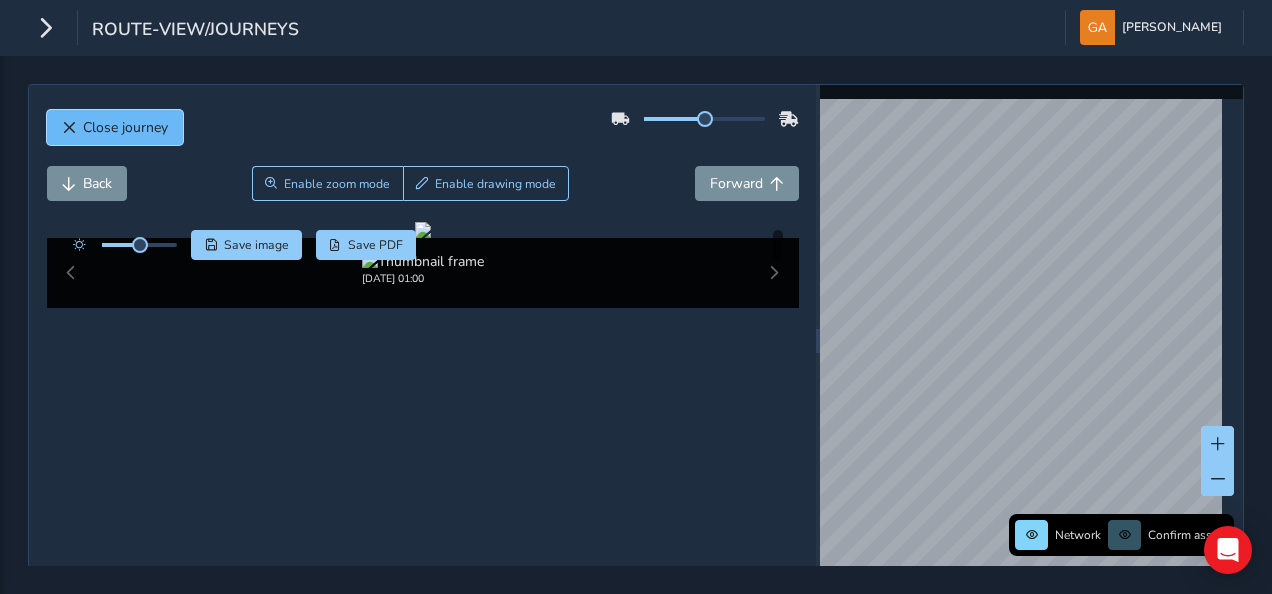 click on "Close journey" at bounding box center (125, 127) 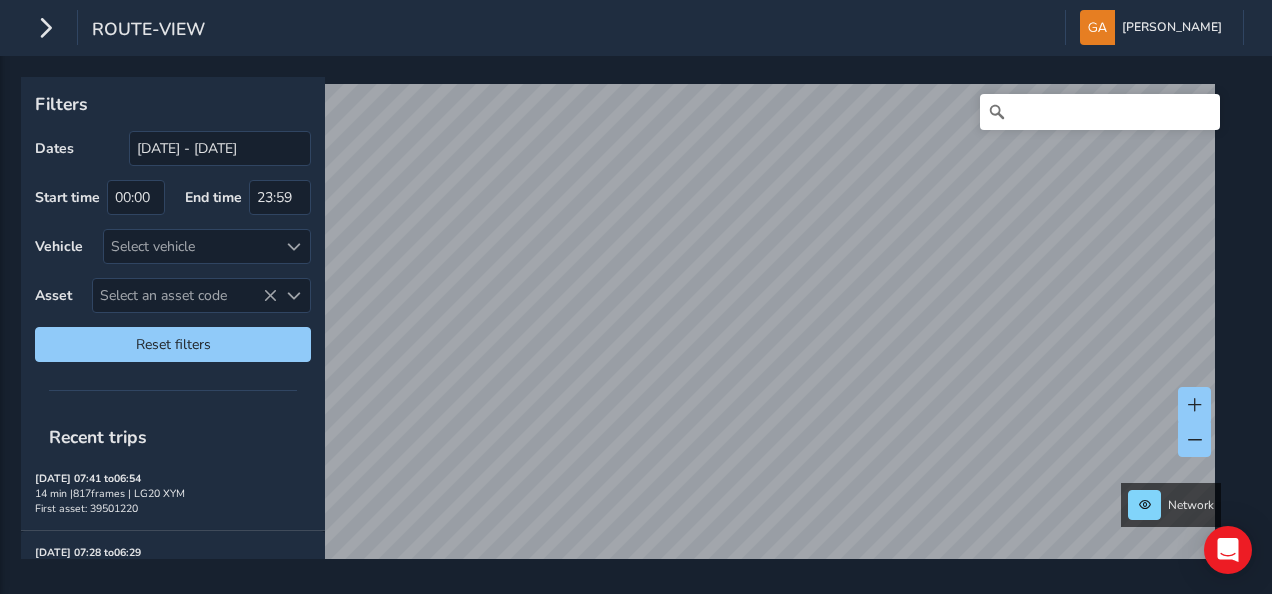scroll, scrollTop: 120, scrollLeft: 0, axis: vertical 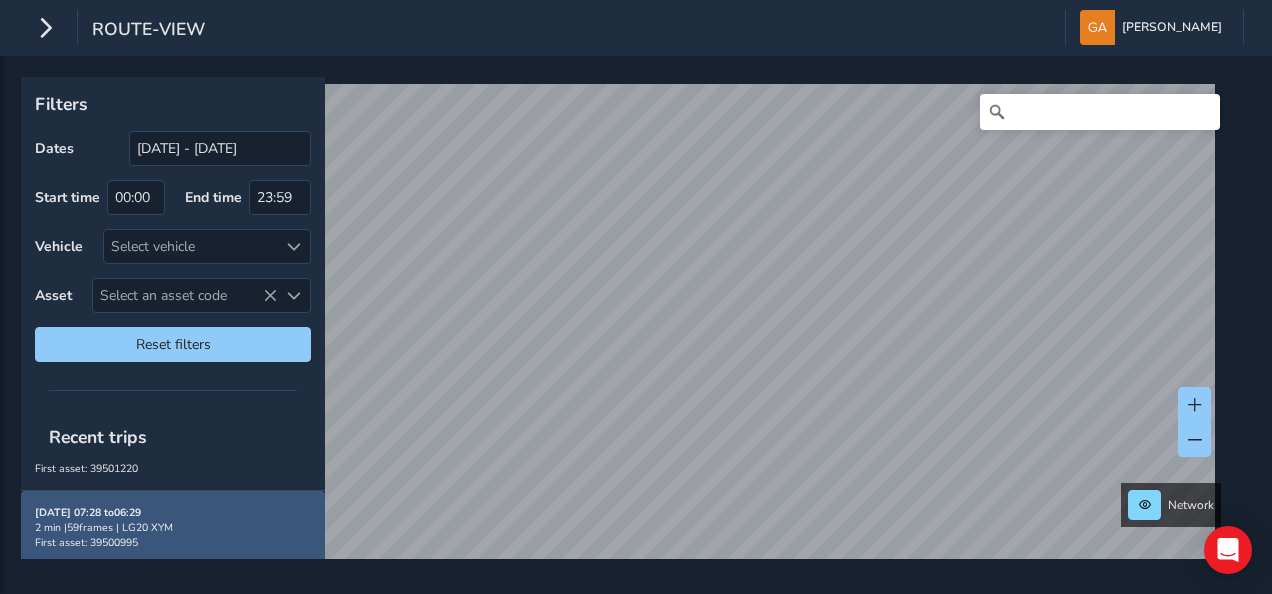 click on "2   min |  59  frames    | LG20 XYM" at bounding box center (173, 527) 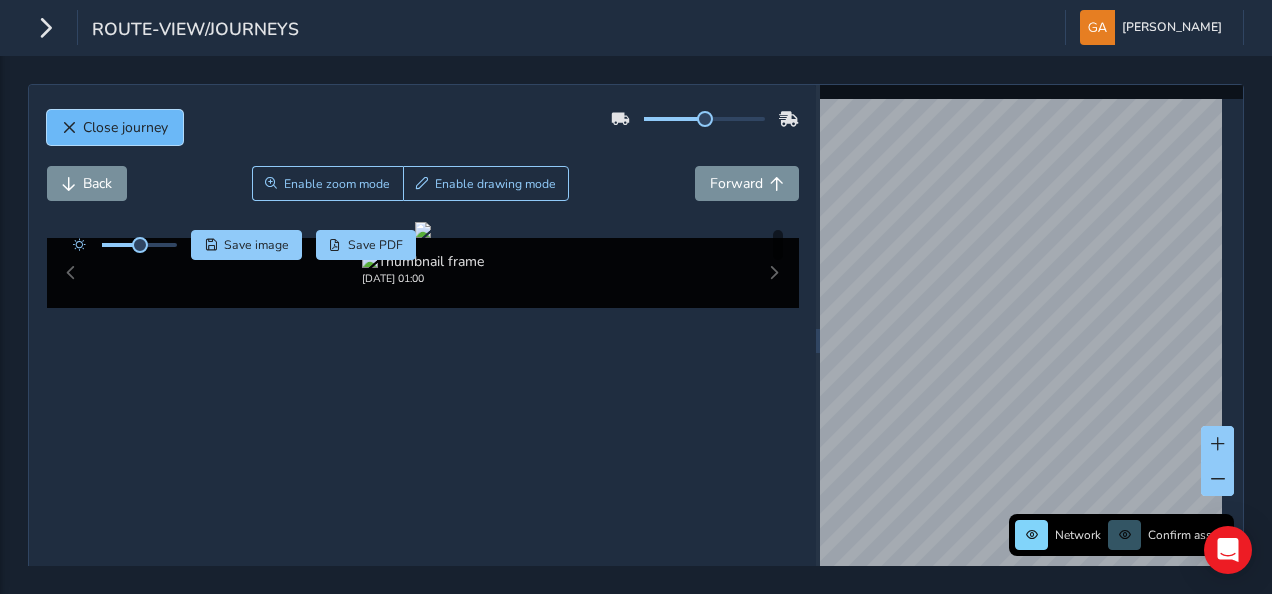 click on "Close journey" at bounding box center [115, 127] 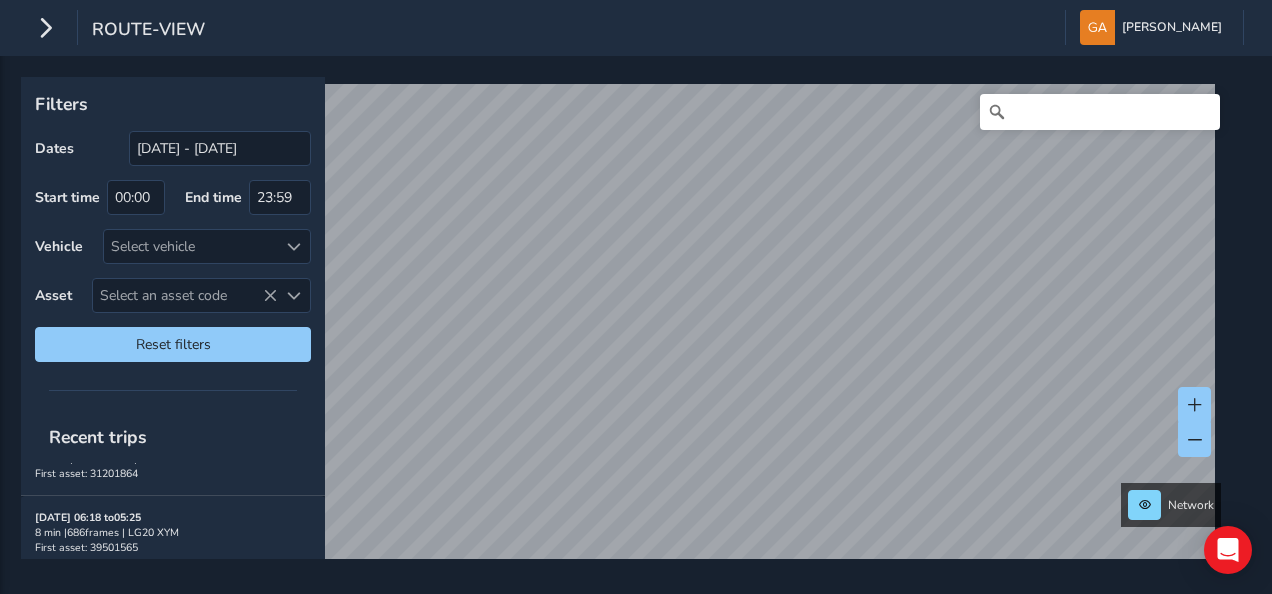 scroll, scrollTop: 280, scrollLeft: 0, axis: vertical 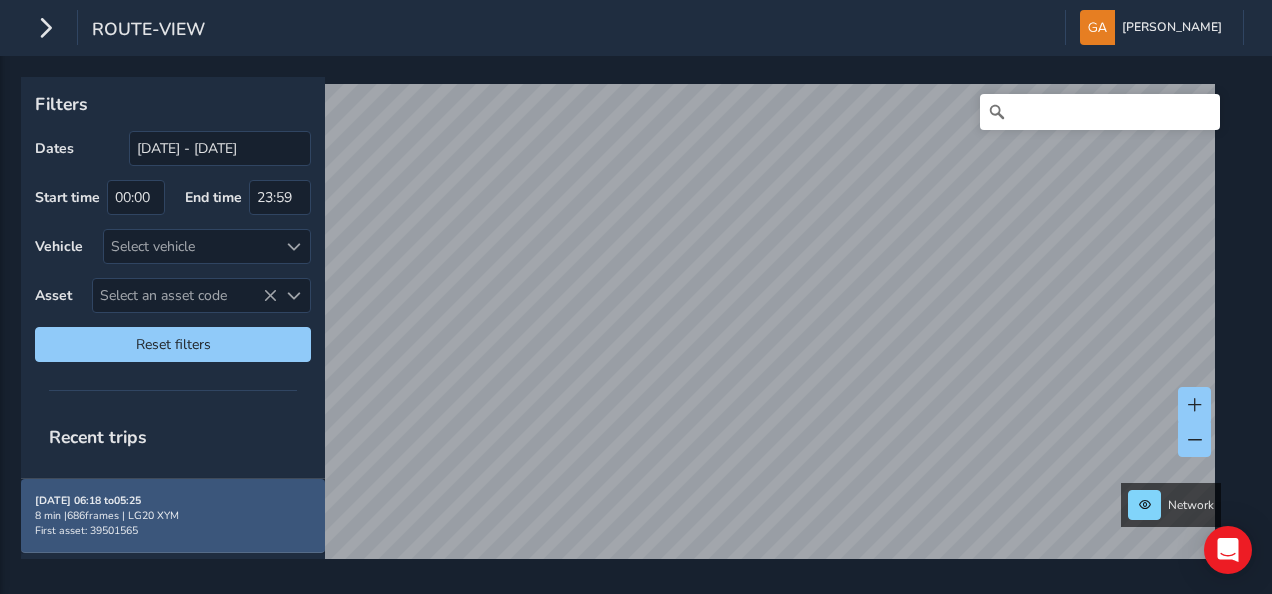 click on "First asset: 39501565" at bounding box center (86, 530) 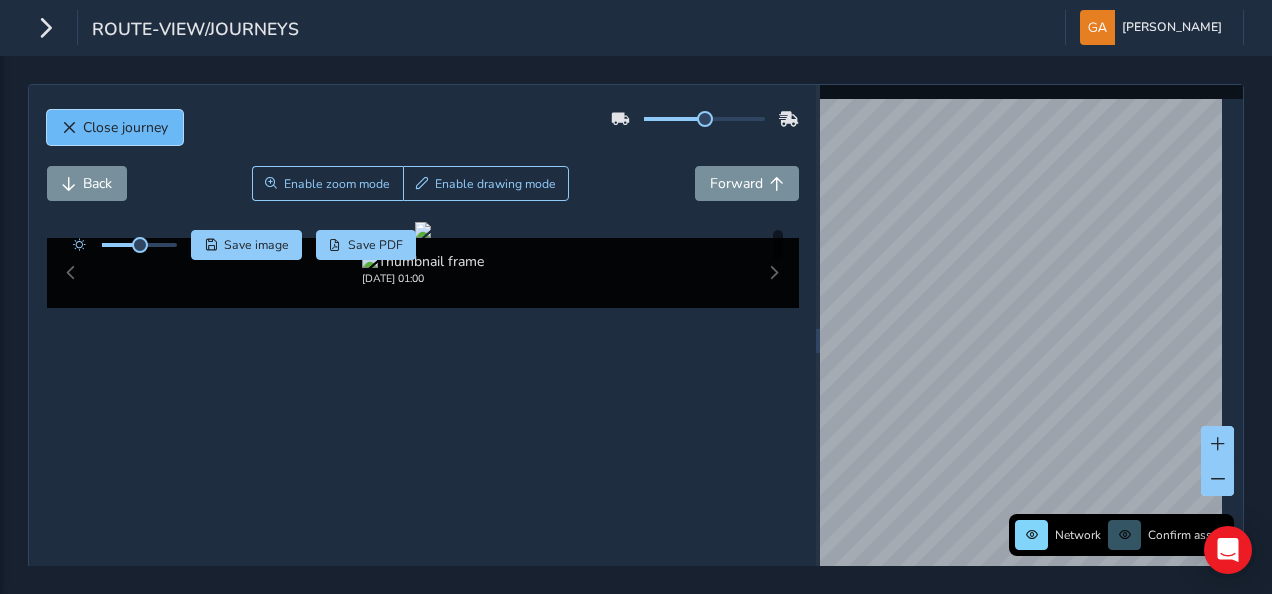 click on "Close journey" at bounding box center (125, 127) 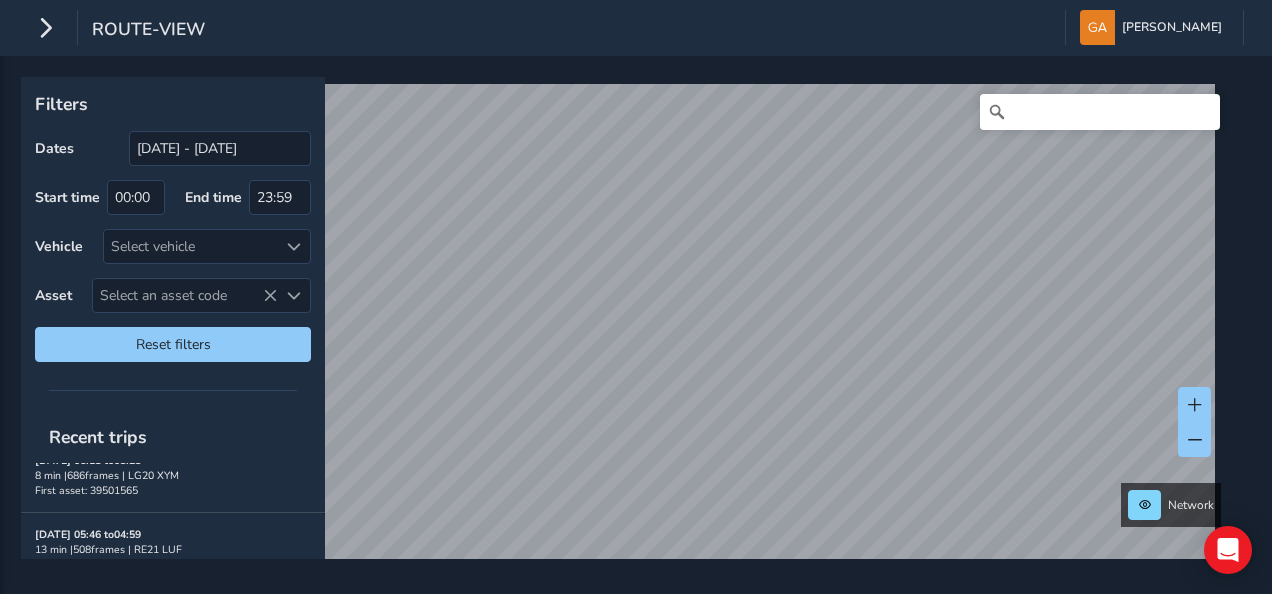 scroll, scrollTop: 360, scrollLeft: 0, axis: vertical 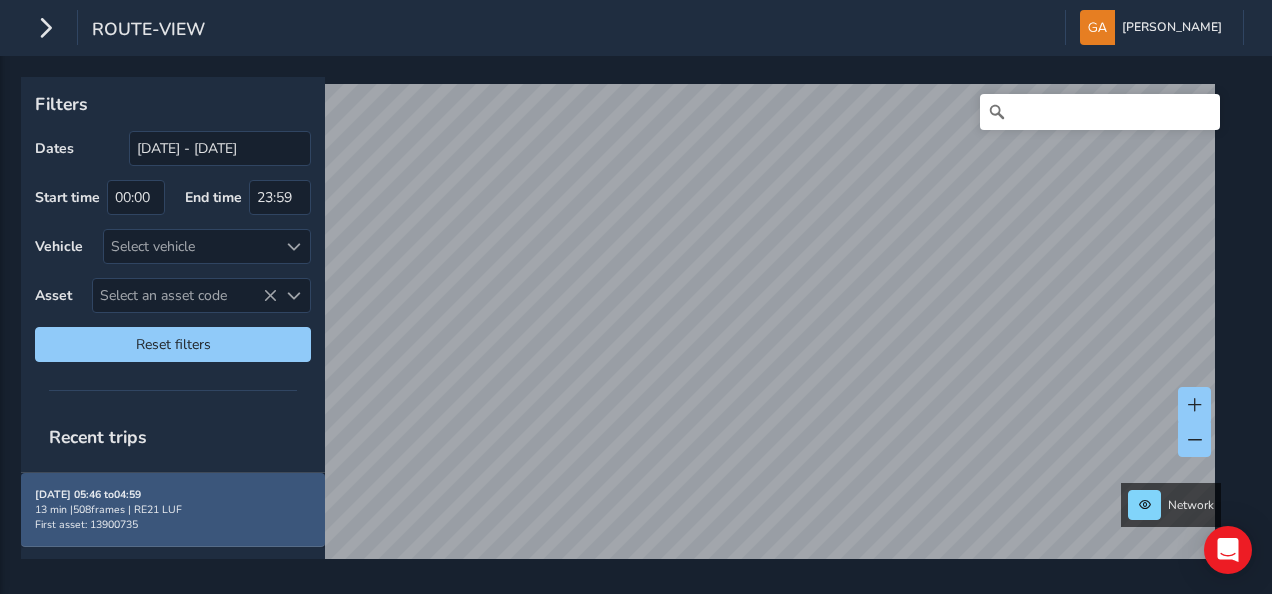 click on "First asset: 13900735" at bounding box center (86, 524) 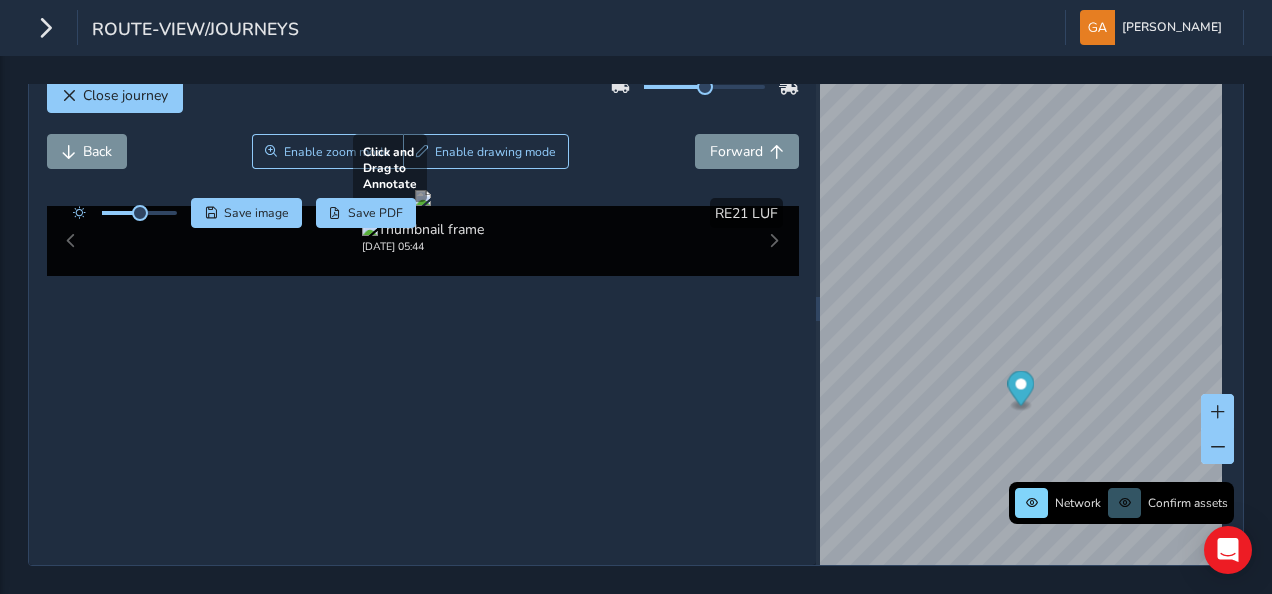 scroll, scrollTop: 0, scrollLeft: 0, axis: both 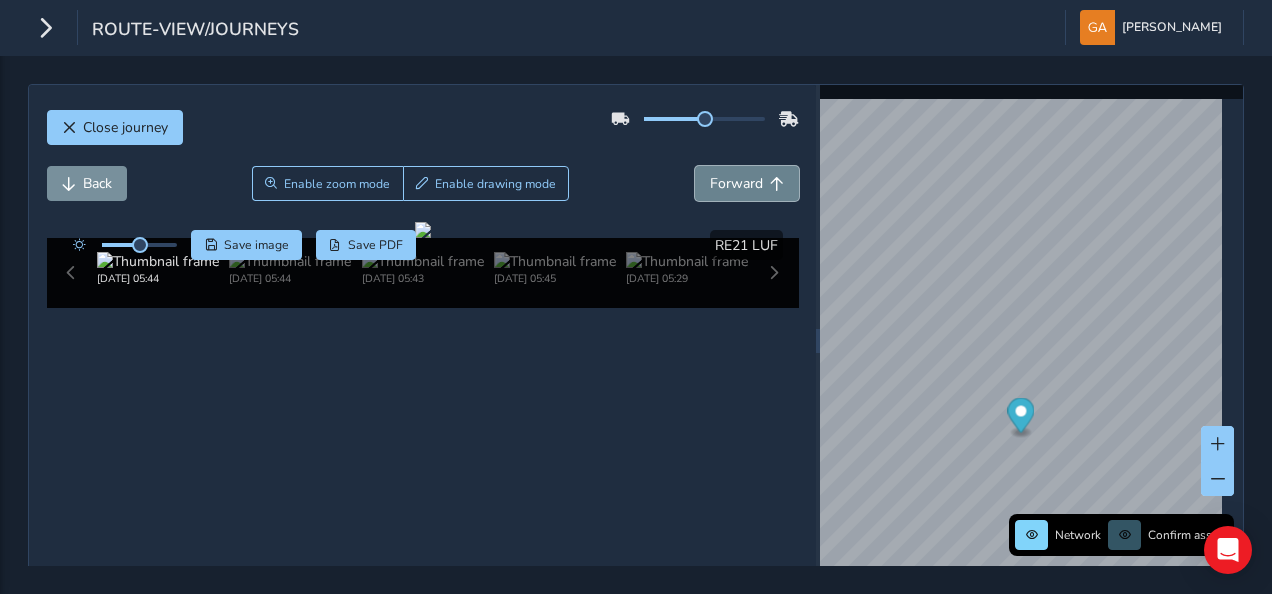 click on "Forward" at bounding box center (736, 183) 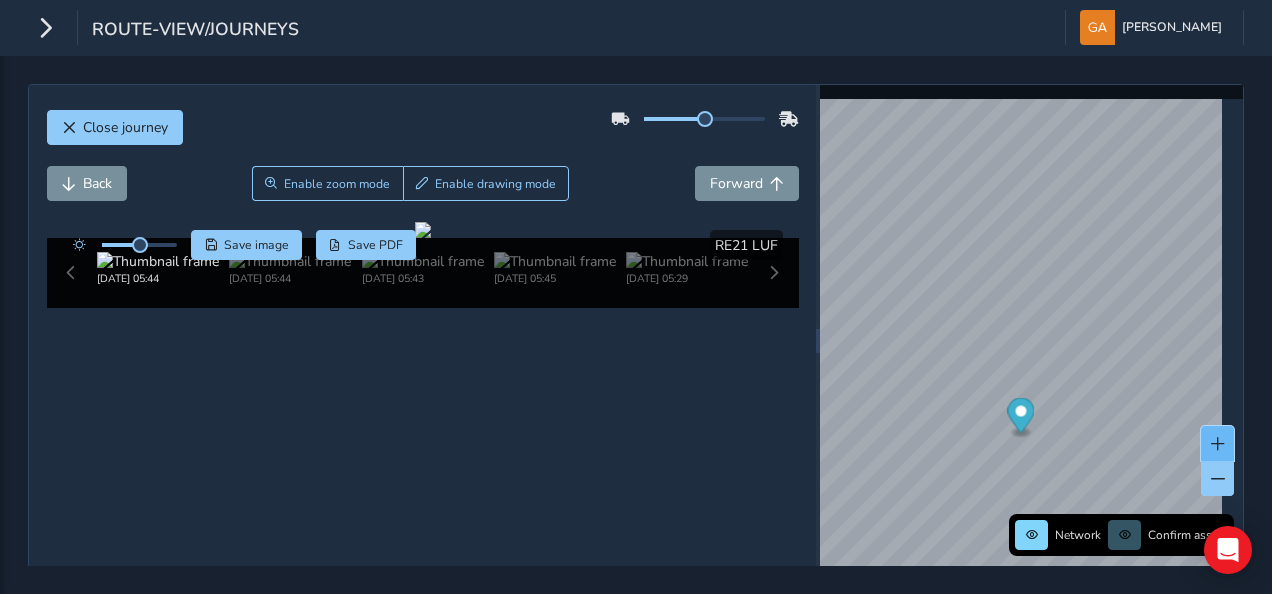 click at bounding box center [1218, 444] 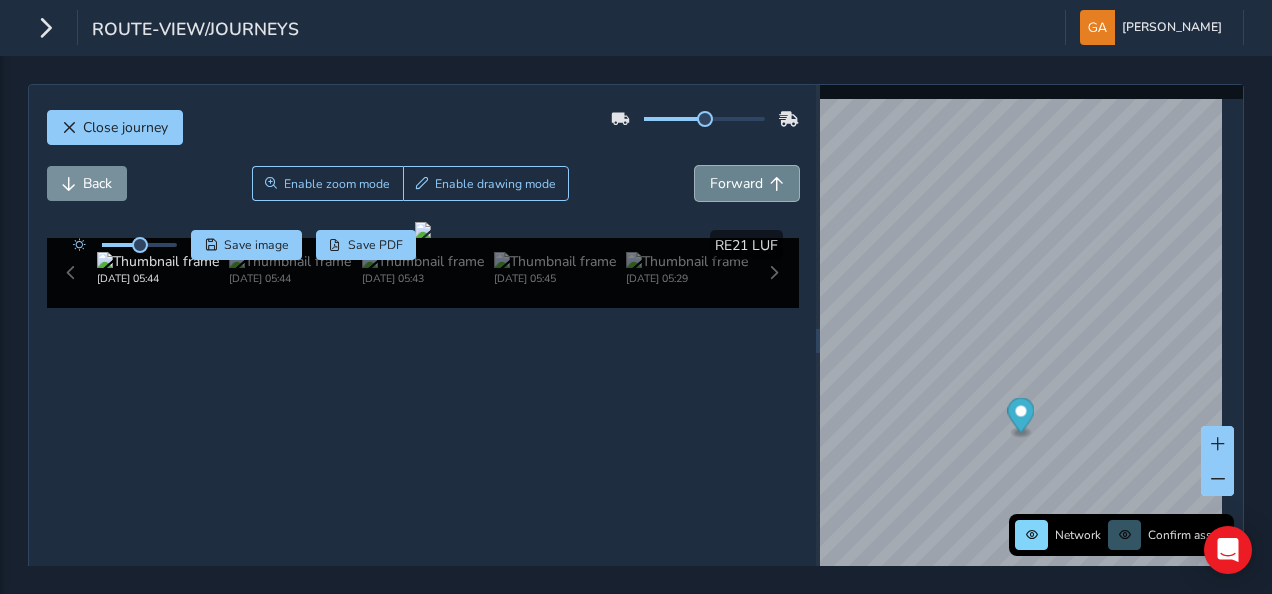 click on "Forward" at bounding box center (736, 183) 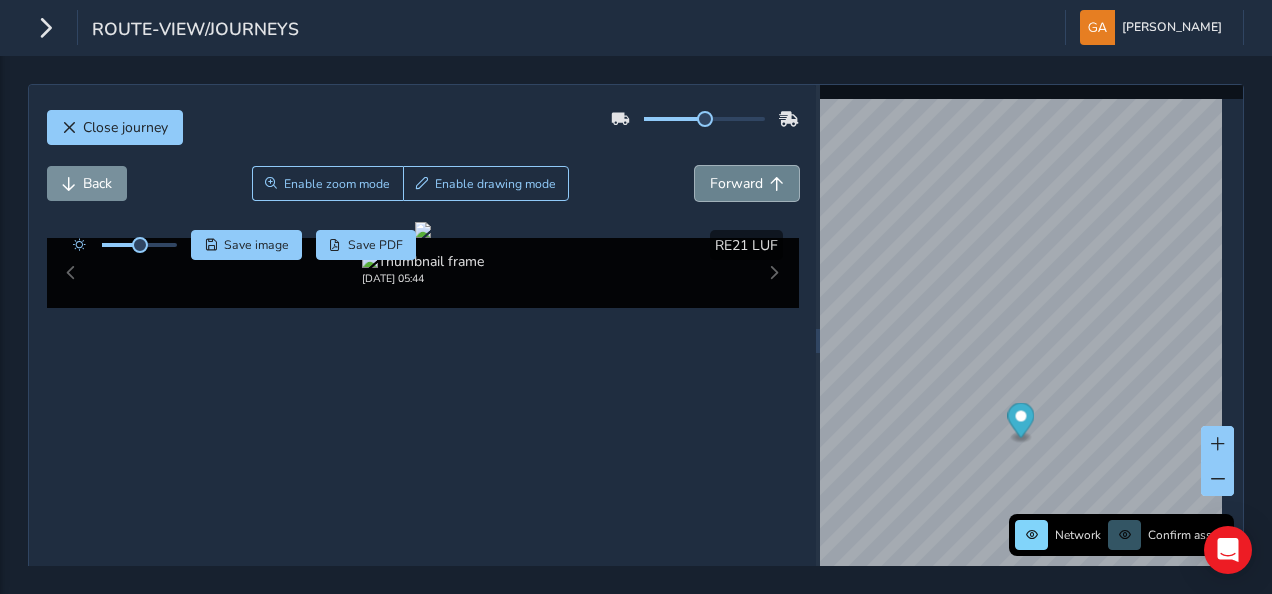 click on "Forward" at bounding box center (736, 183) 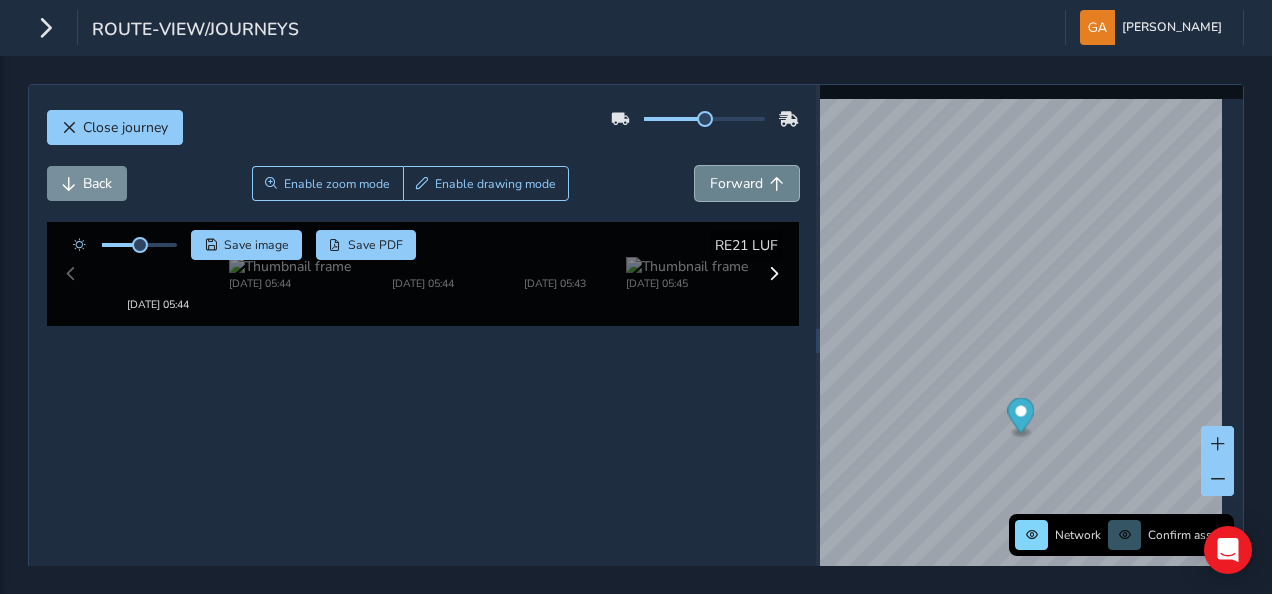 click on "Forward" at bounding box center (736, 183) 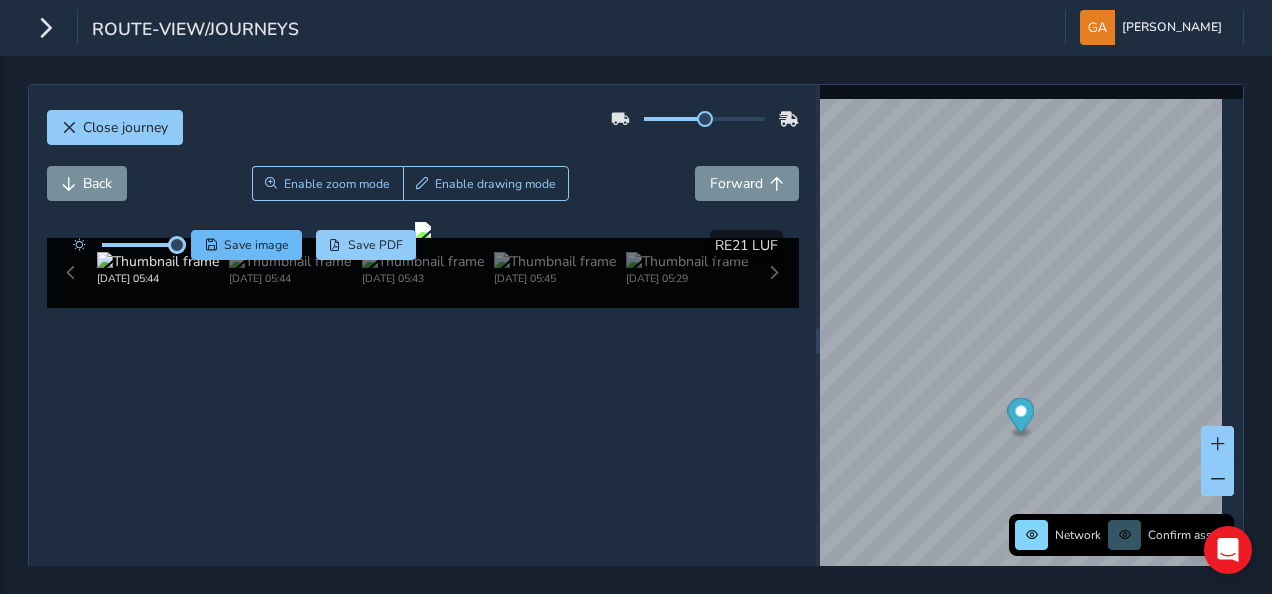 drag, startPoint x: 144, startPoint y: 246, endPoint x: 192, endPoint y: 245, distance: 48.010414 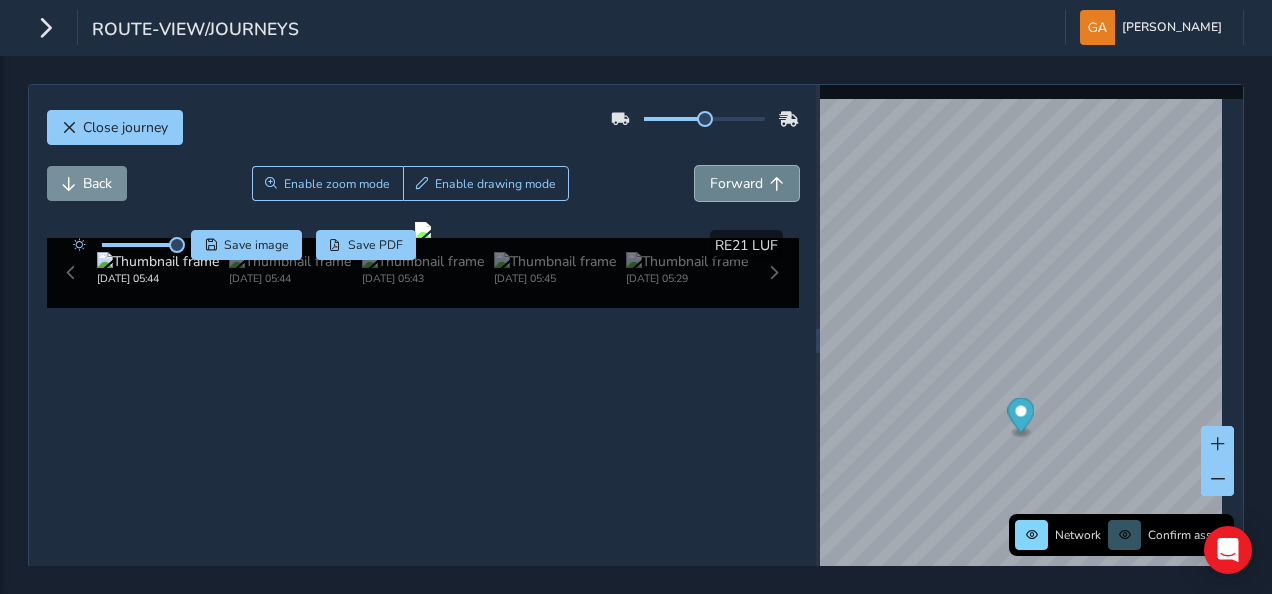 click on "Forward" at bounding box center [736, 183] 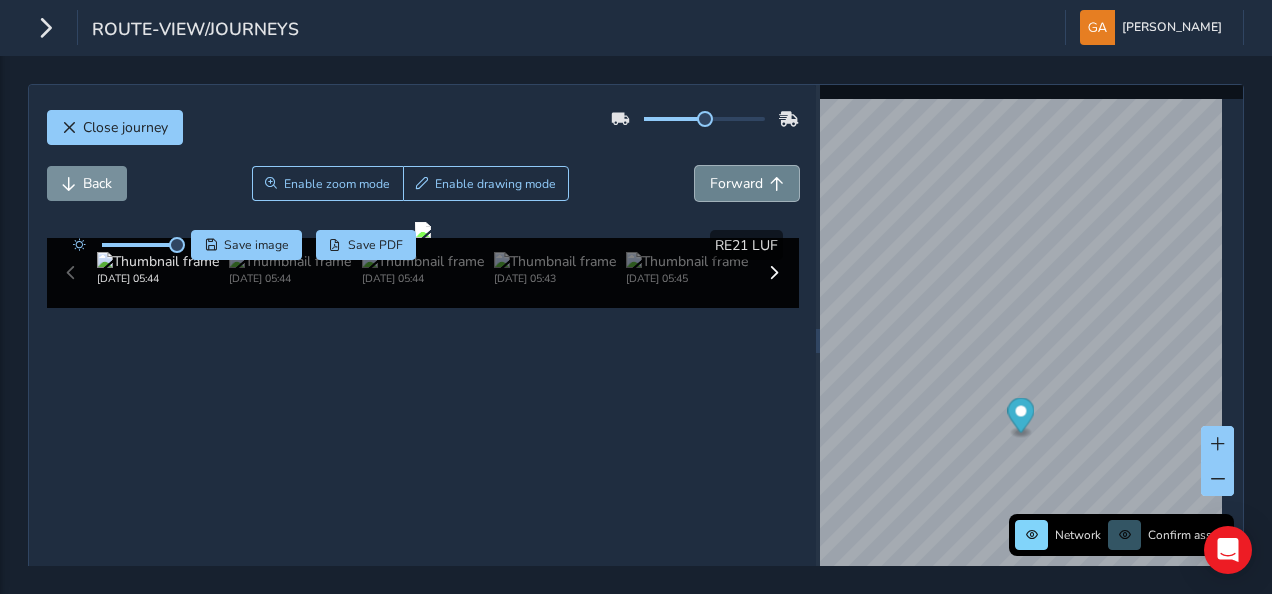 click on "Forward" at bounding box center [736, 183] 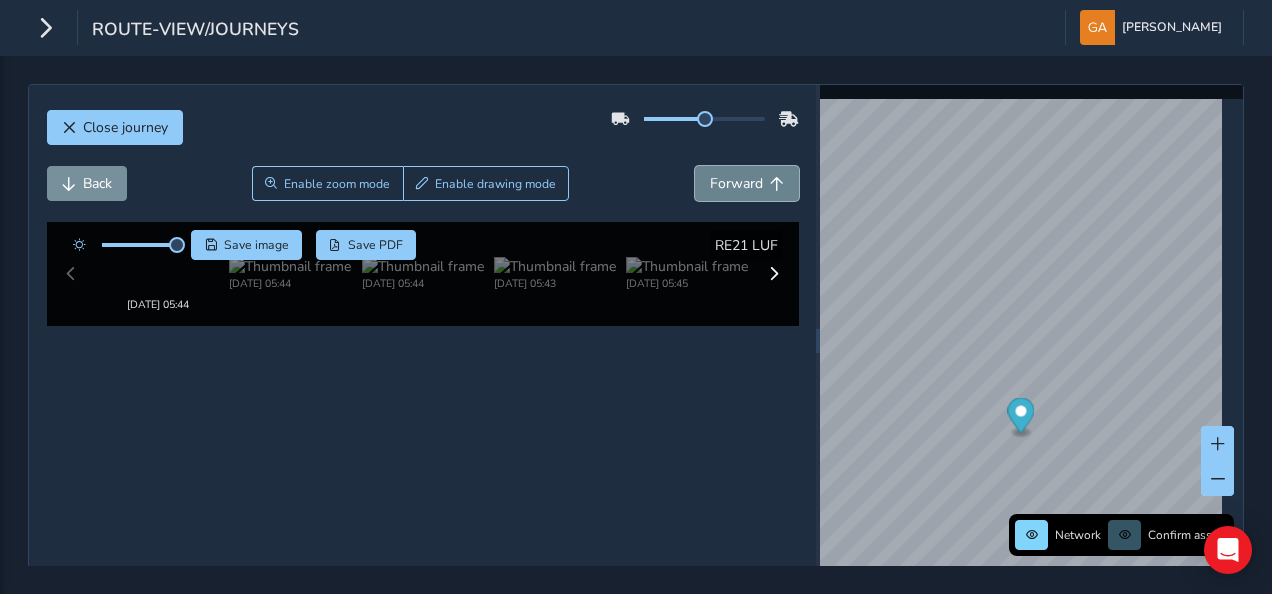 click on "Forward" at bounding box center (736, 183) 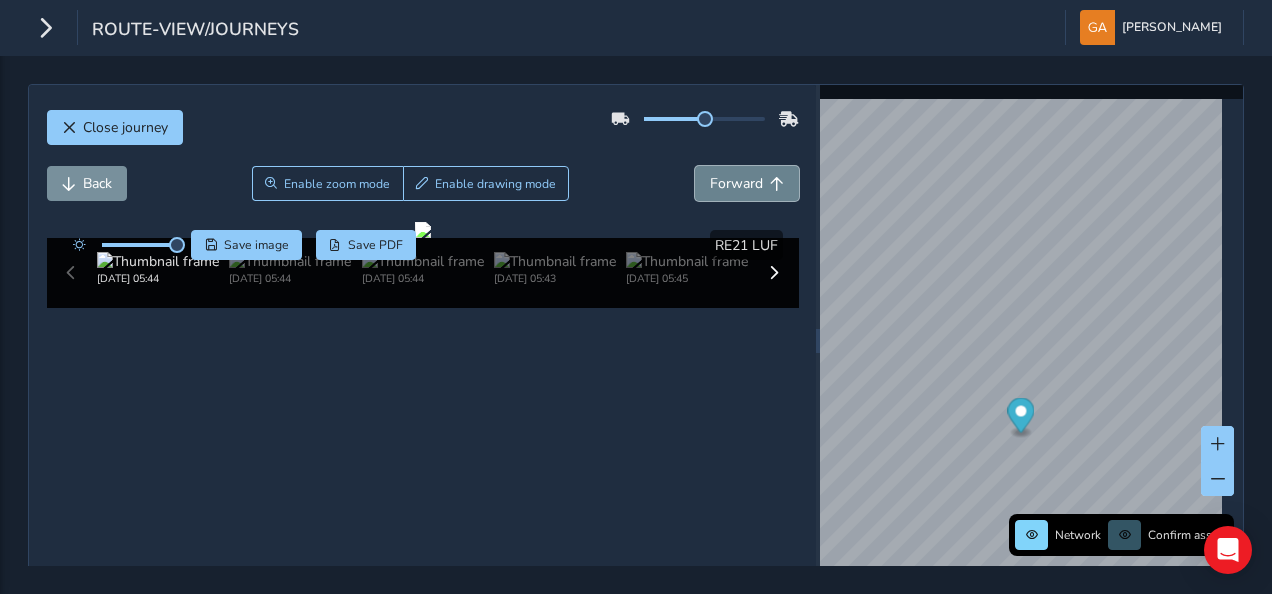 click on "Forward" at bounding box center (736, 183) 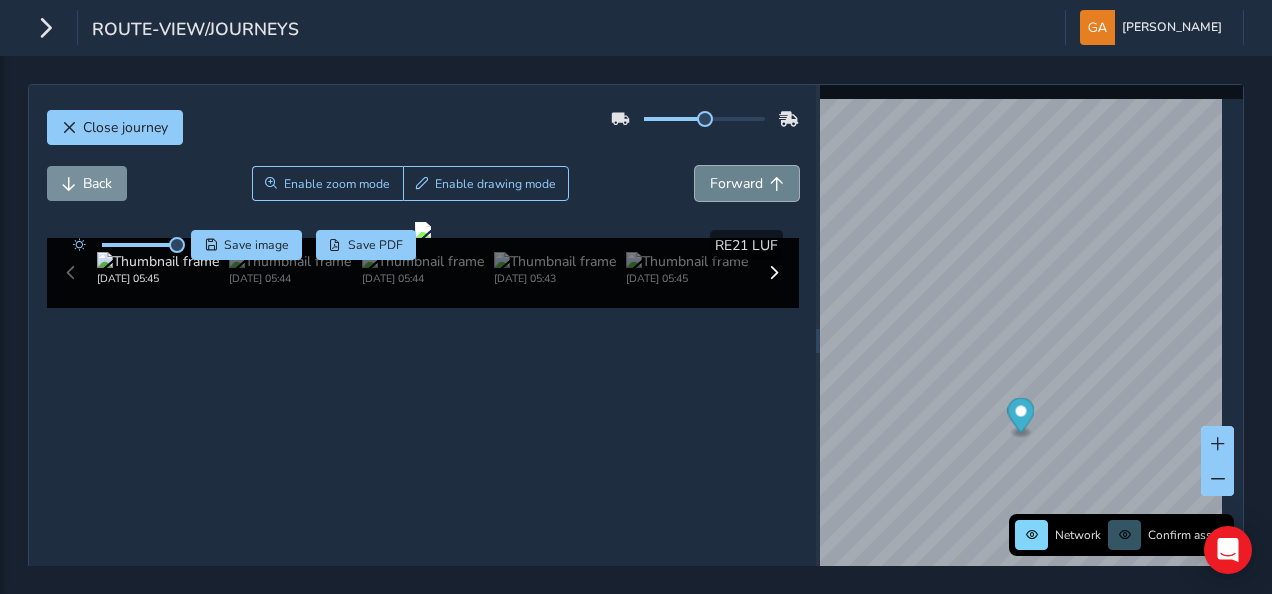 click on "Forward" at bounding box center [736, 183] 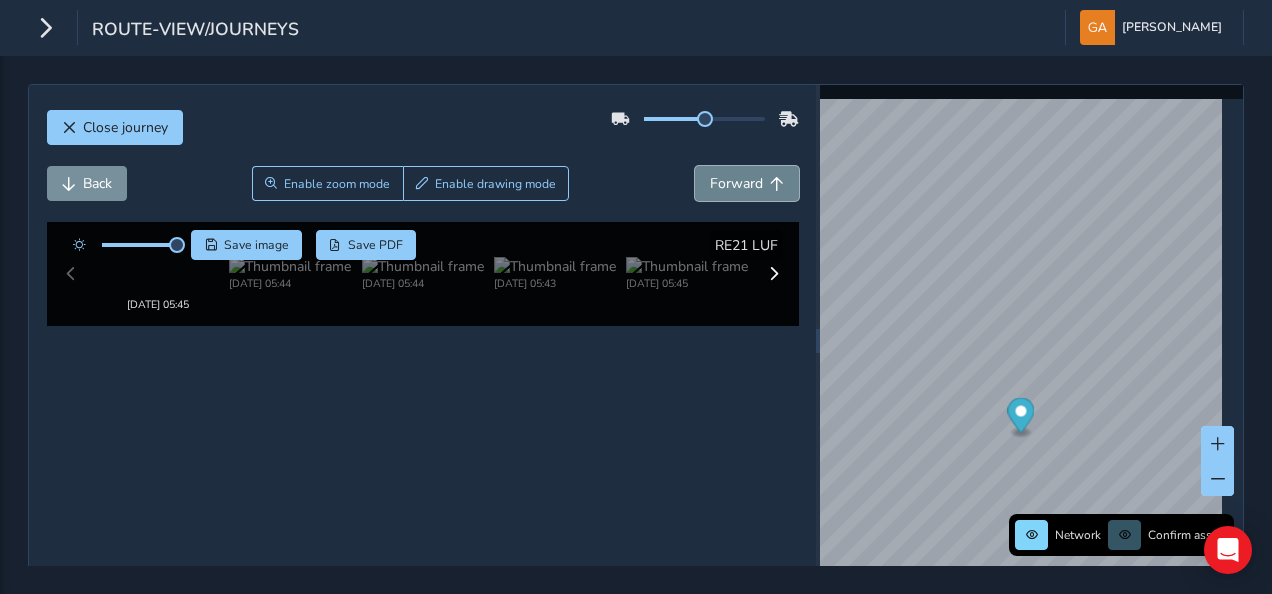 click on "Forward" at bounding box center (736, 183) 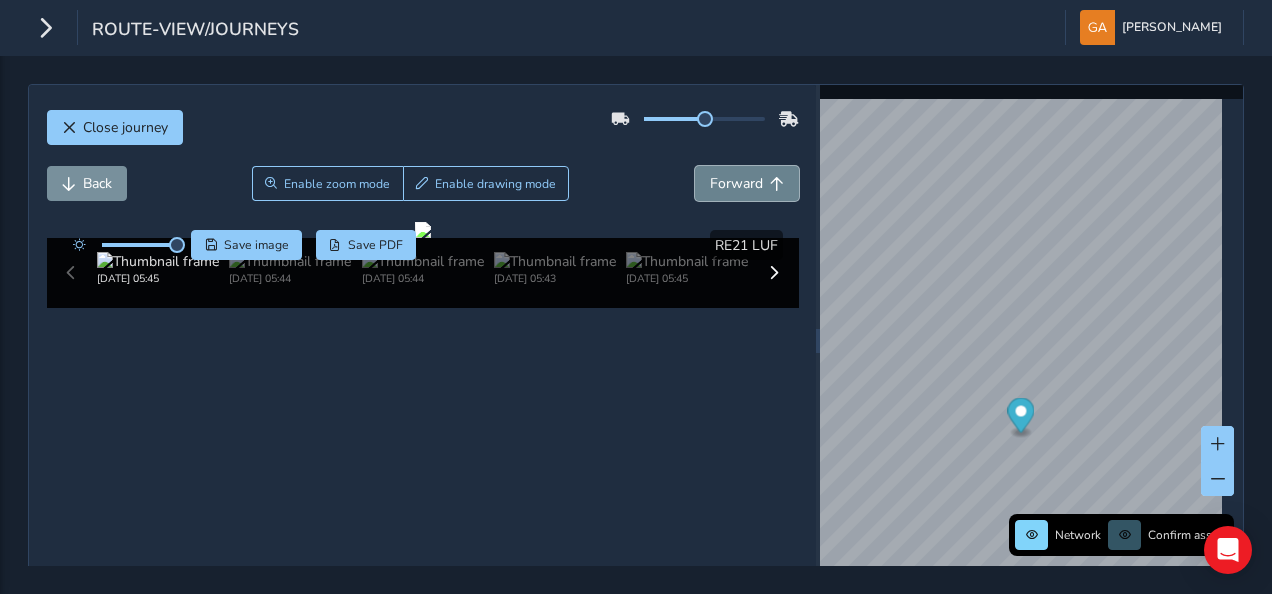 click on "Forward" at bounding box center [736, 183] 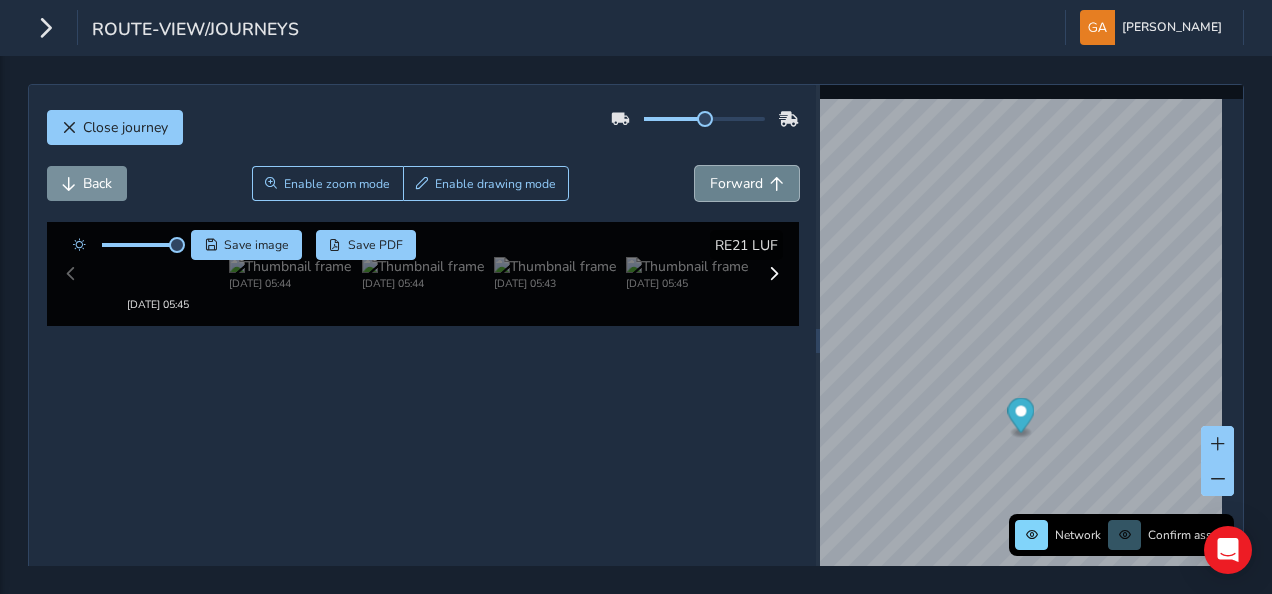click on "Forward" at bounding box center (736, 183) 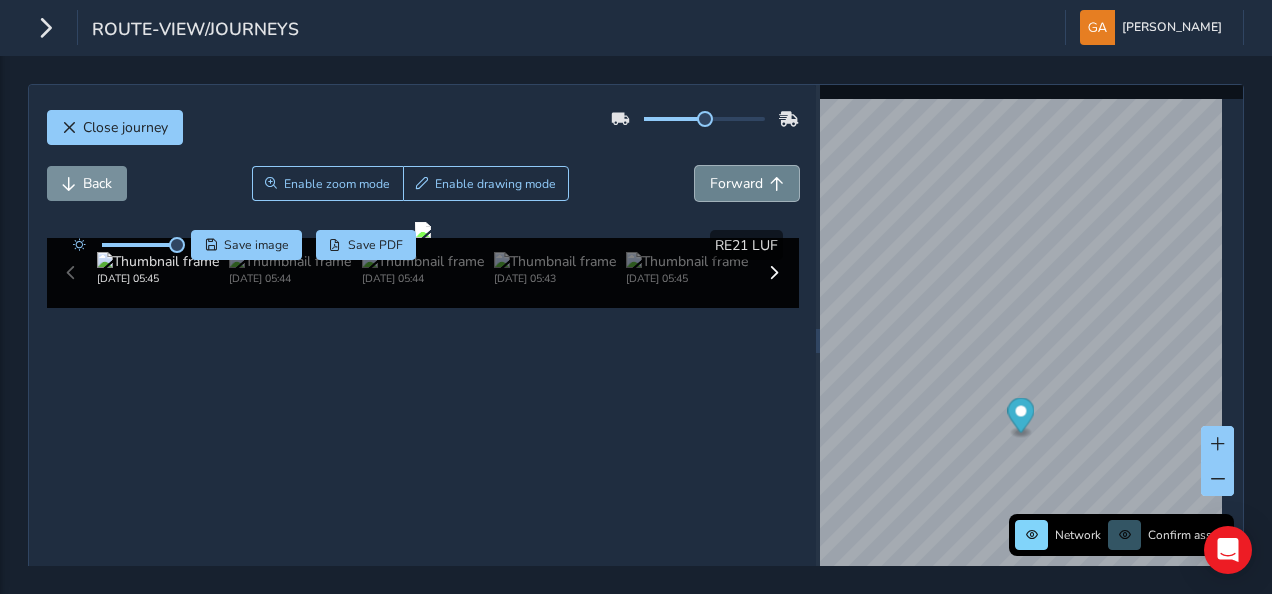 click on "Forward" at bounding box center [736, 183] 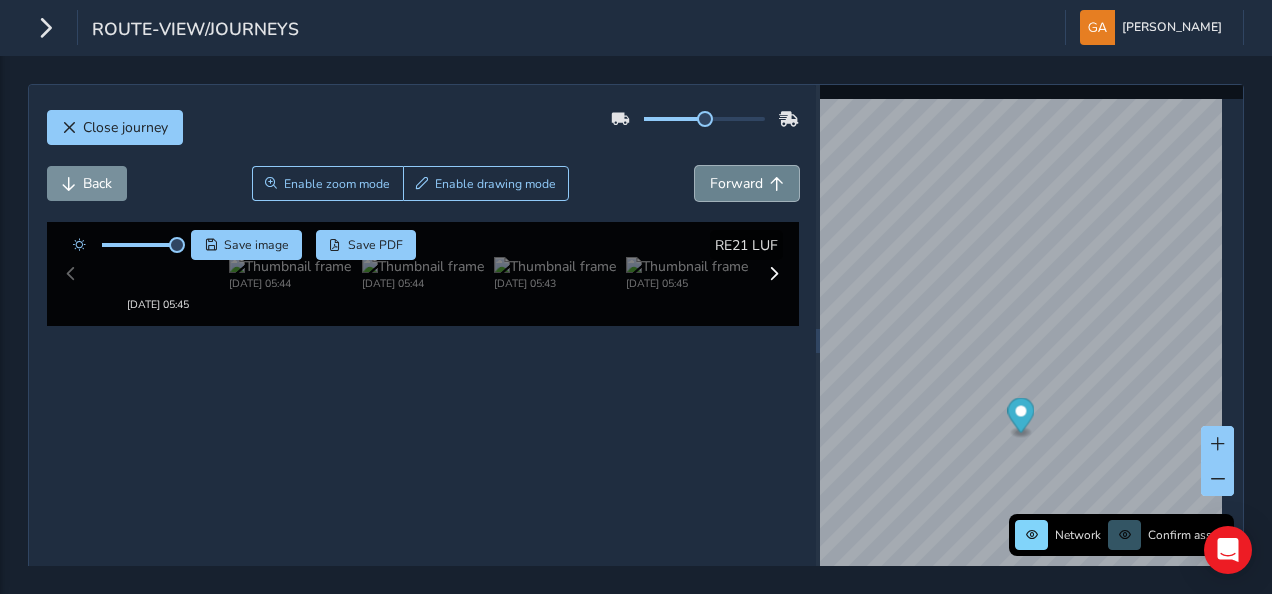 click on "Forward" at bounding box center (736, 183) 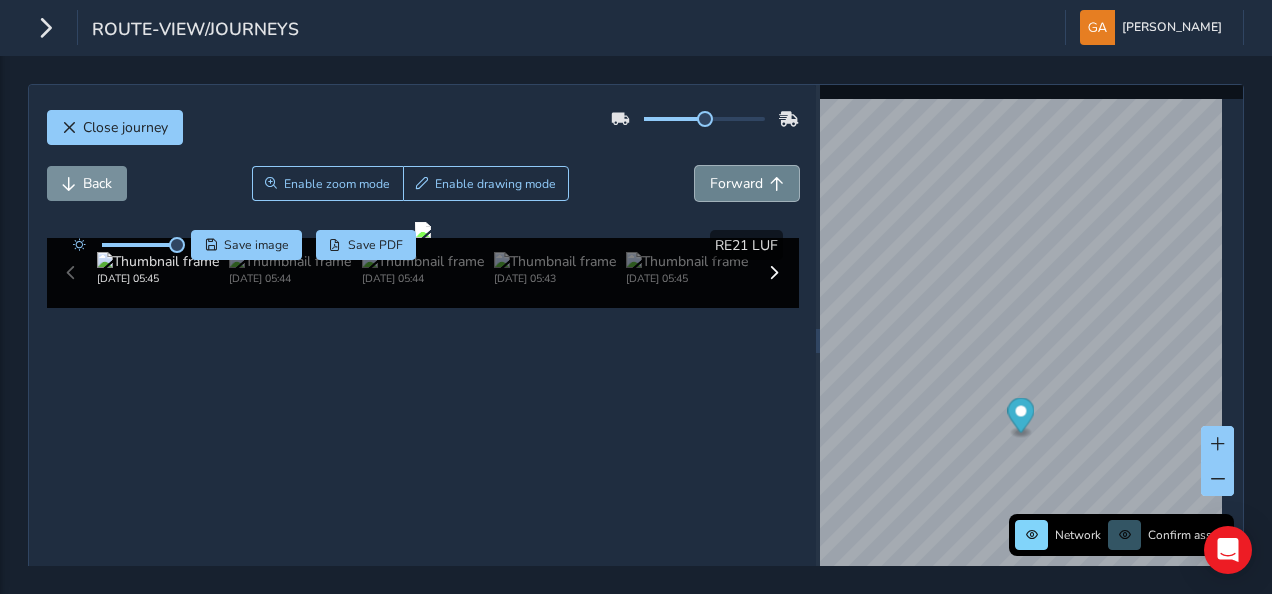 click on "Forward" at bounding box center (736, 183) 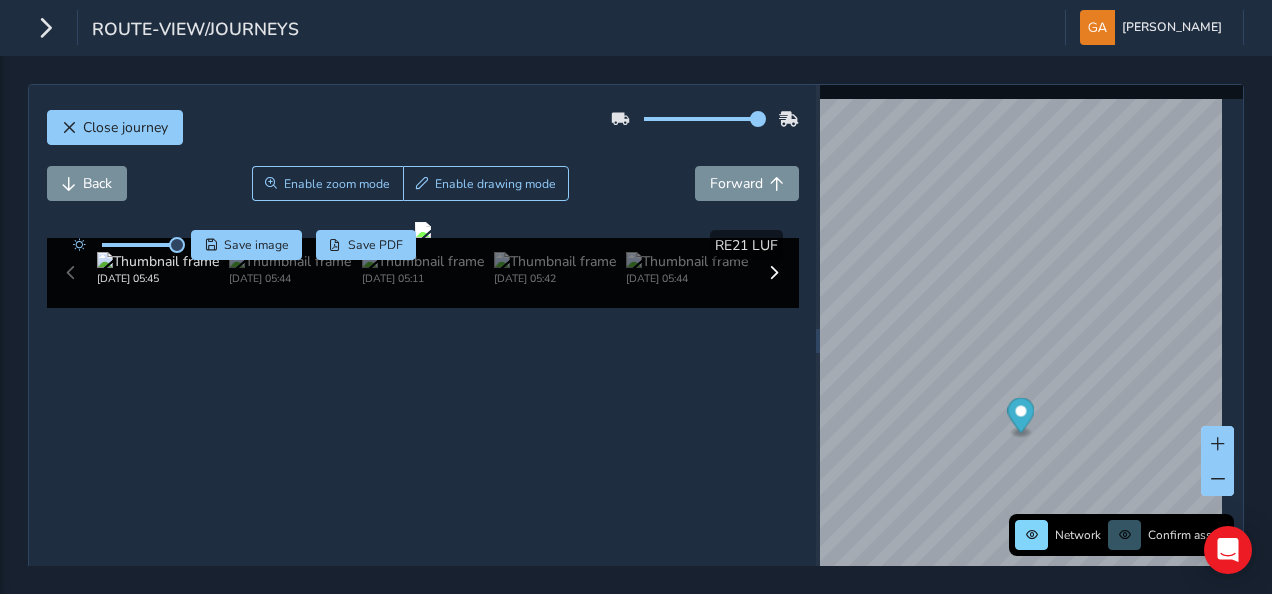 drag, startPoint x: 695, startPoint y: 118, endPoint x: 750, endPoint y: 119, distance: 55.00909 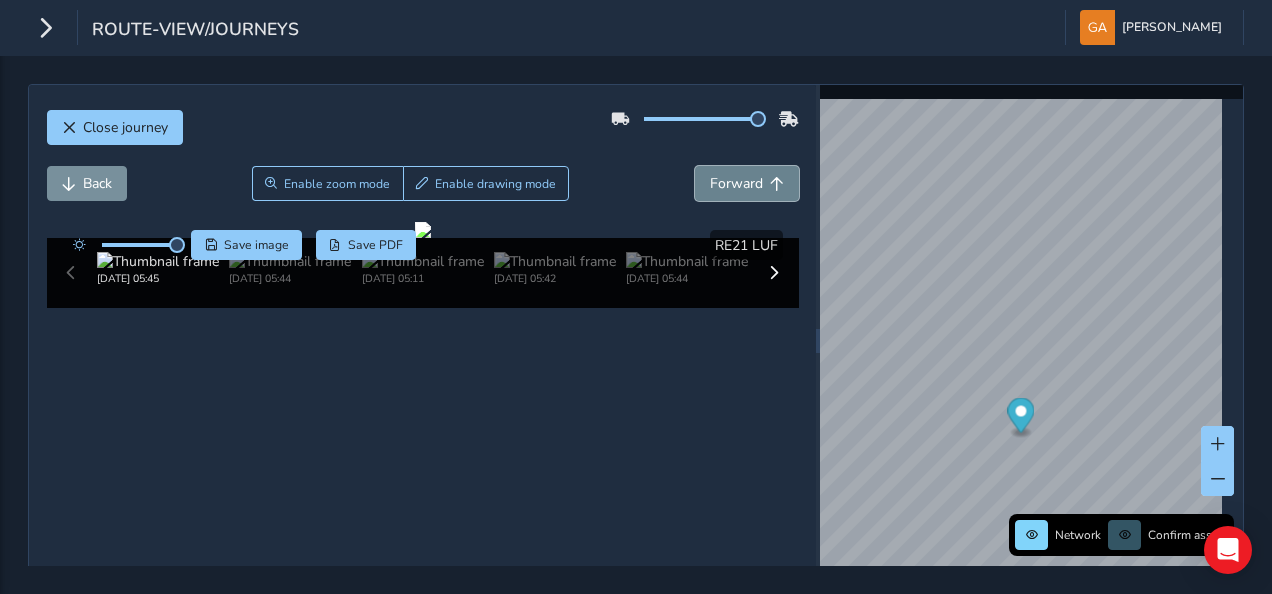 click on "Forward" at bounding box center [747, 183] 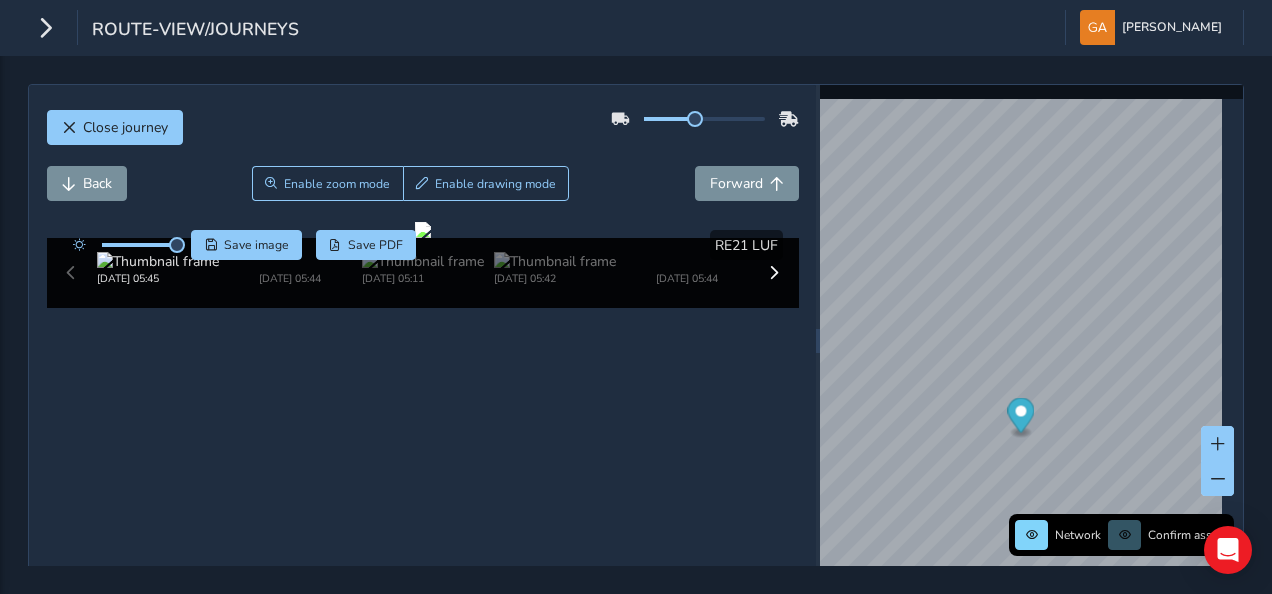 drag, startPoint x: 749, startPoint y: 120, endPoint x: 682, endPoint y: 128, distance: 67.47592 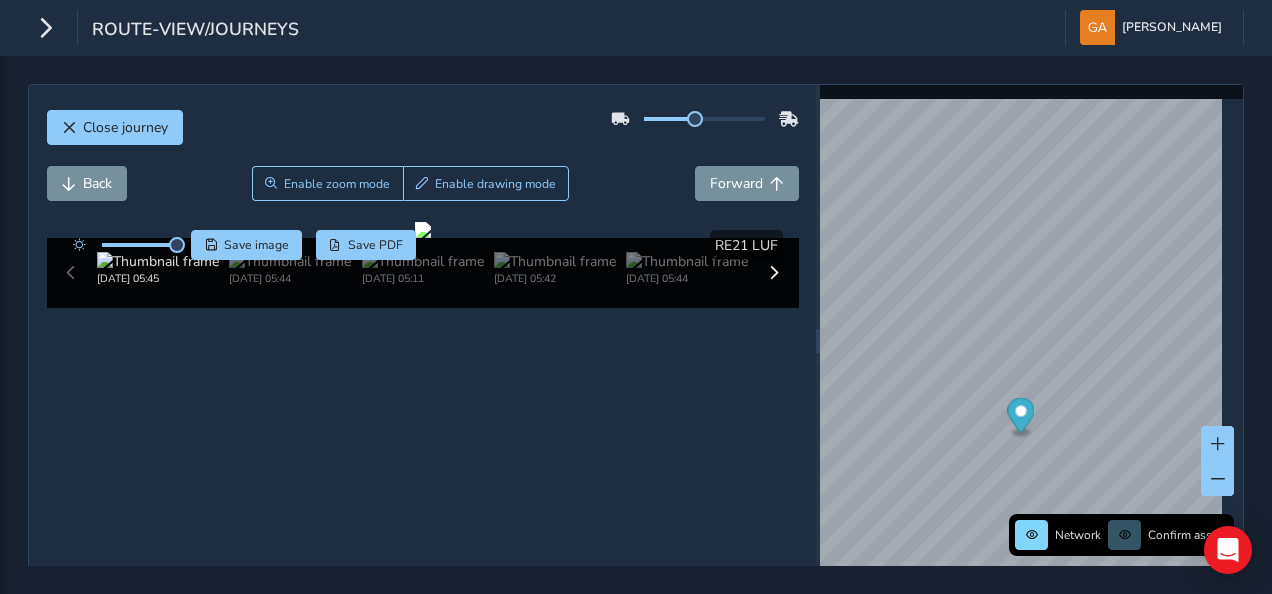 click at bounding box center (705, 119) 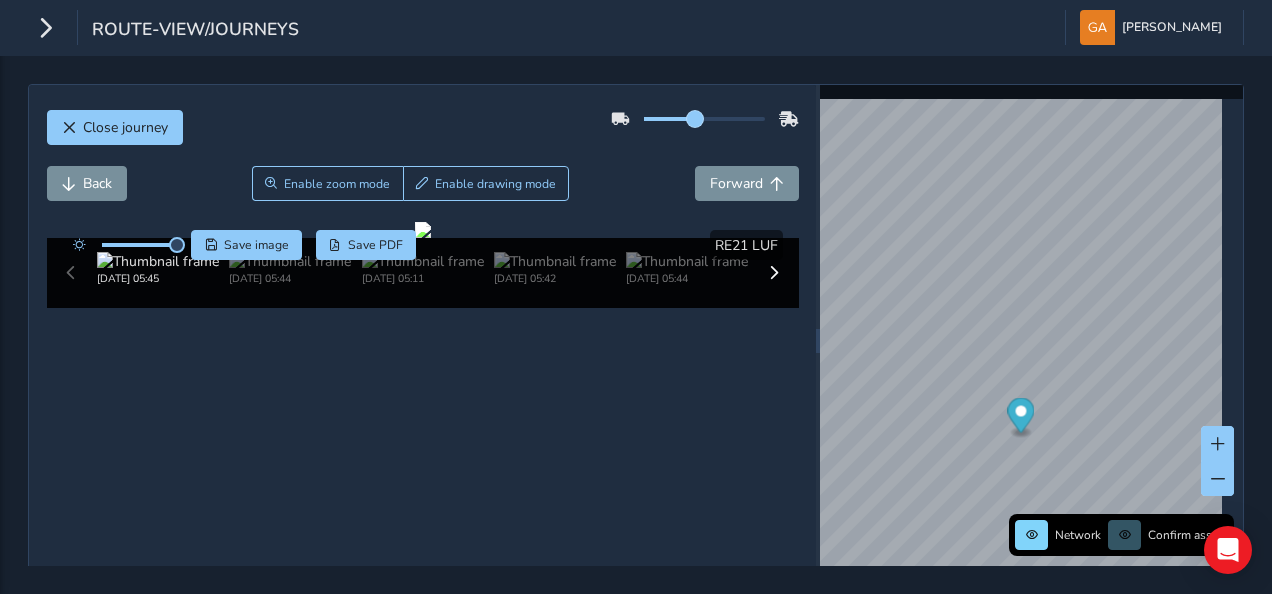 click at bounding box center [695, 119] 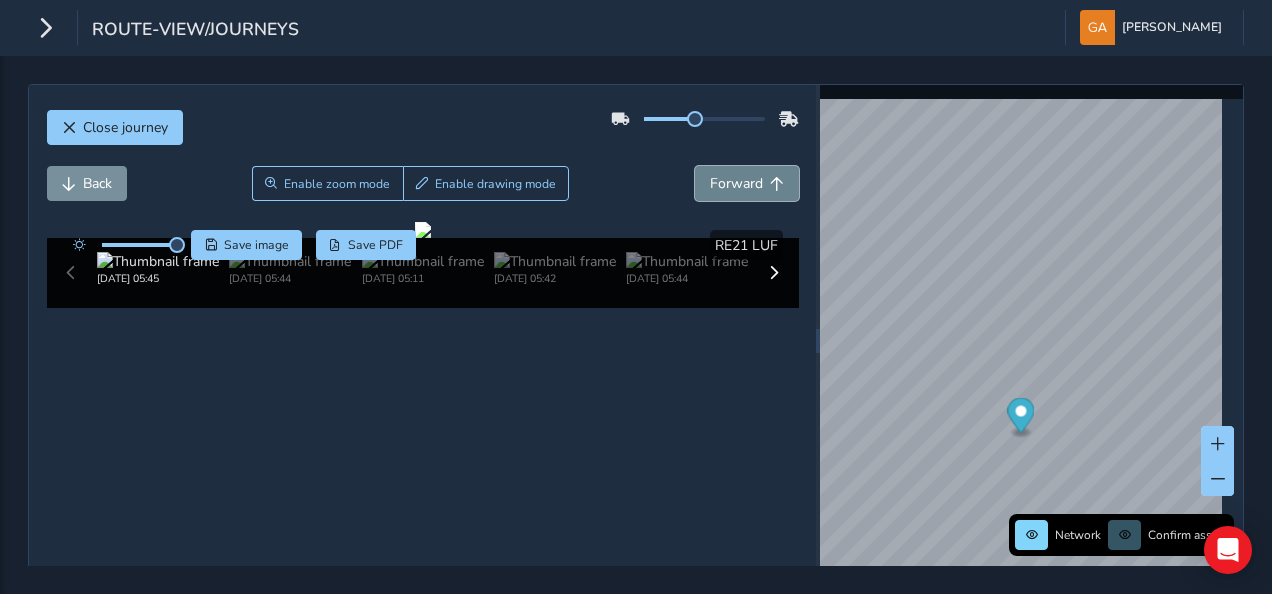 click on "Forward" at bounding box center (736, 183) 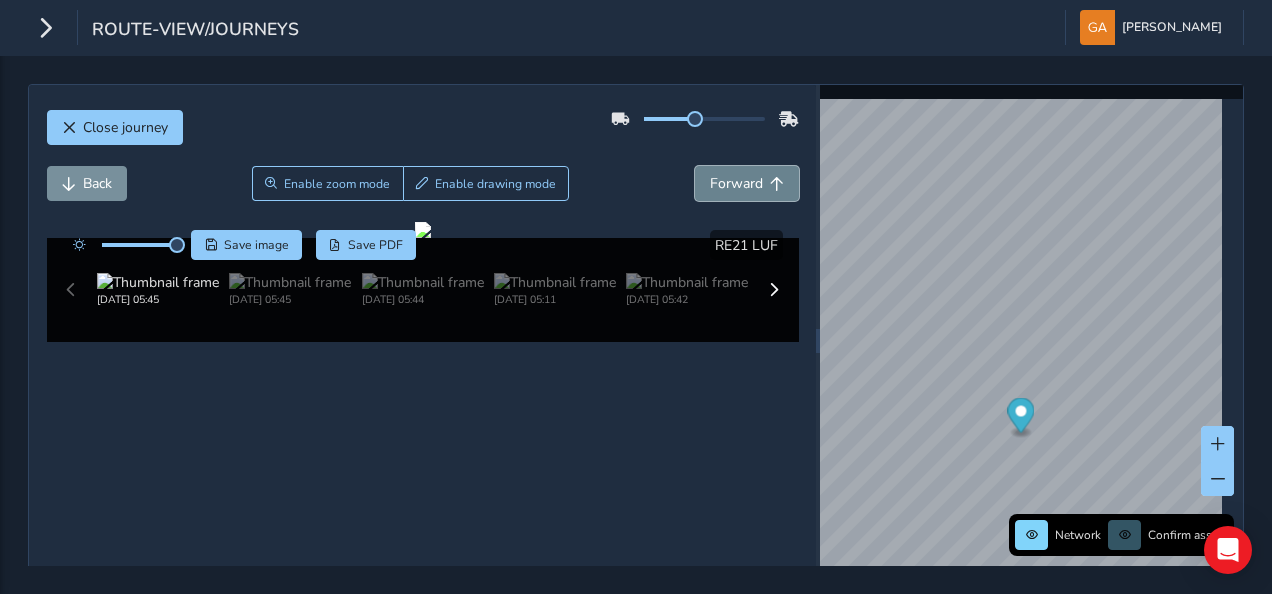 click on "Forward" at bounding box center (736, 183) 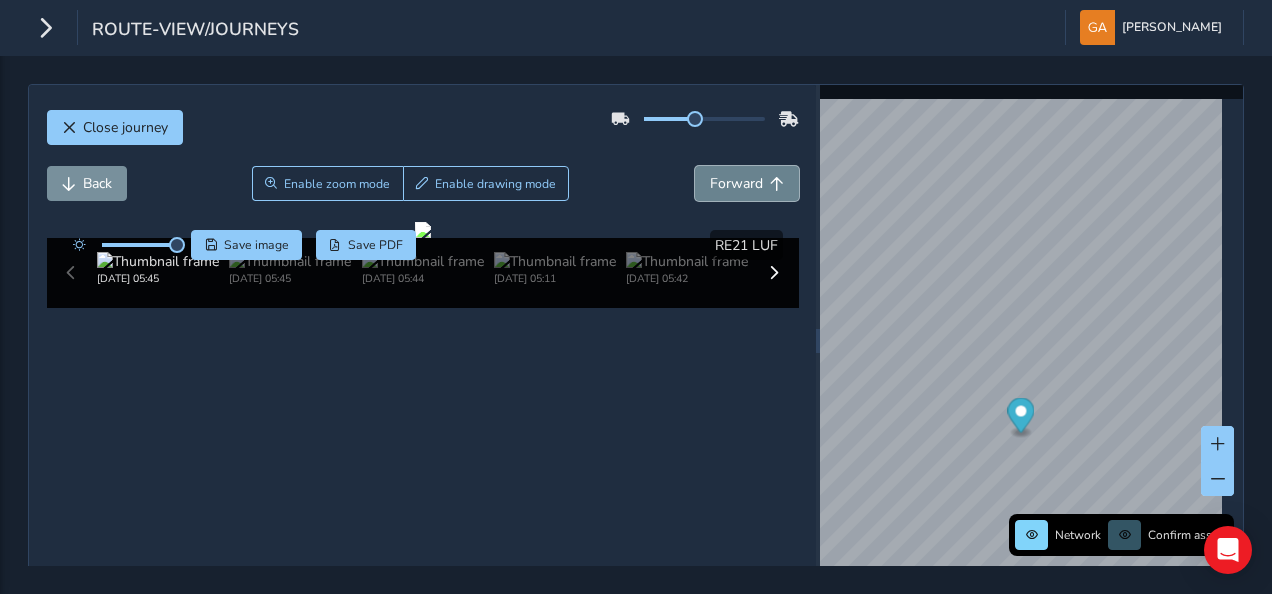 click on "Forward" at bounding box center [736, 183] 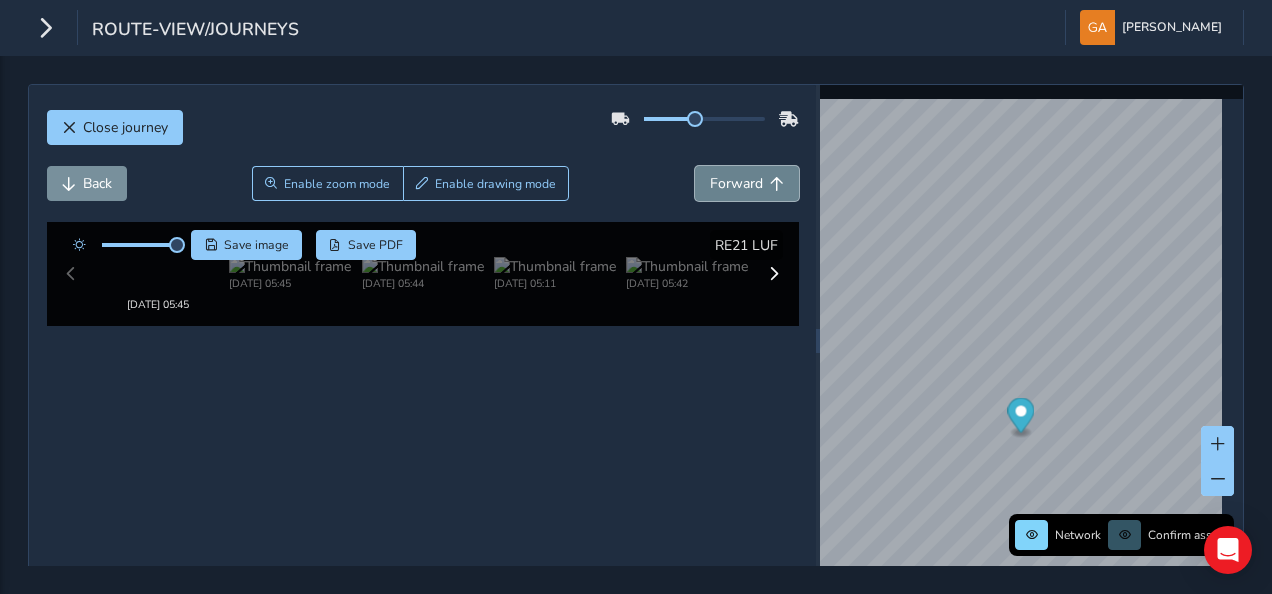 click on "Forward" at bounding box center [736, 183] 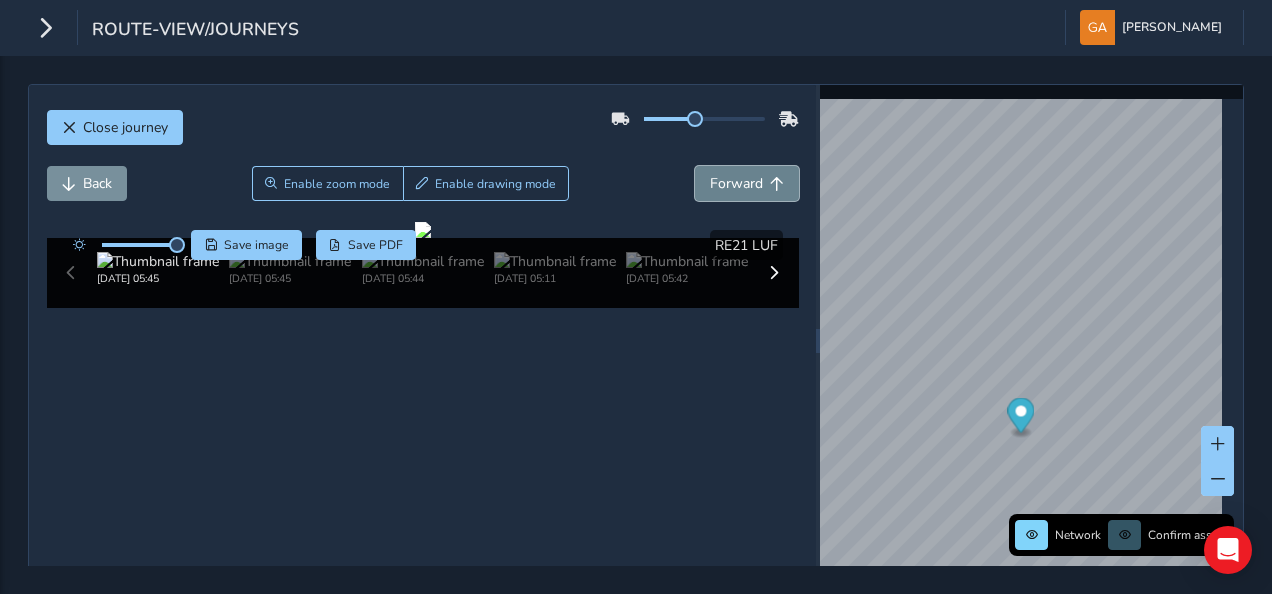 click on "Forward" at bounding box center [736, 183] 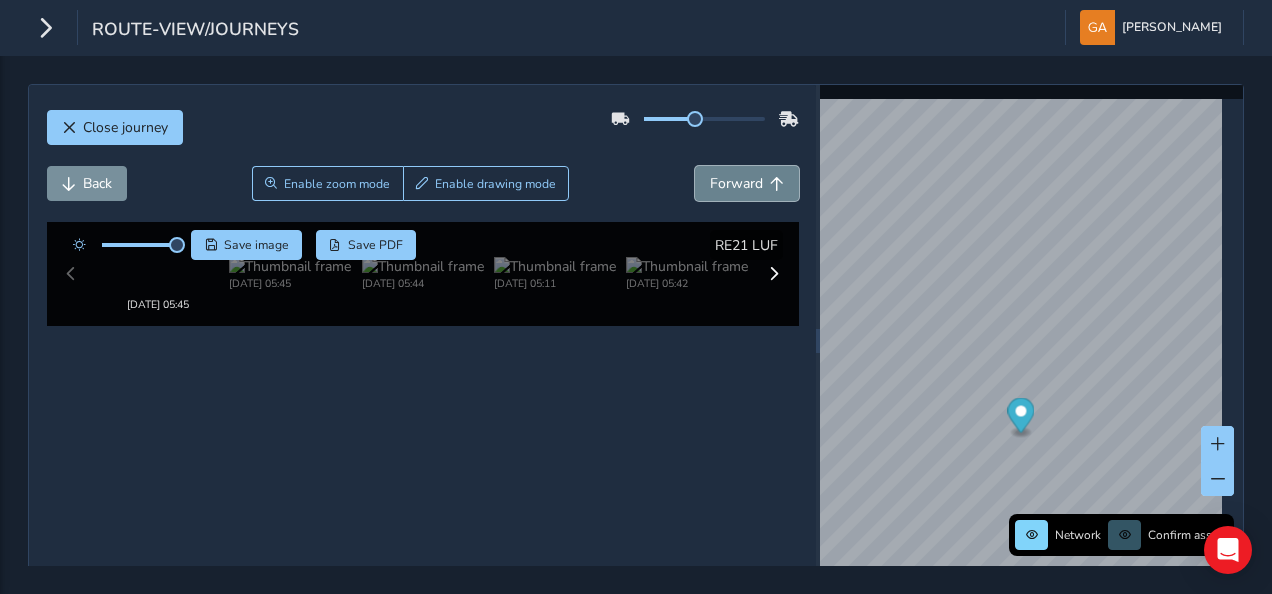 click on "Forward" at bounding box center [736, 183] 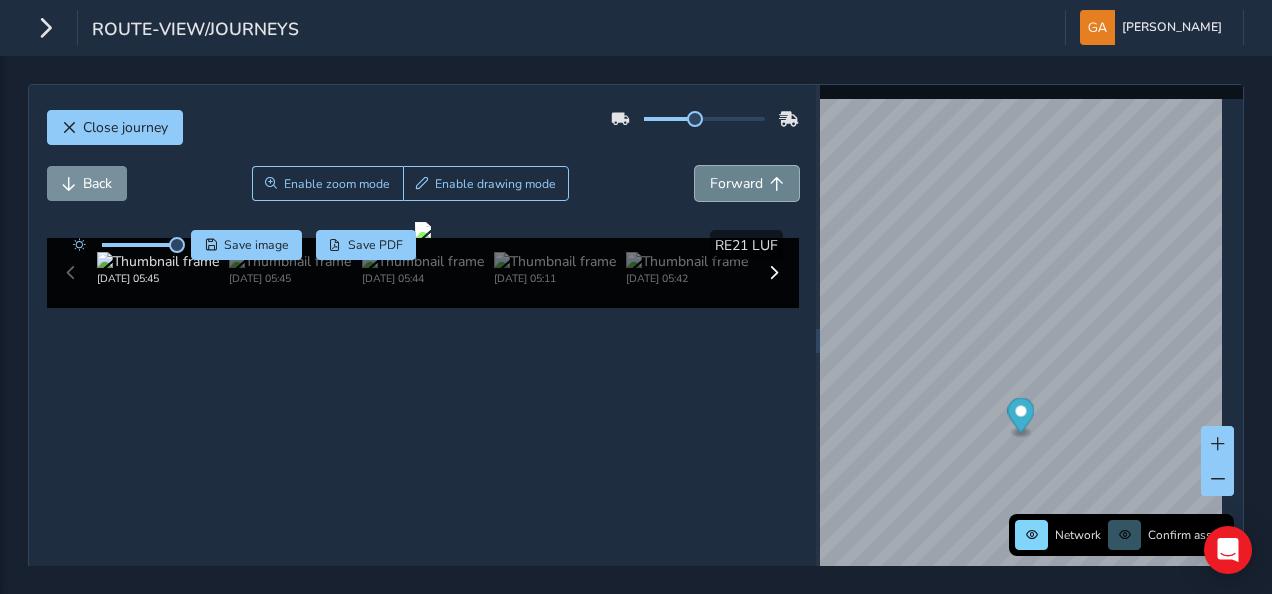 click on "Forward" at bounding box center (736, 183) 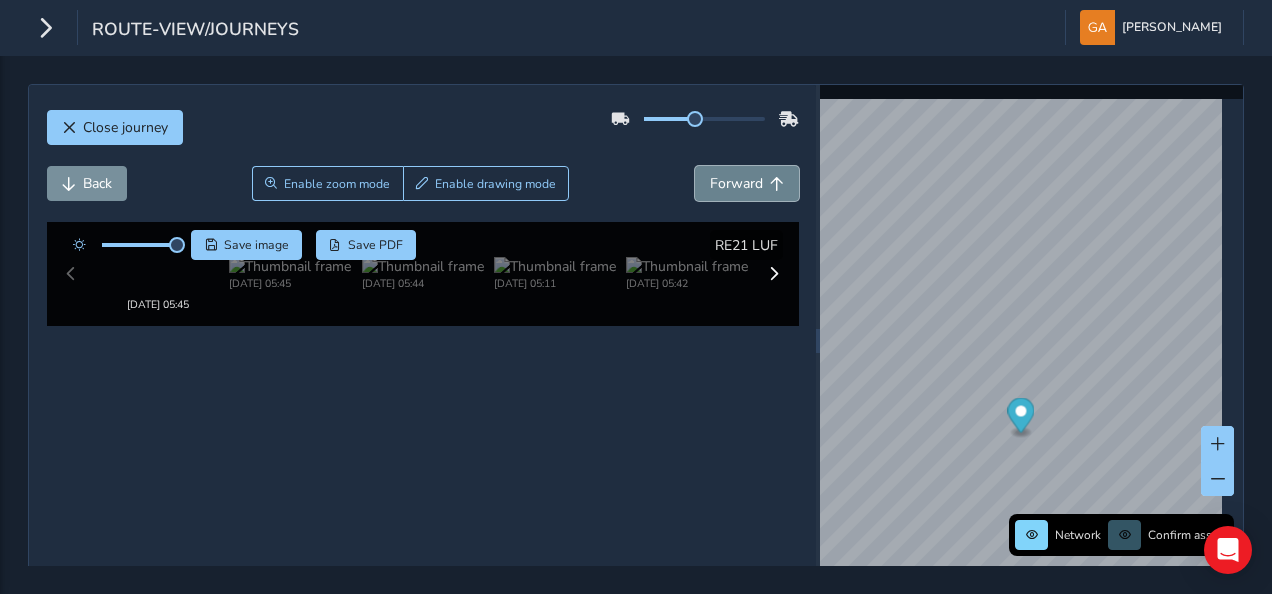 click on "Forward" at bounding box center (736, 183) 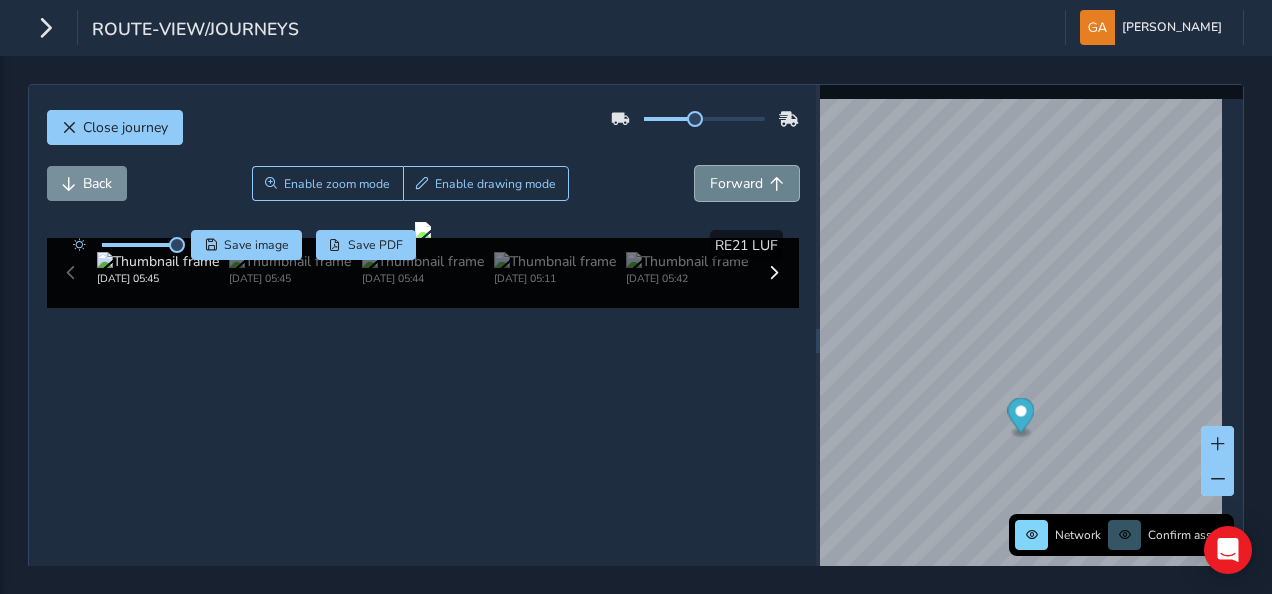 click on "Forward" at bounding box center (736, 183) 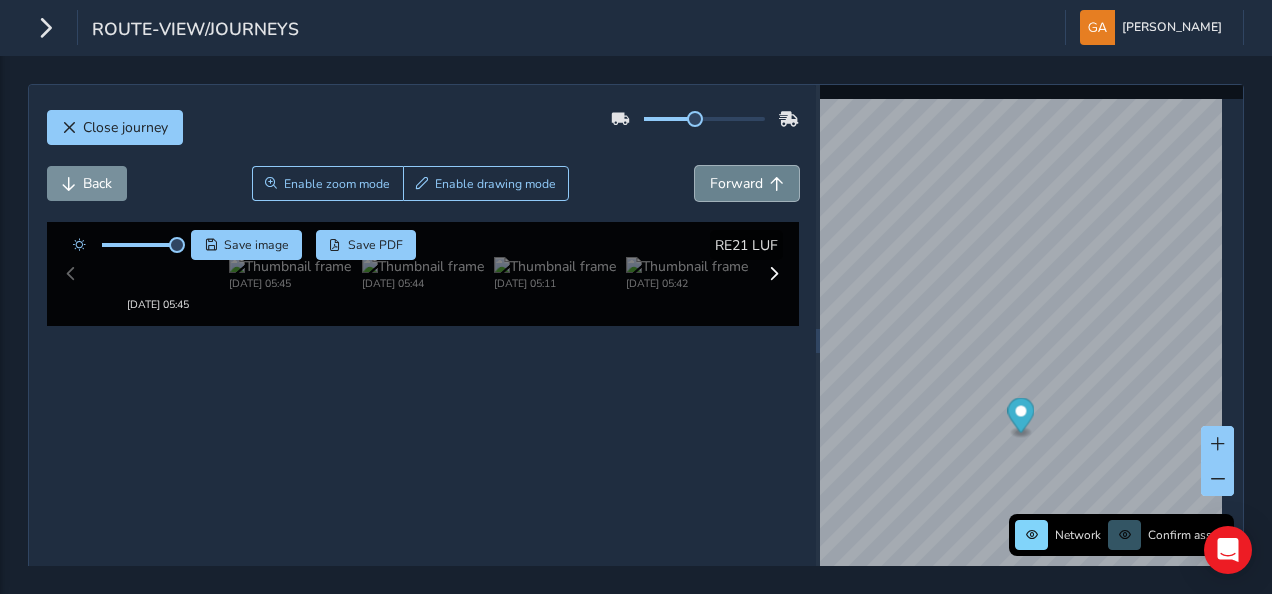 click on "Forward" at bounding box center (736, 183) 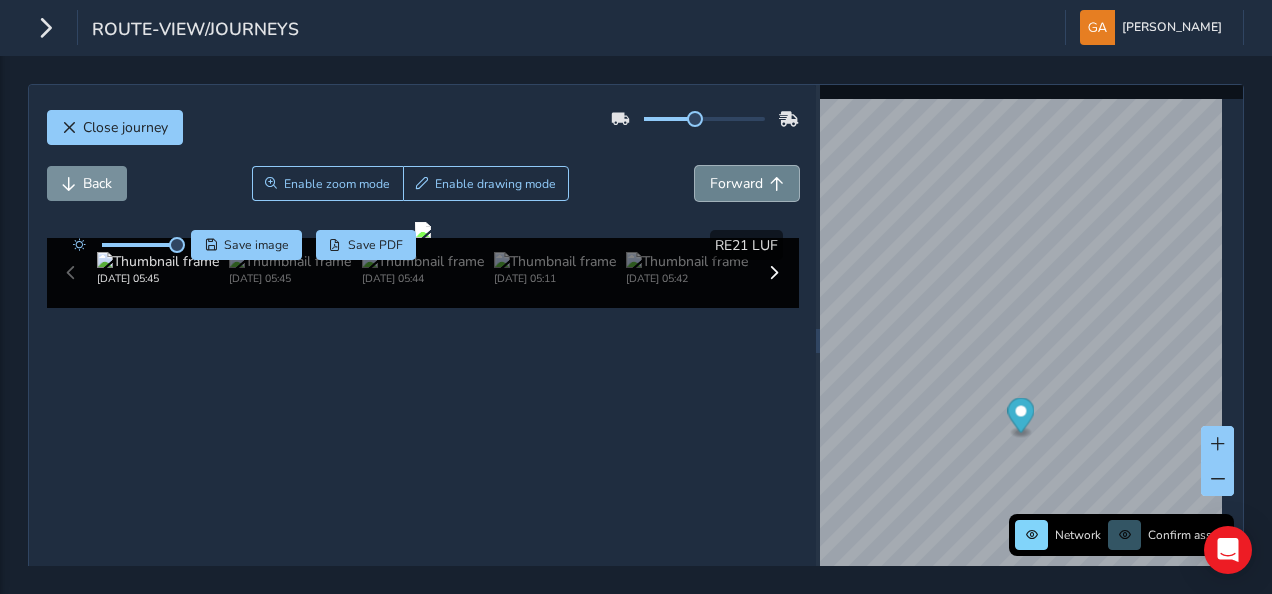 click on "Forward" at bounding box center [736, 183] 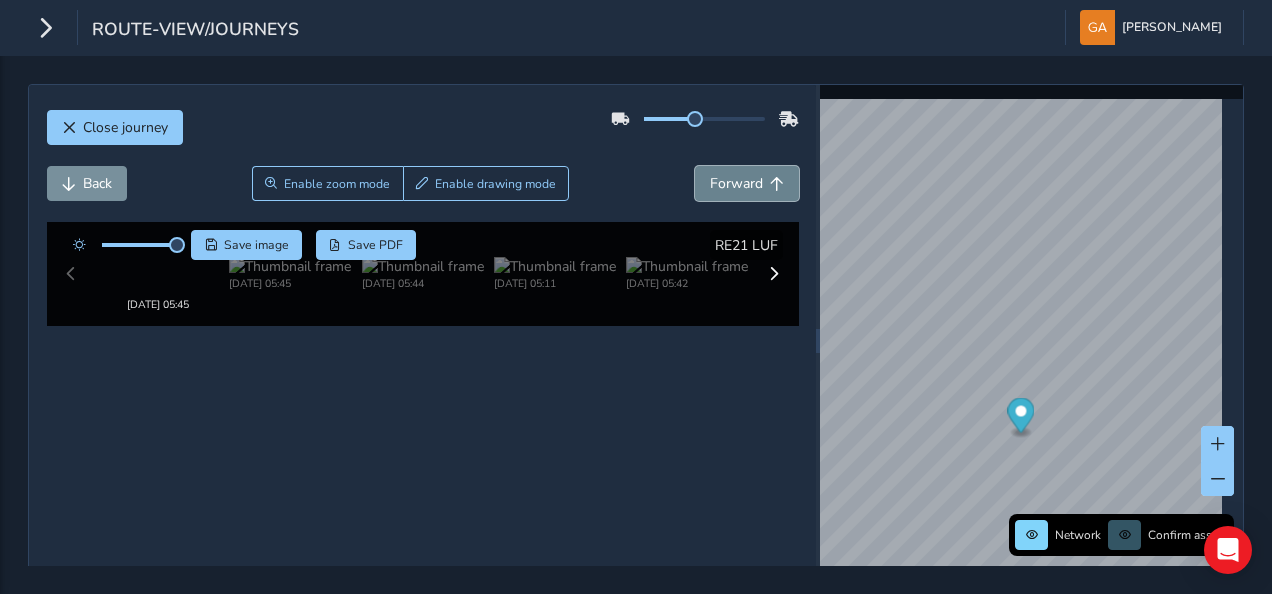 click on "Forward" at bounding box center (736, 183) 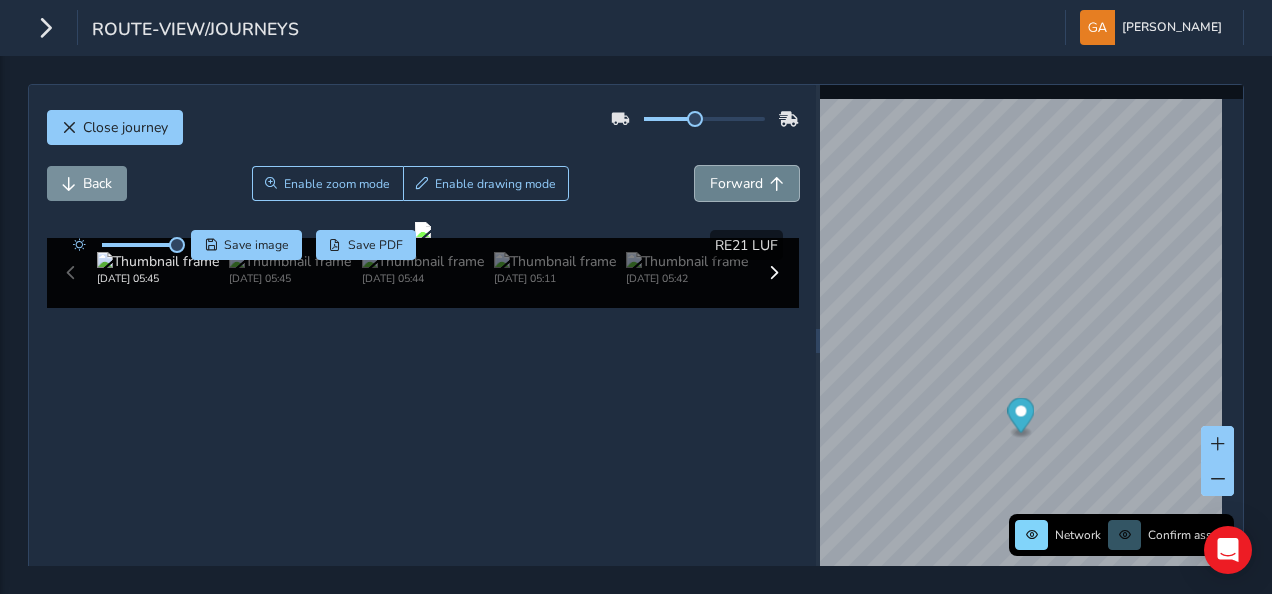 click on "Forward" at bounding box center (736, 183) 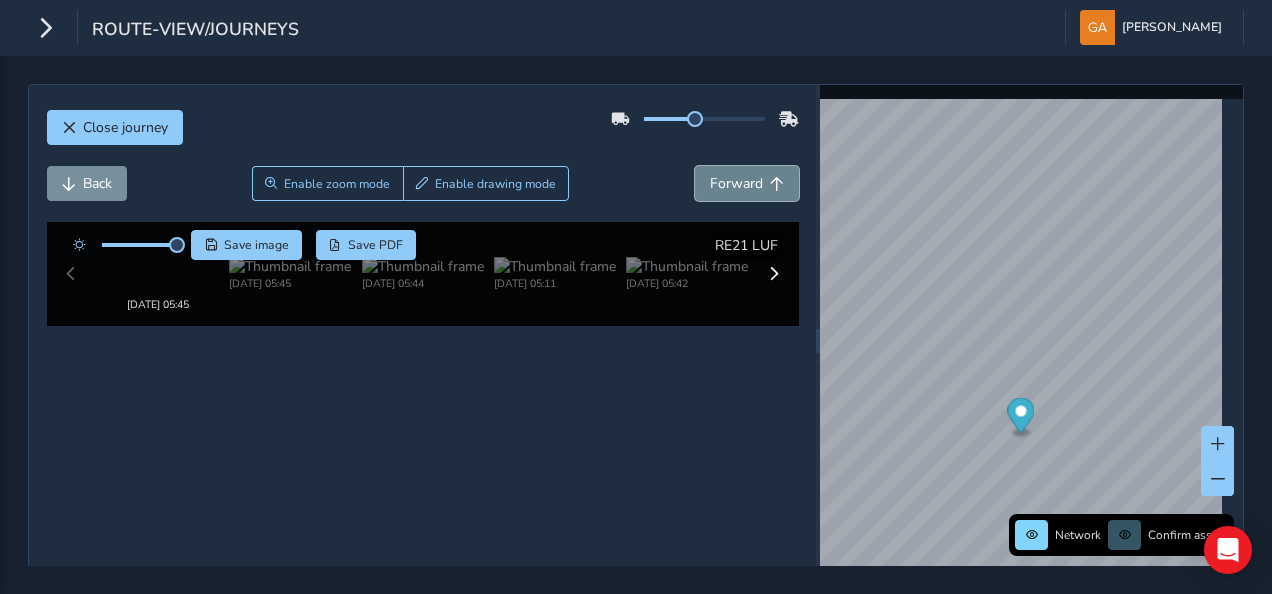 click on "Forward" at bounding box center [736, 183] 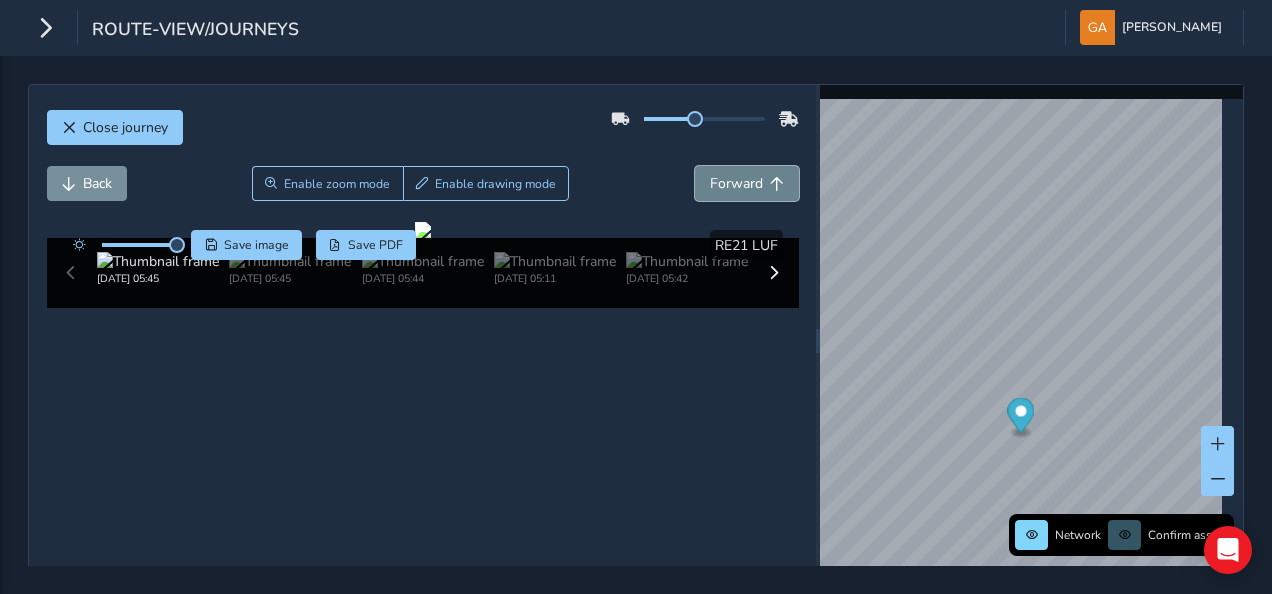click on "Forward" at bounding box center (736, 183) 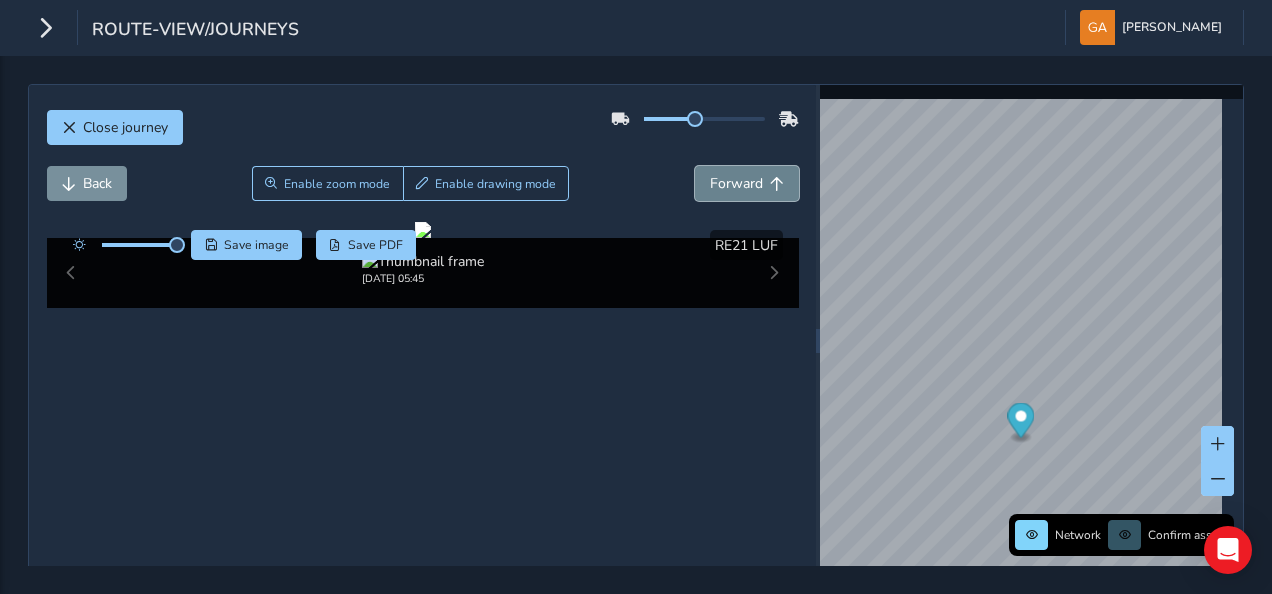 click on "Forward" at bounding box center (736, 183) 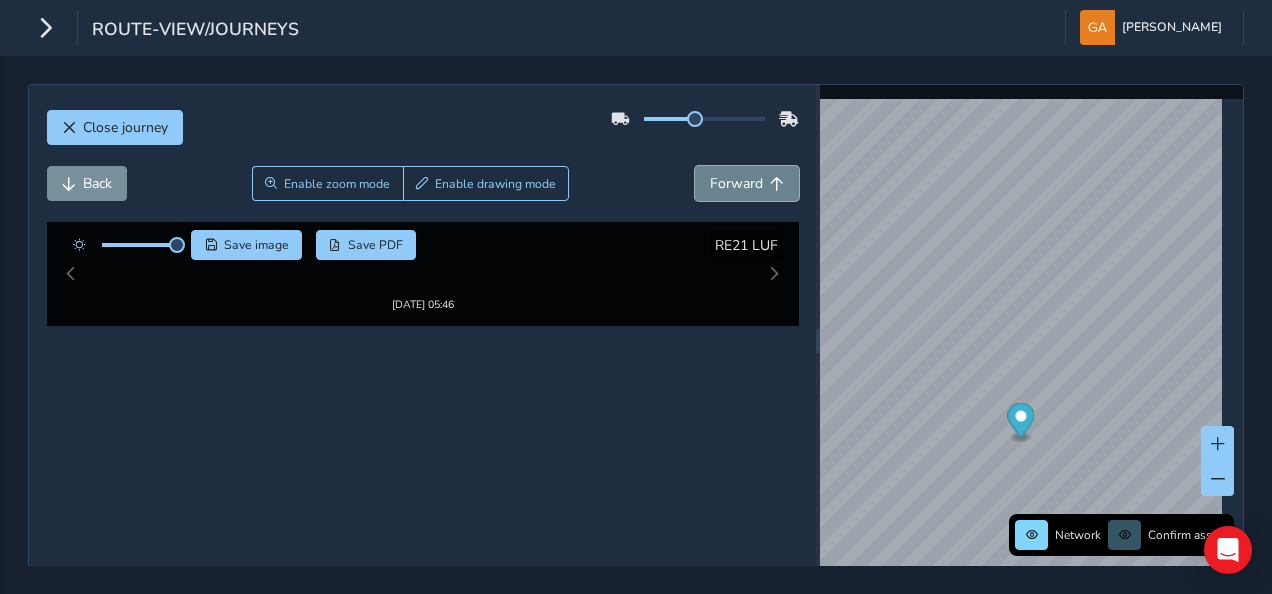 click on "Forward" at bounding box center [736, 183] 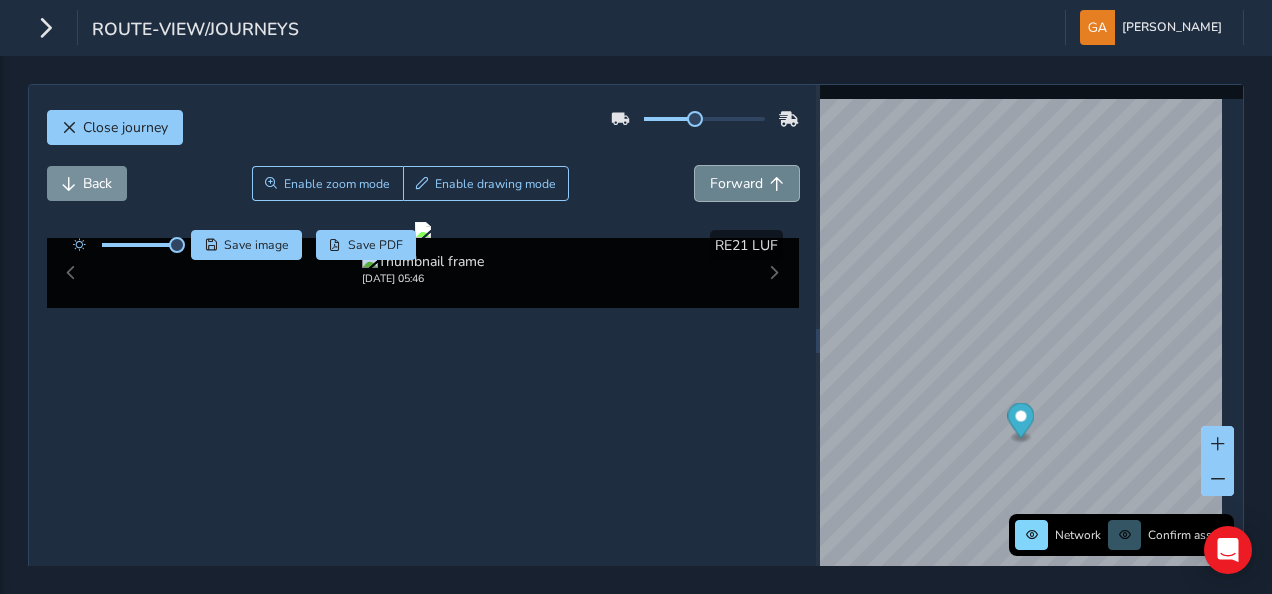 click on "Forward" at bounding box center [736, 183] 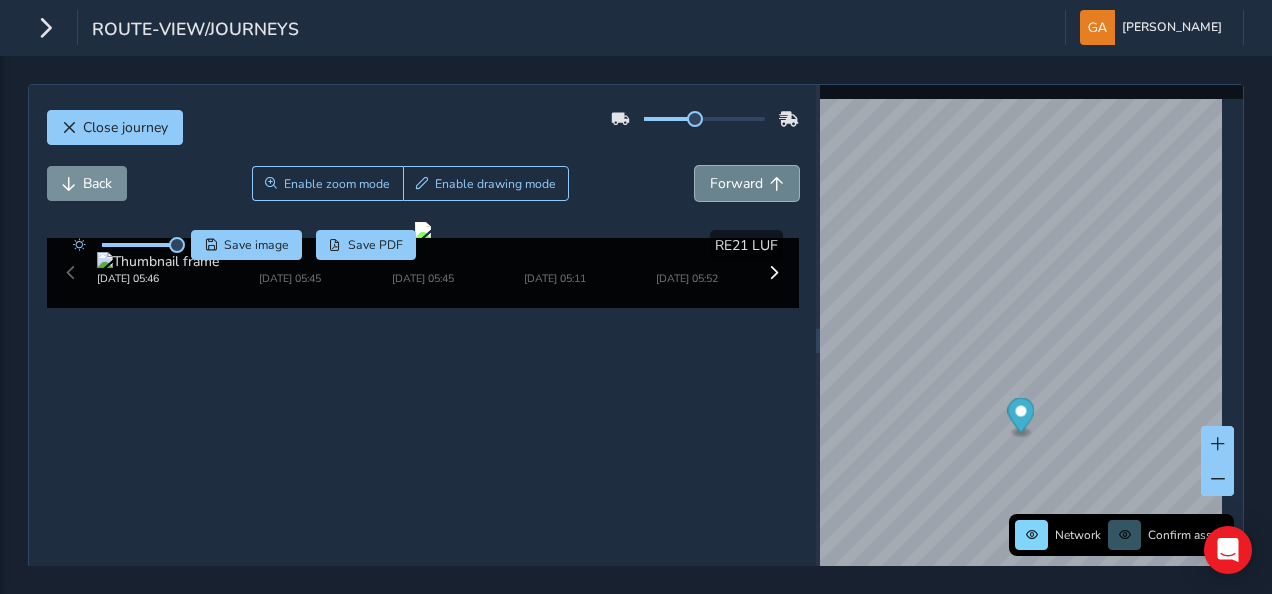 click on "Forward" at bounding box center [736, 183] 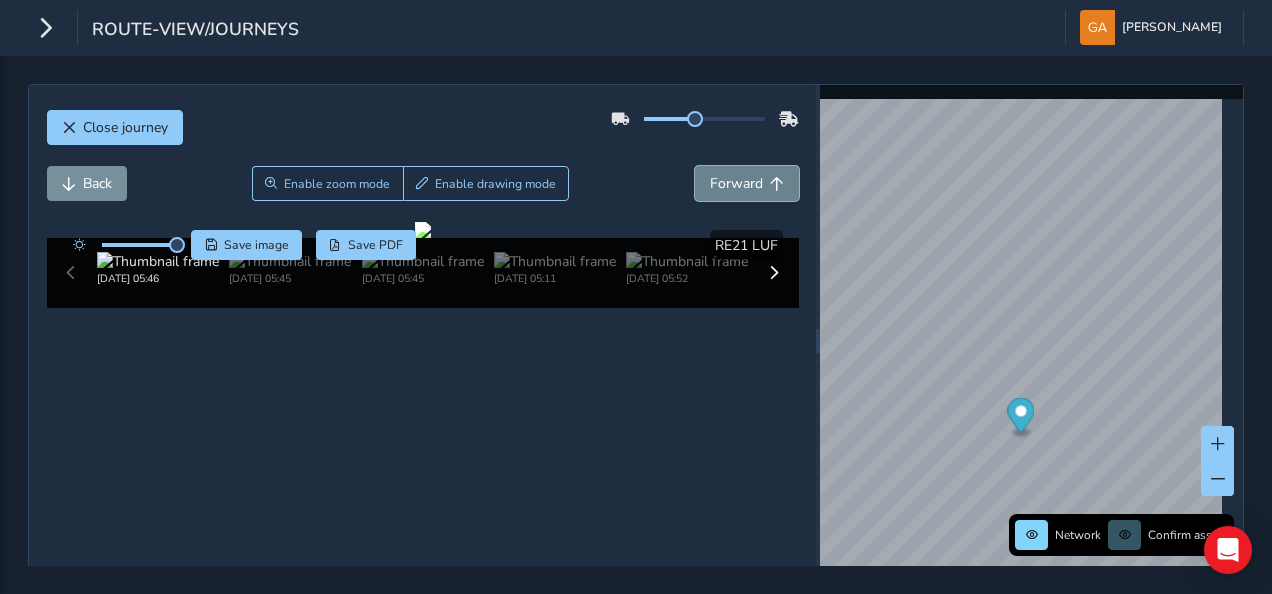 click on "Forward" at bounding box center [736, 183] 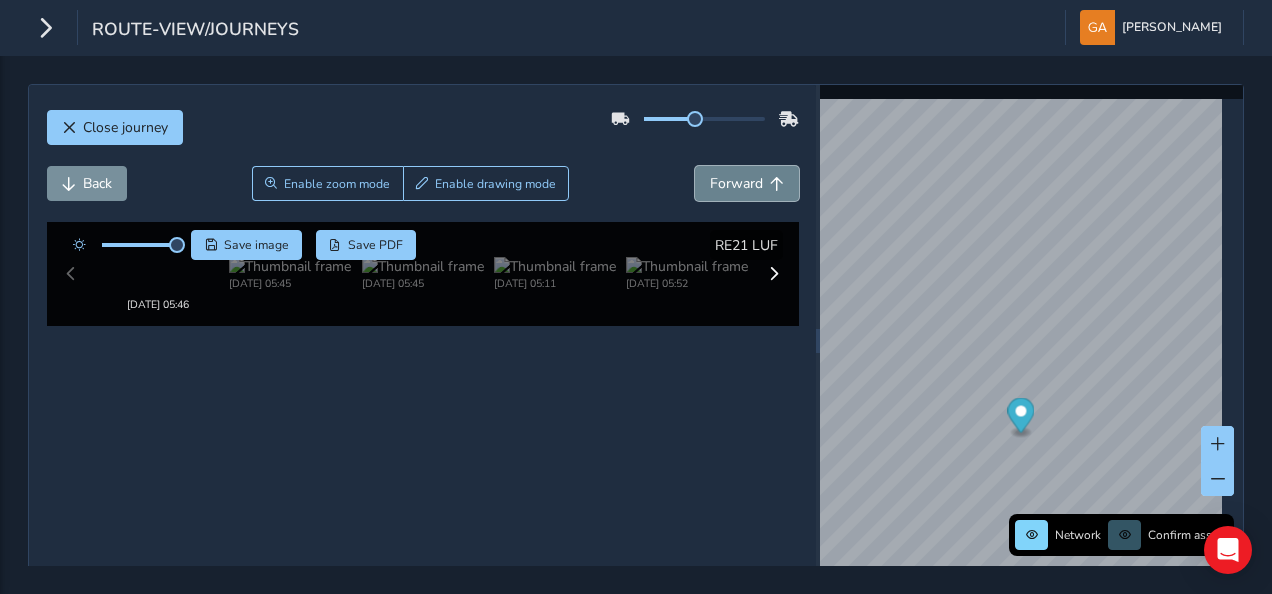 click on "Forward" at bounding box center (736, 183) 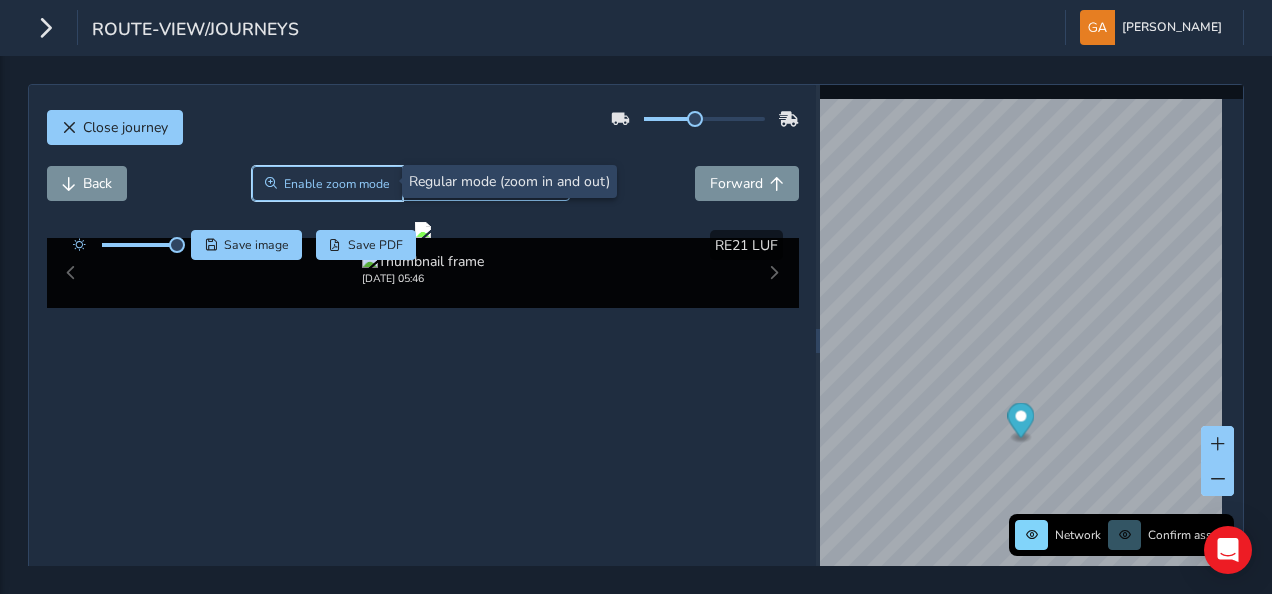 click on "Enable zoom mode" at bounding box center (337, 184) 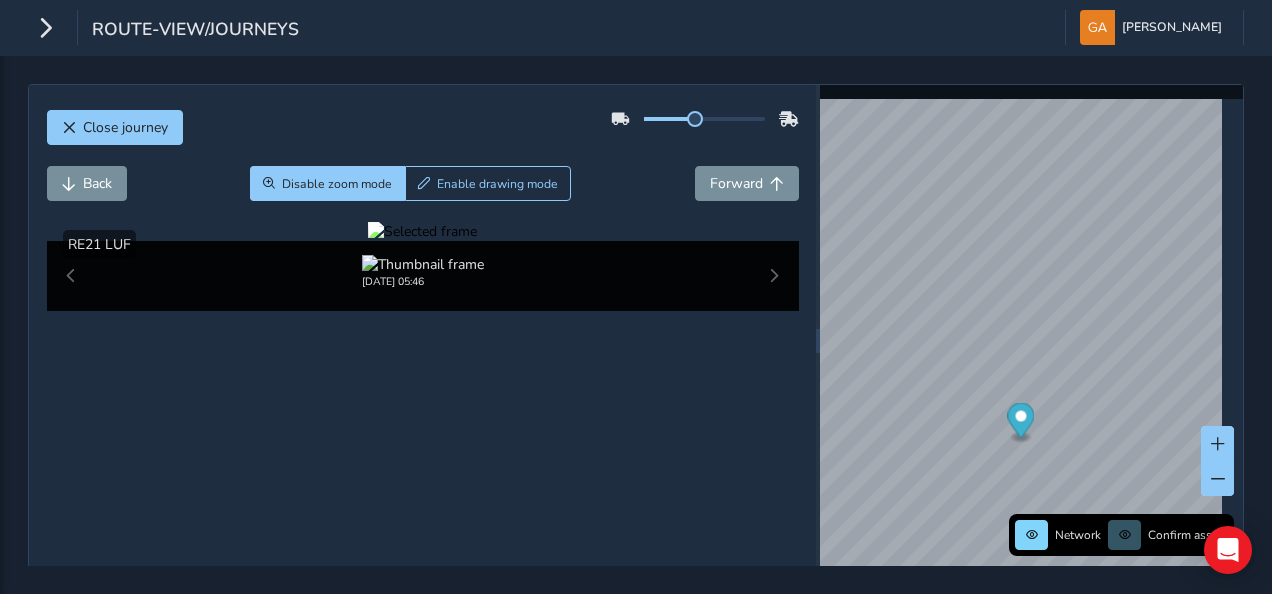 click at bounding box center (422, 231) 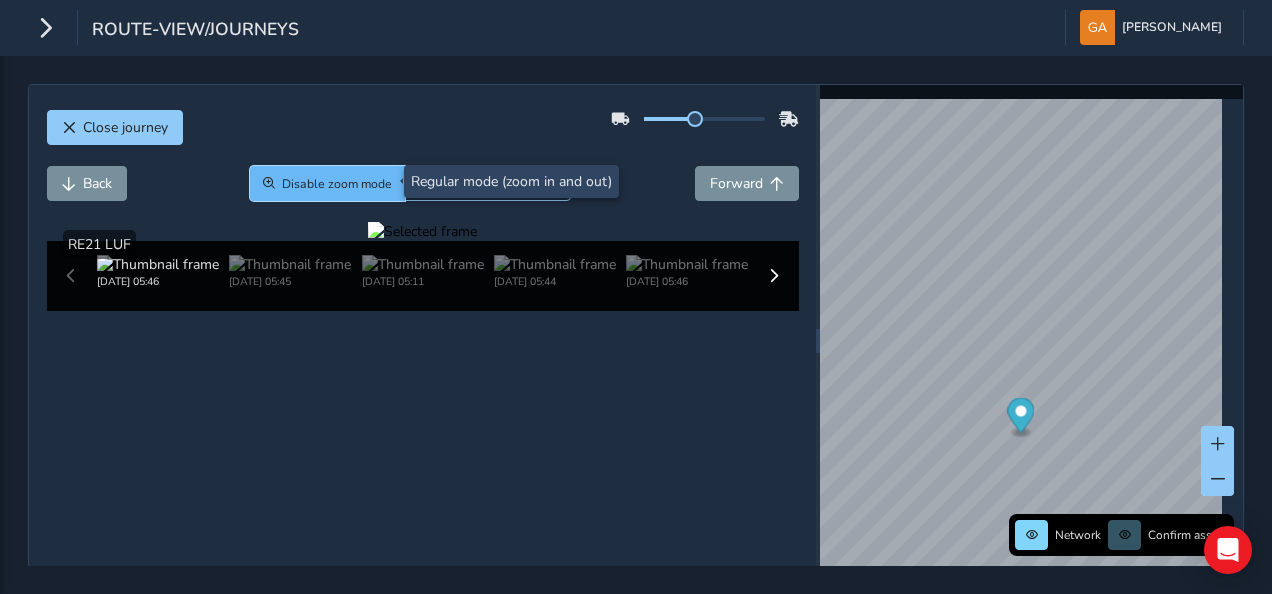 click on "Disable zoom mode" at bounding box center [337, 184] 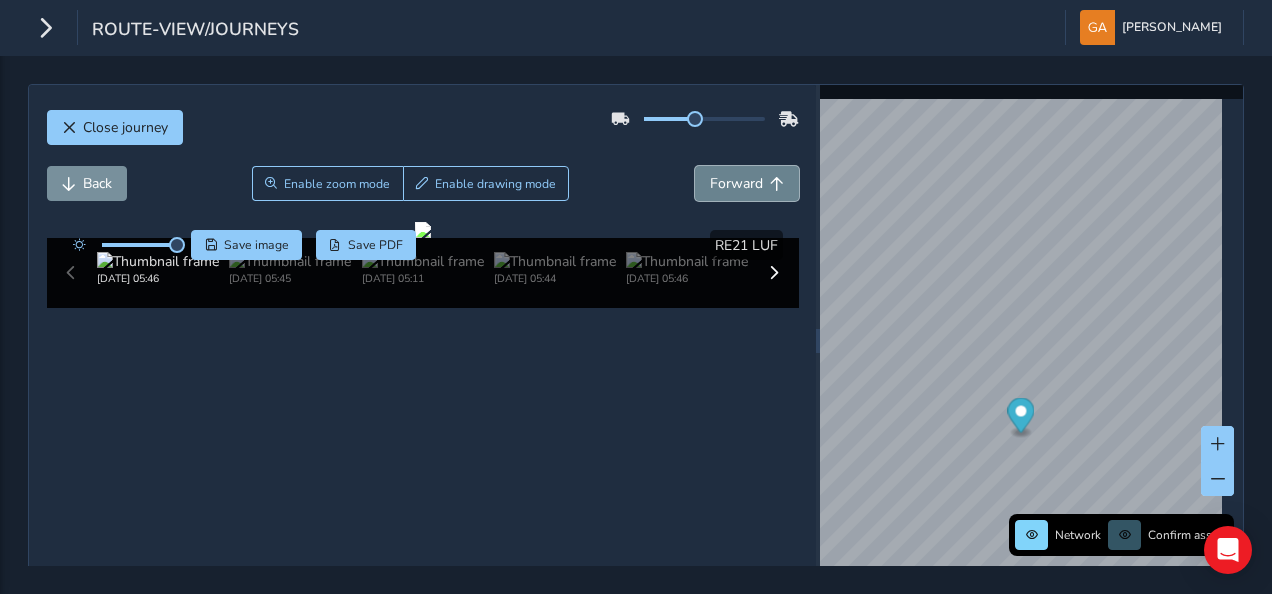 click on "Forward" at bounding box center (736, 183) 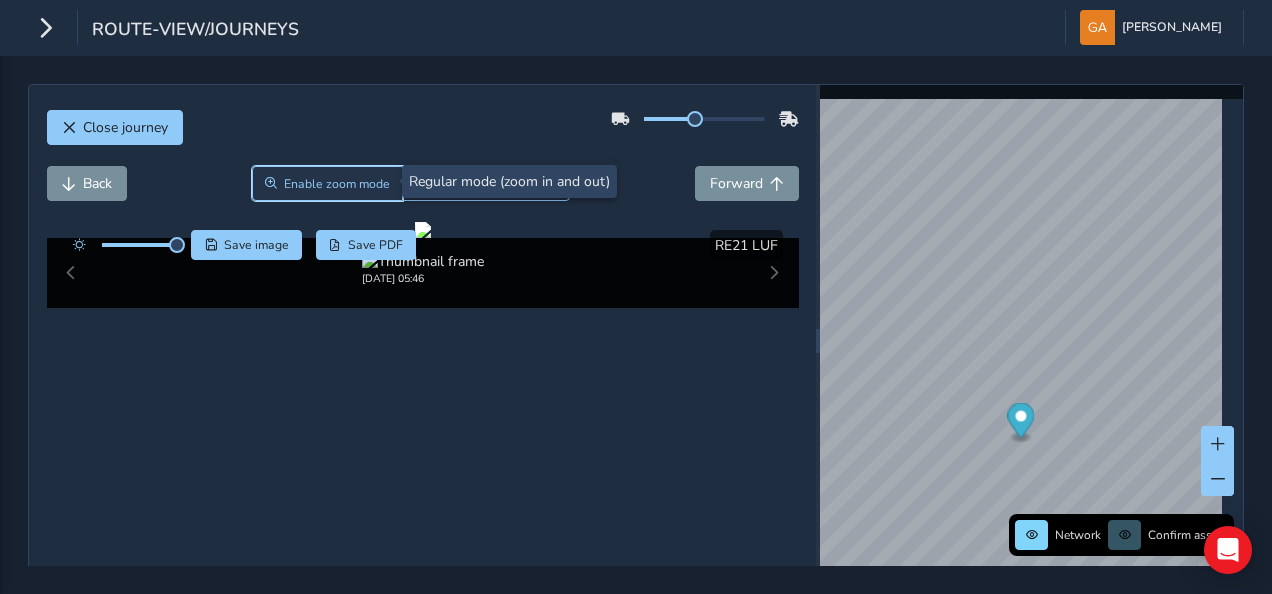 click on "Enable zoom mode" at bounding box center [337, 184] 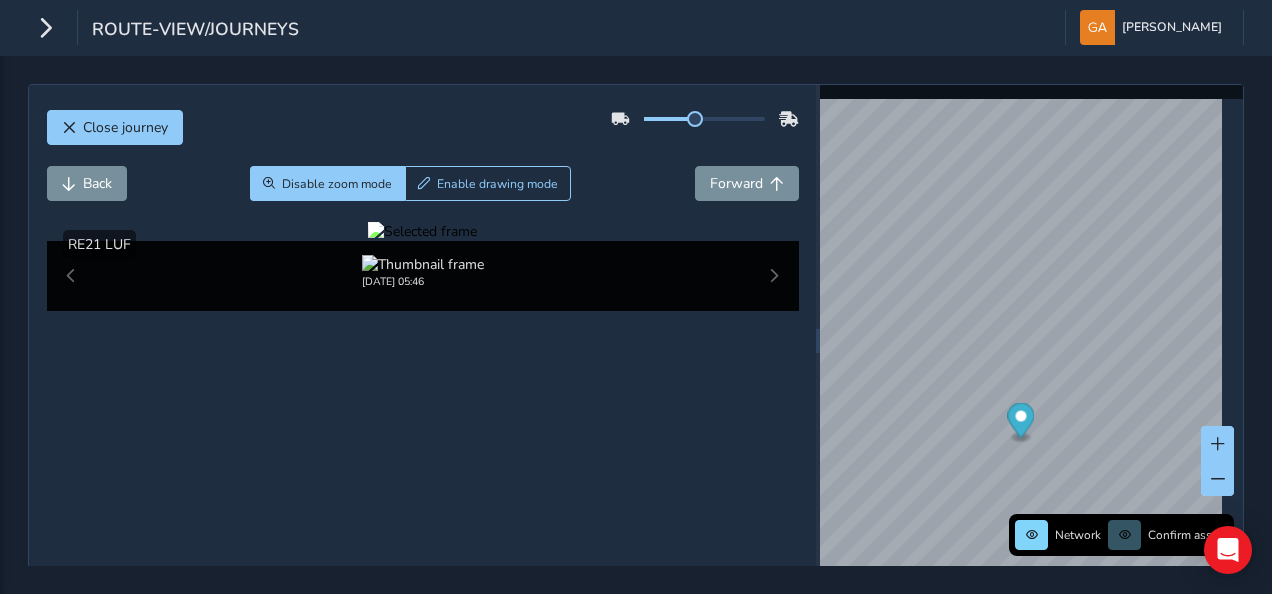 click at bounding box center (422, 231) 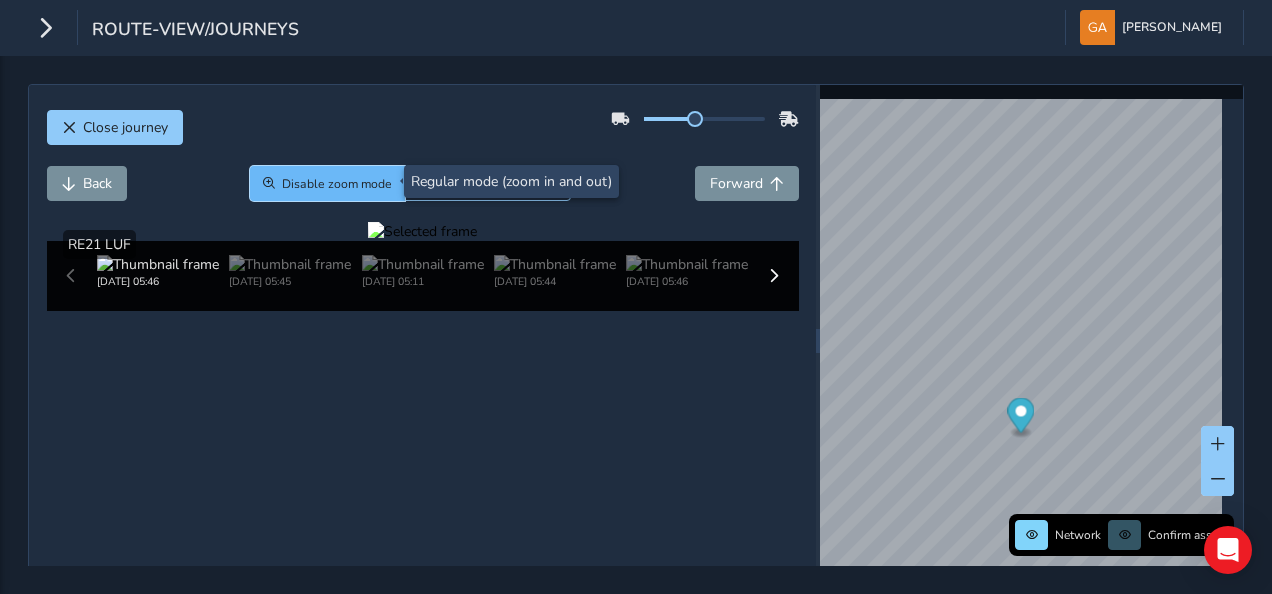 click on "Disable zoom mode" at bounding box center (337, 184) 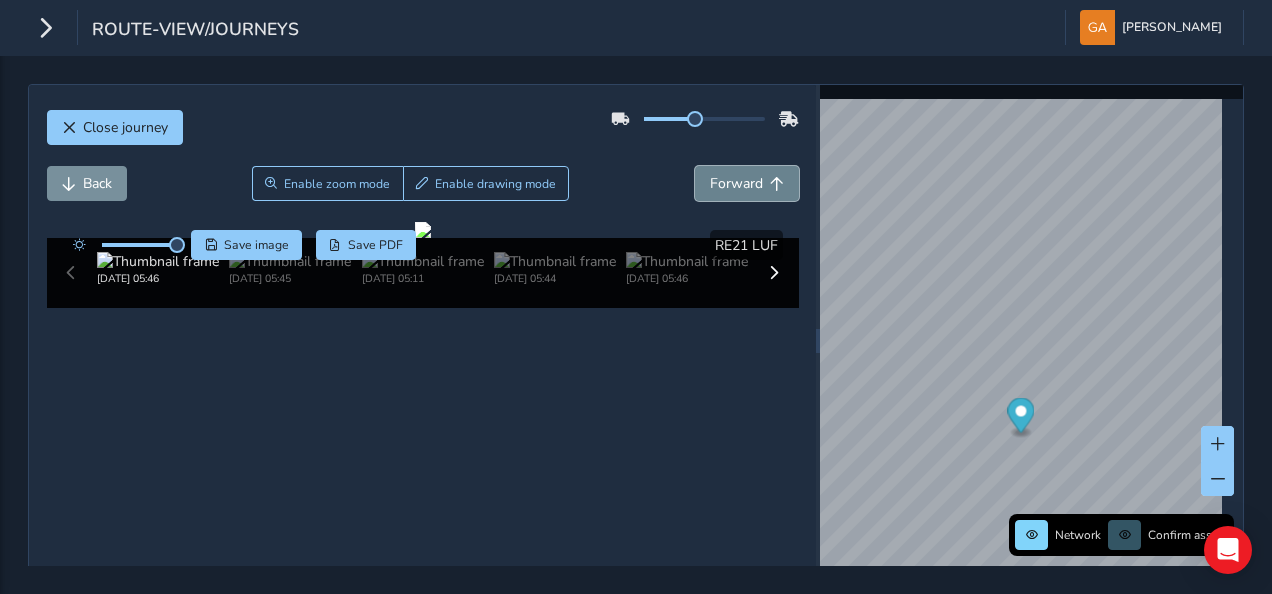 click on "Forward" at bounding box center [736, 183] 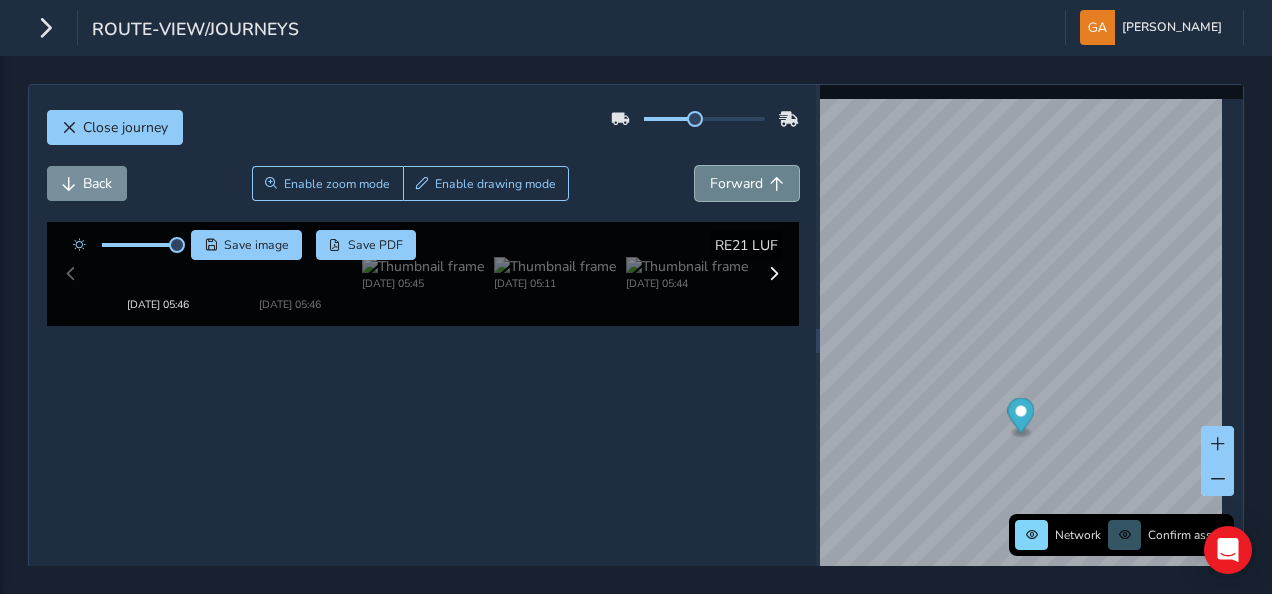 click on "Forward" at bounding box center (736, 183) 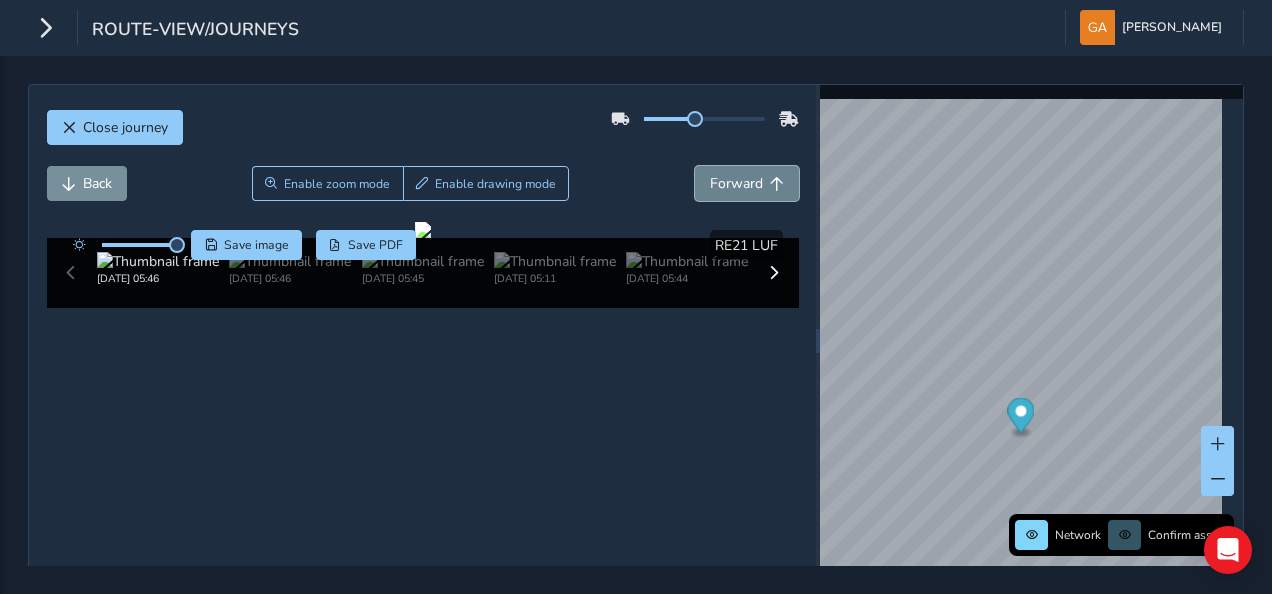 click on "Forward" at bounding box center (736, 183) 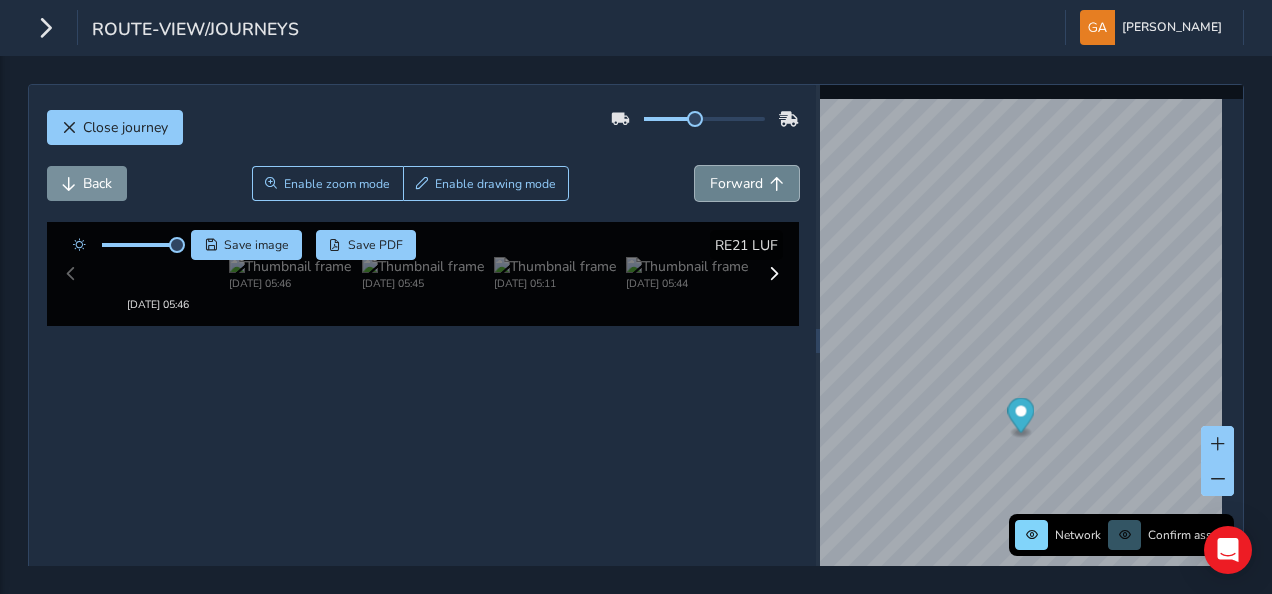 click on "Forward" at bounding box center (736, 183) 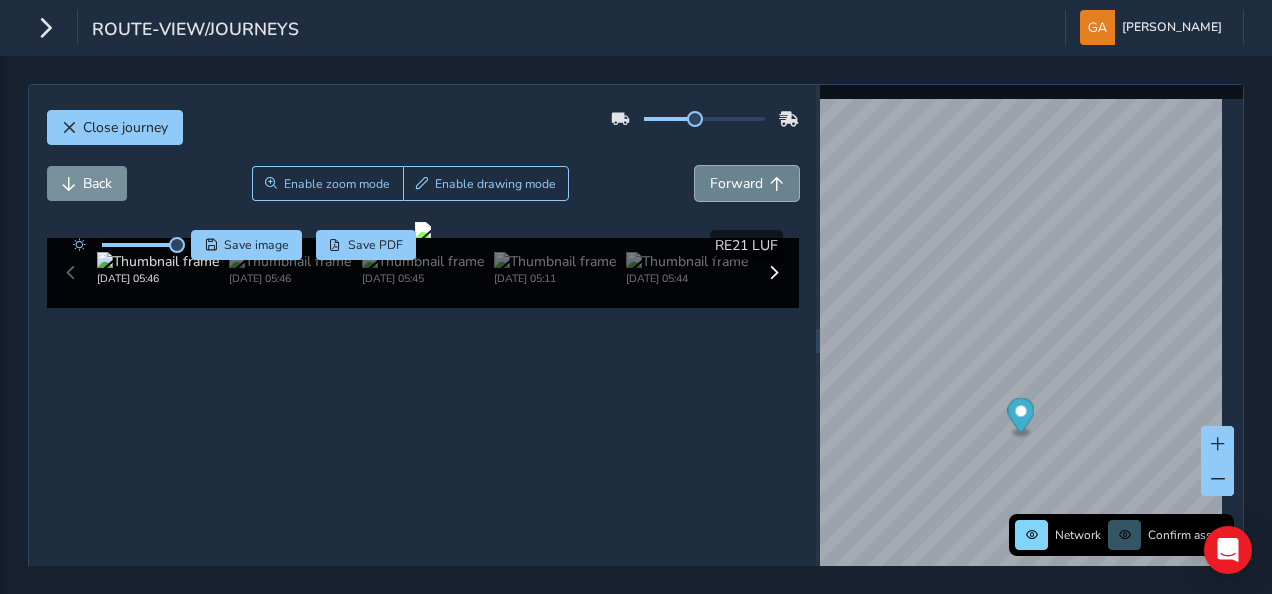 click on "Forward" at bounding box center (736, 183) 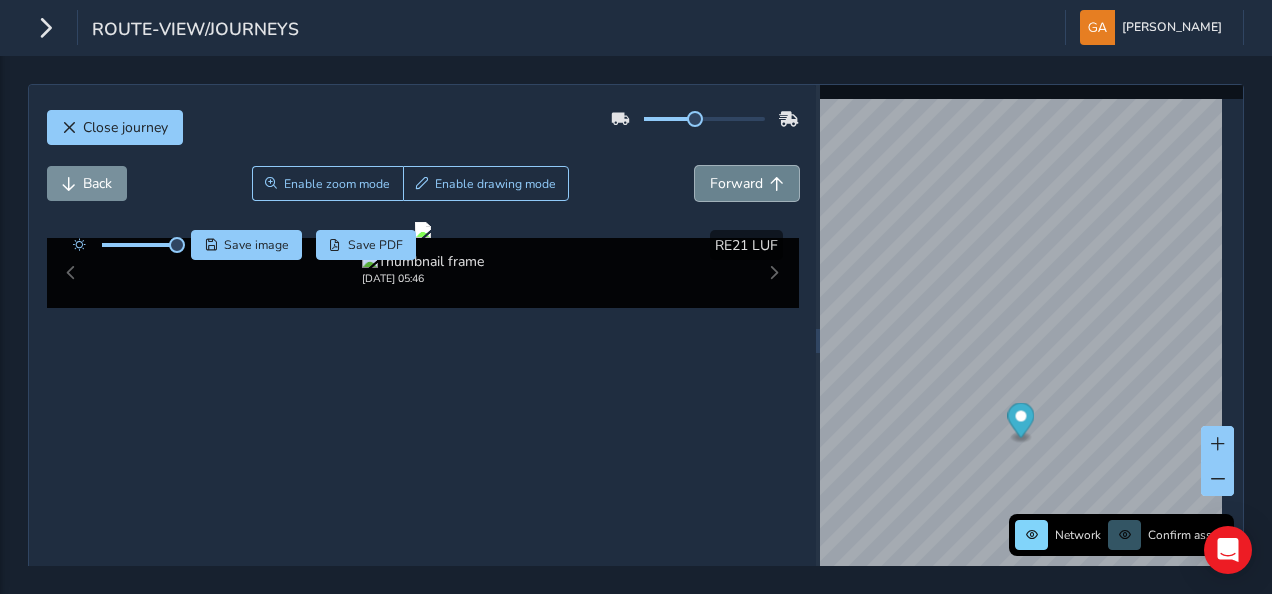 click on "Forward" at bounding box center (736, 183) 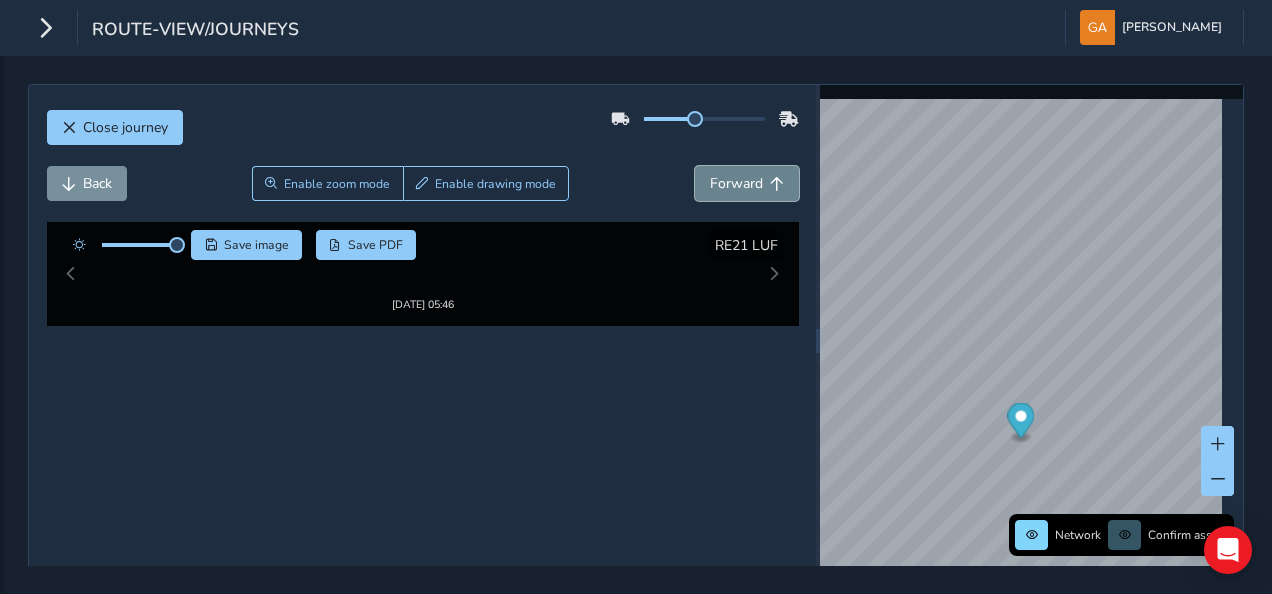 click on "Forward" at bounding box center [736, 183] 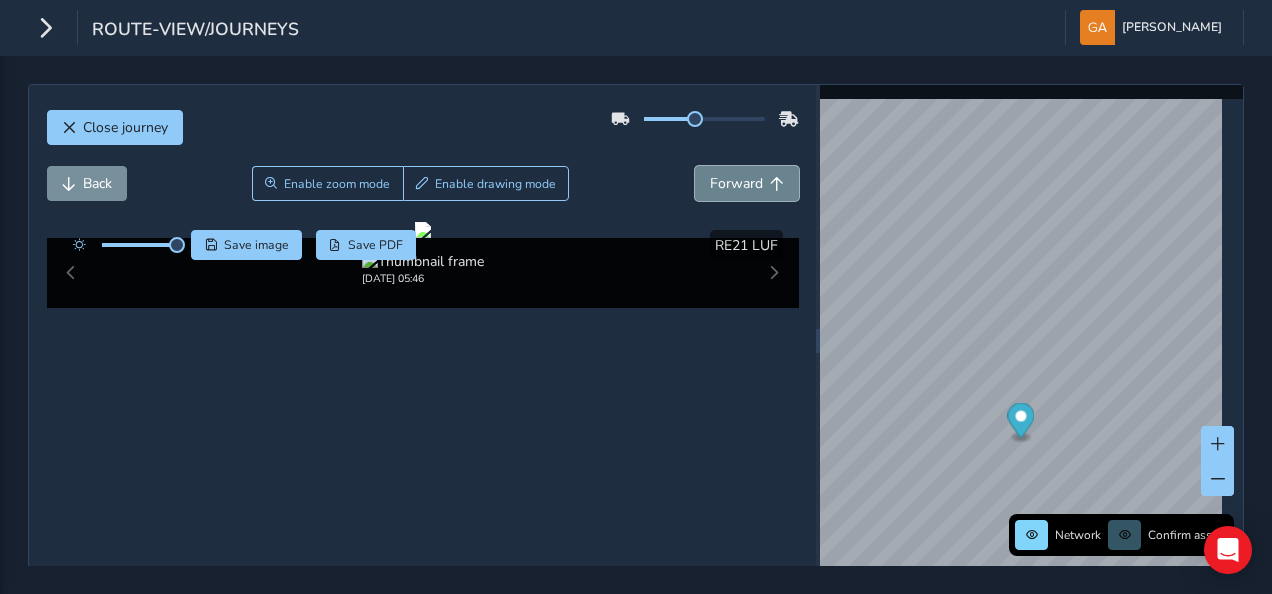 click on "Forward" at bounding box center (736, 183) 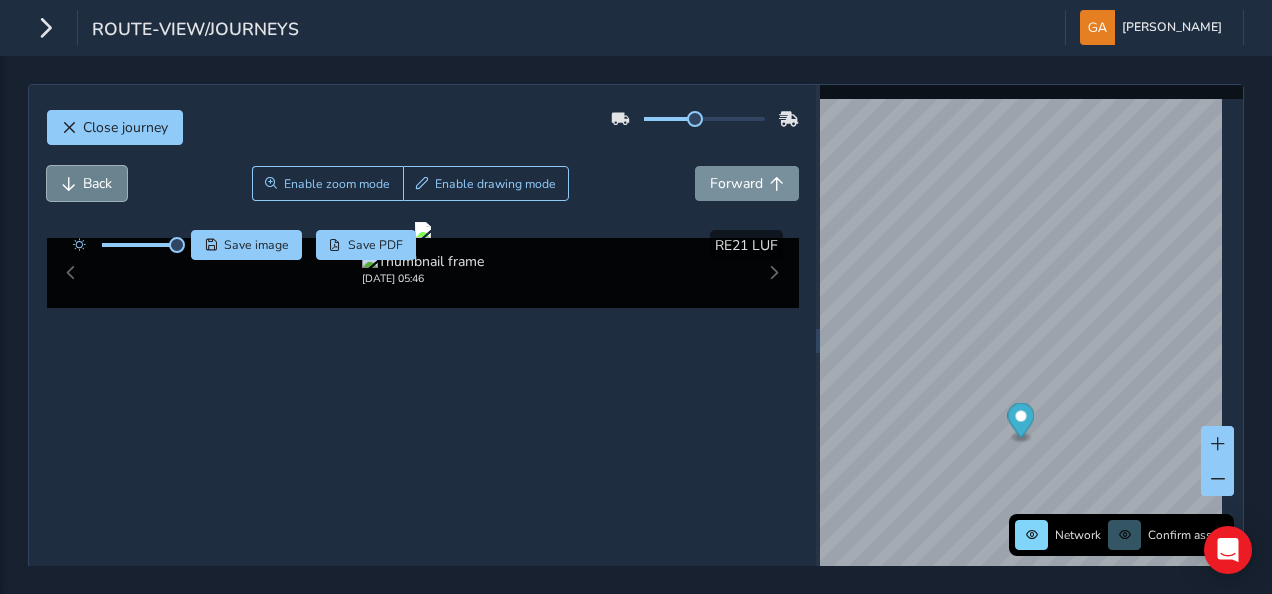 click on "Back" at bounding box center (97, 183) 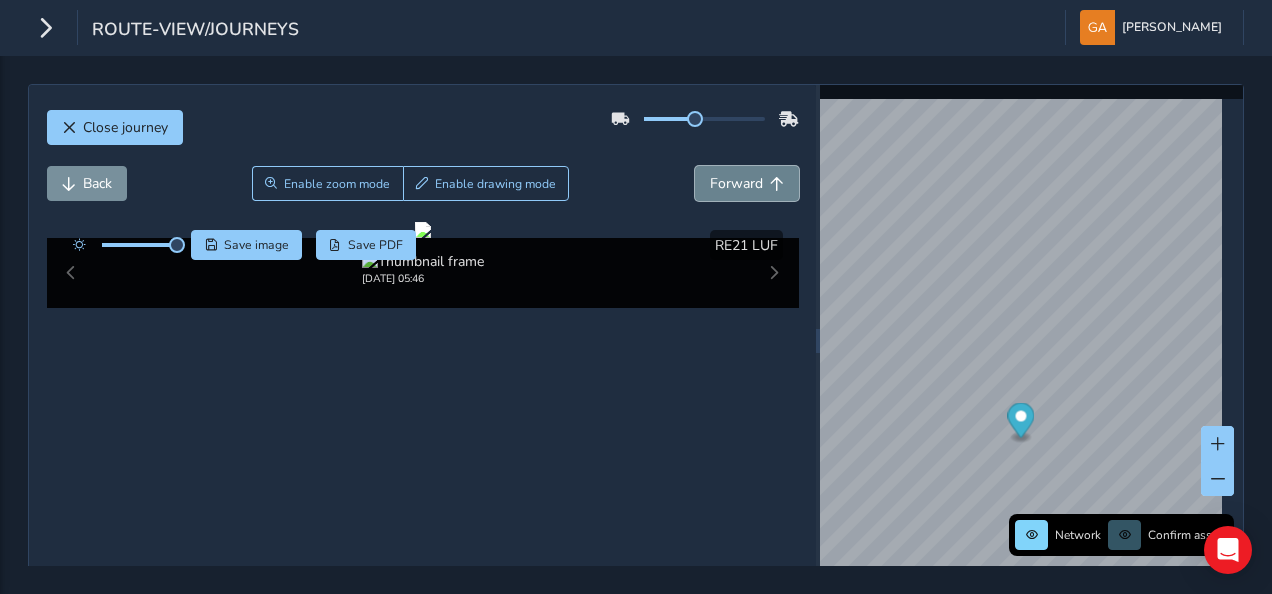 click on "Forward" at bounding box center (736, 183) 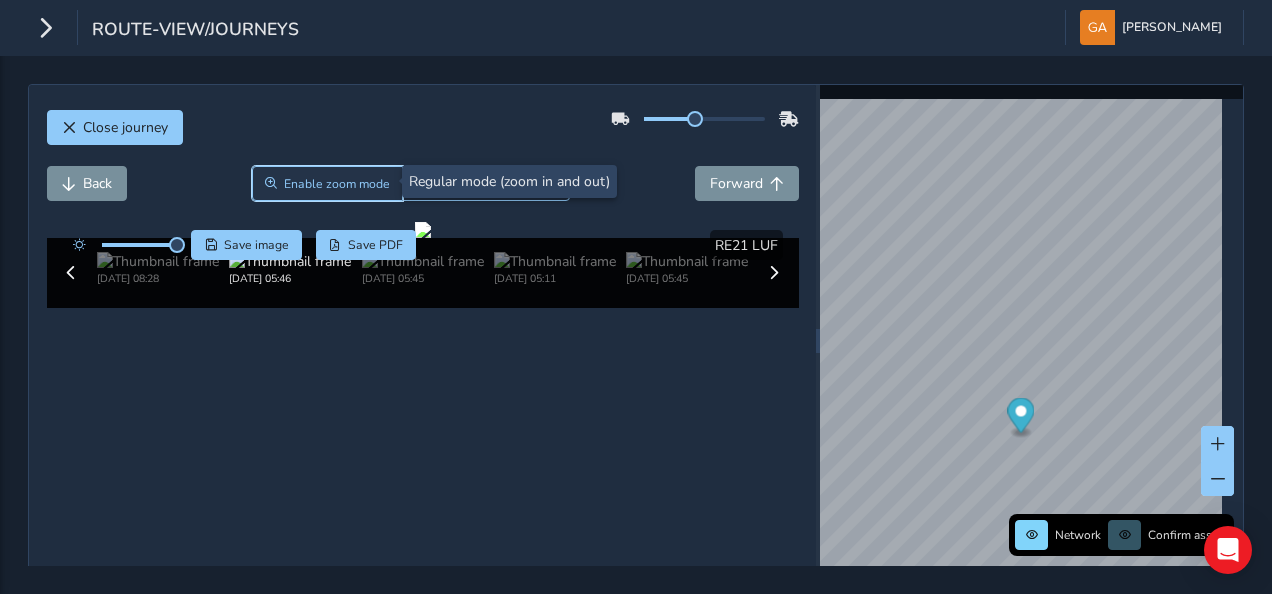 click on "Enable zoom mode" at bounding box center (337, 184) 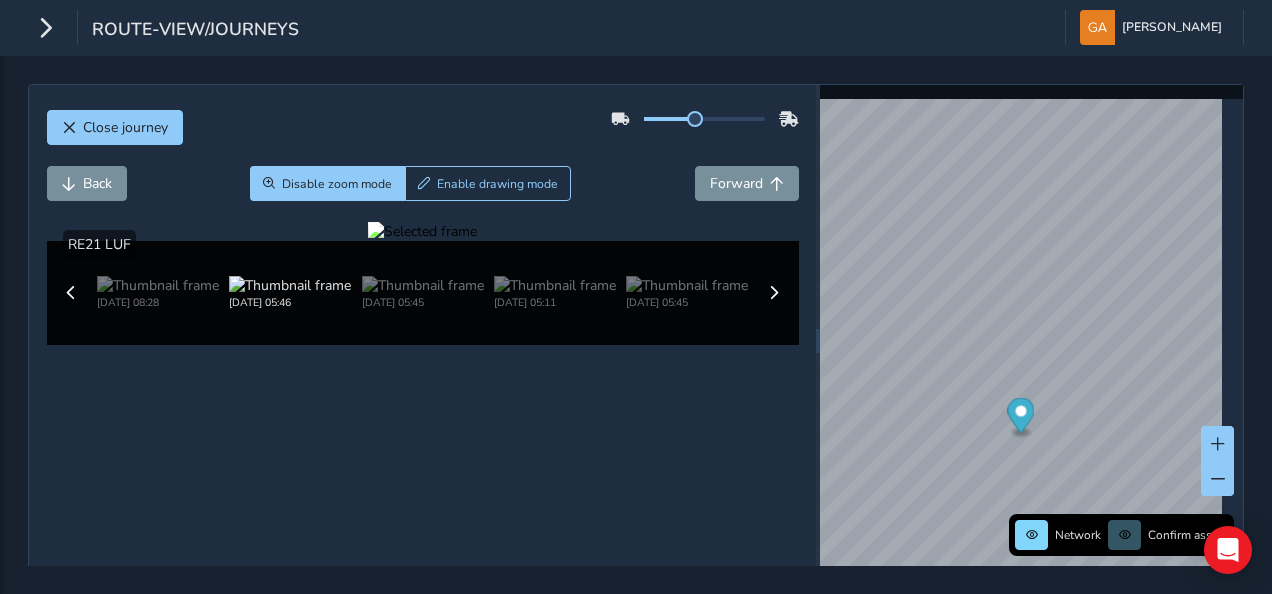 click at bounding box center [422, 231] 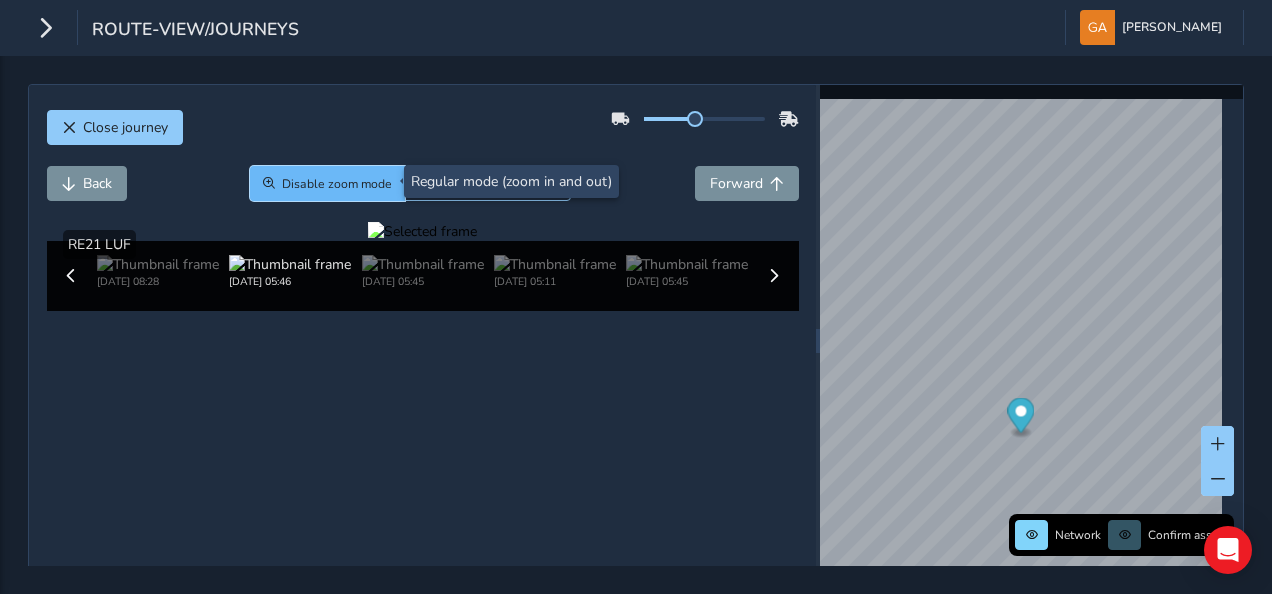 click on "Disable zoom mode" at bounding box center (337, 184) 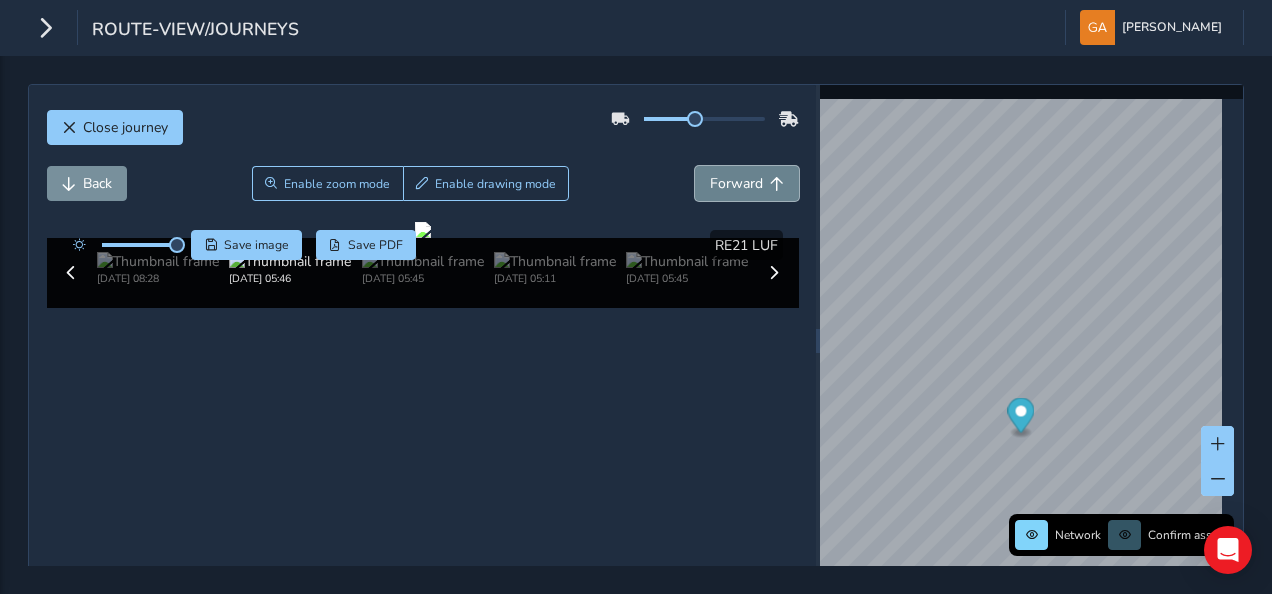 click on "Forward" at bounding box center [736, 183] 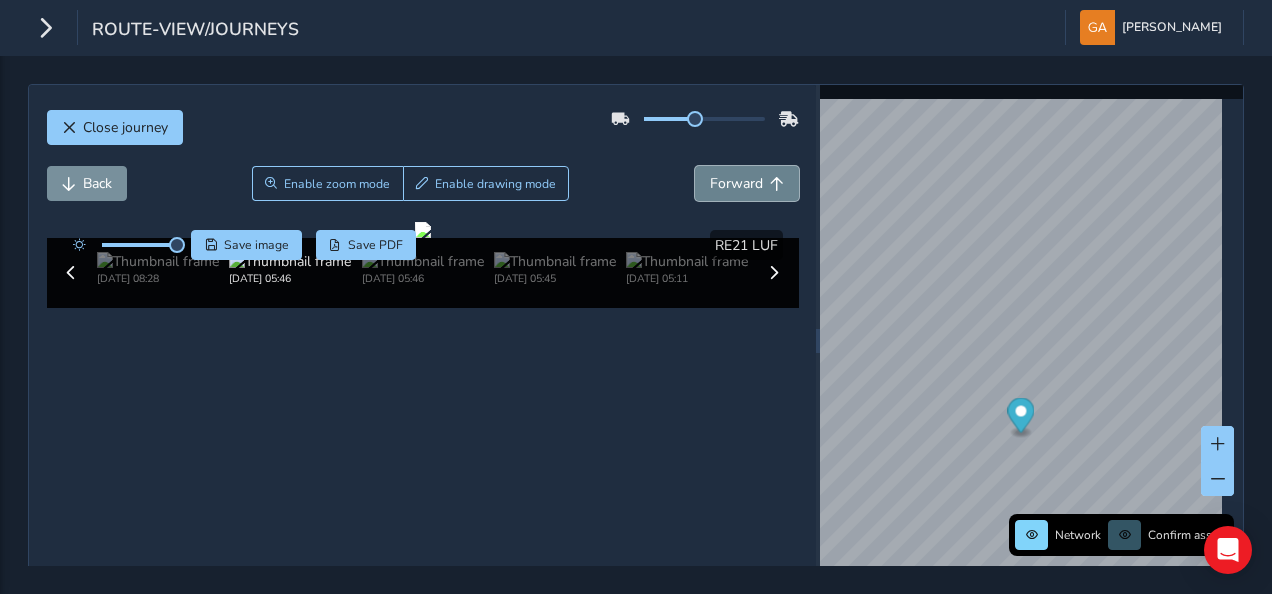 click on "Forward" at bounding box center [736, 183] 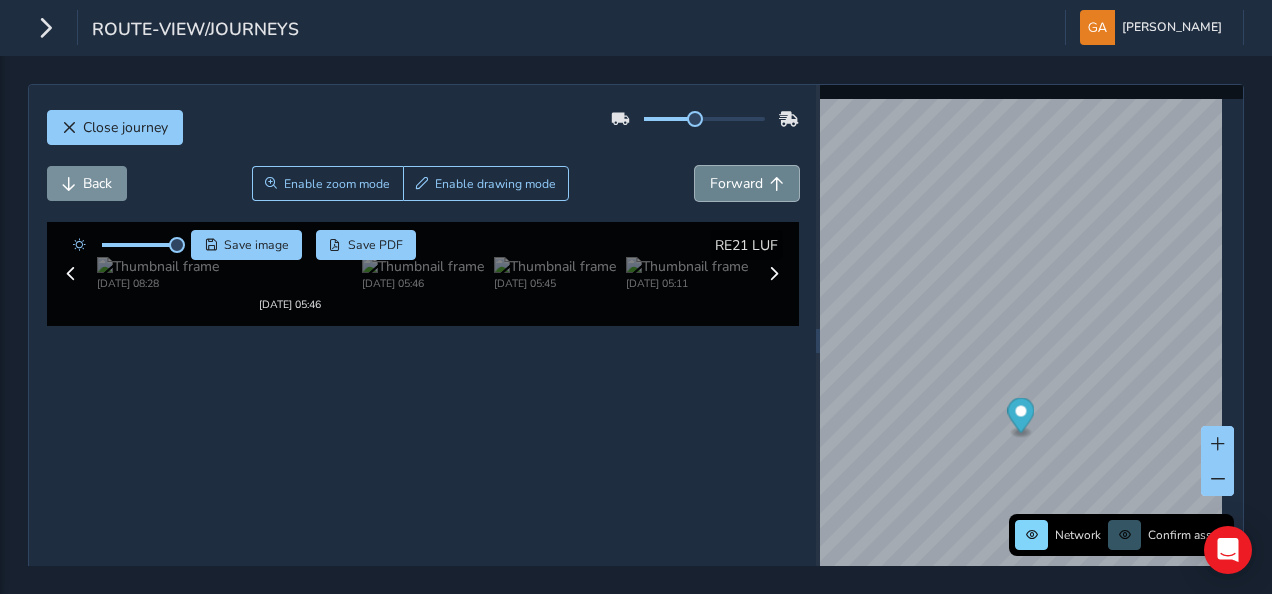click on "Forward" at bounding box center (736, 183) 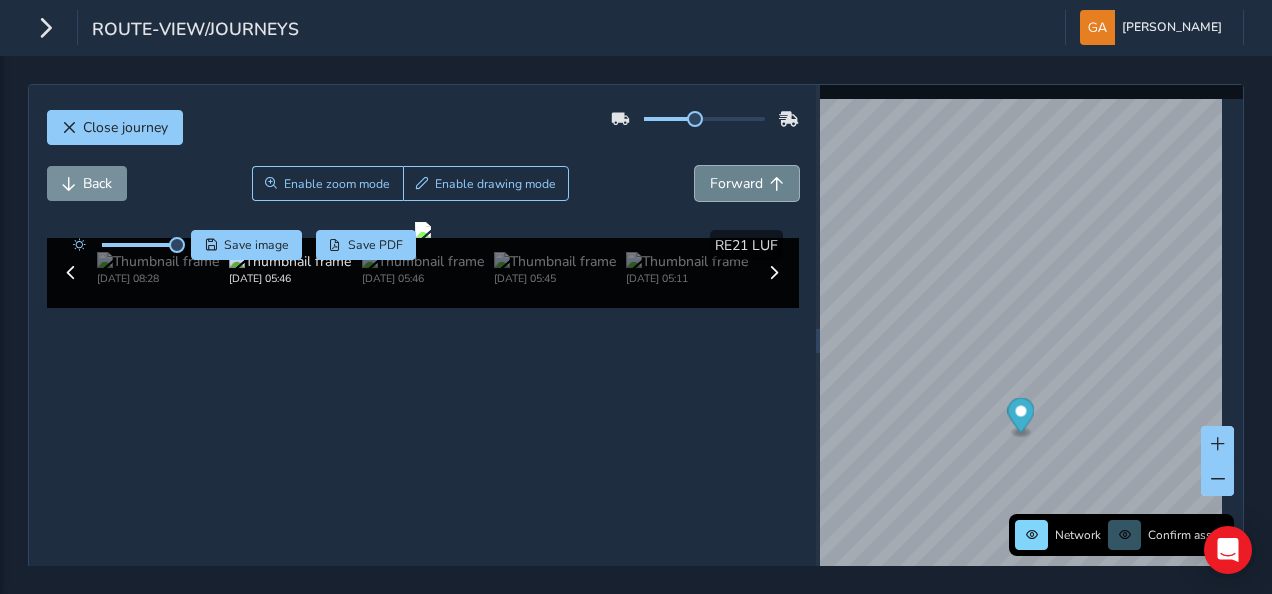 click on "Forward" at bounding box center (736, 183) 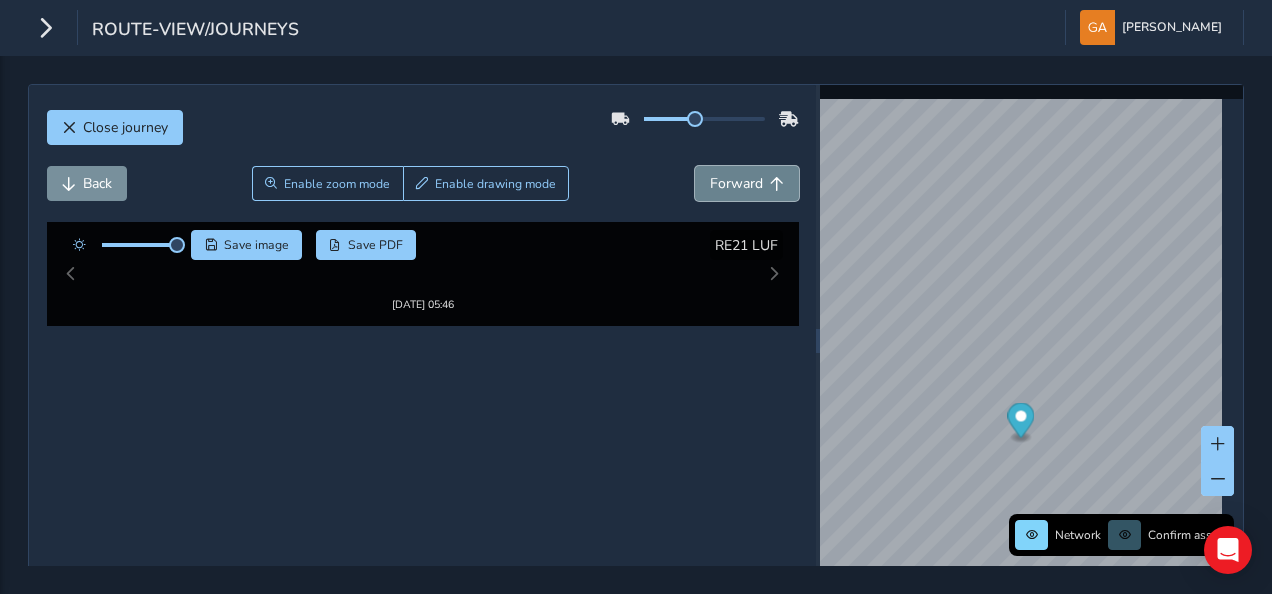 click on "Forward" at bounding box center (736, 183) 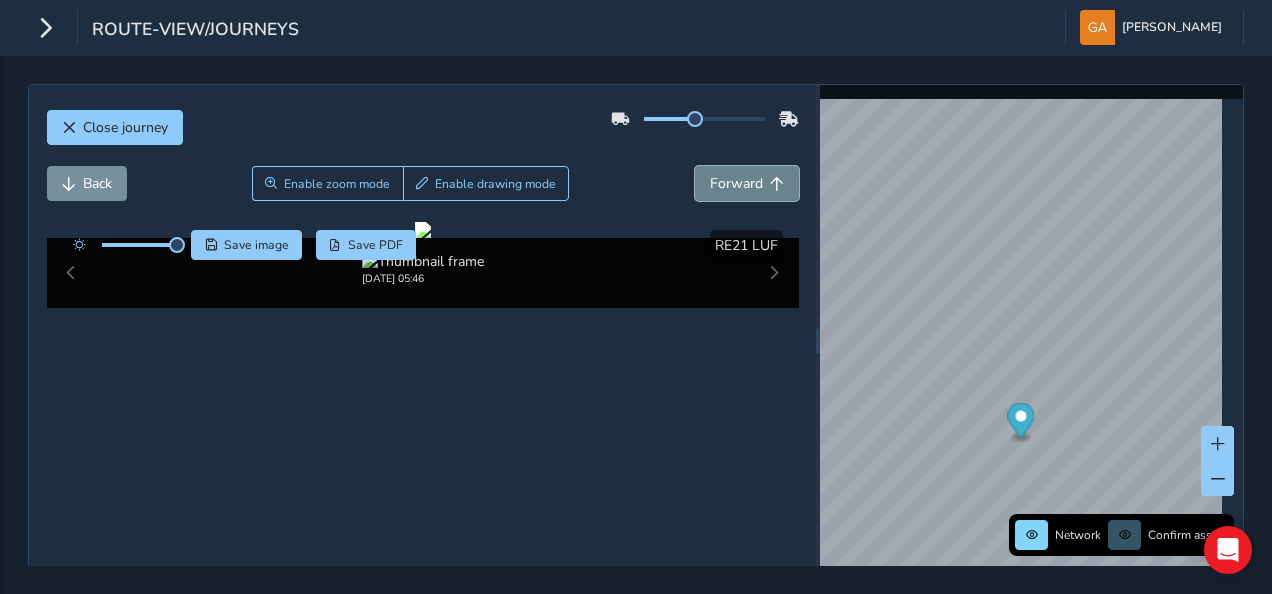click on "Forward" at bounding box center (736, 183) 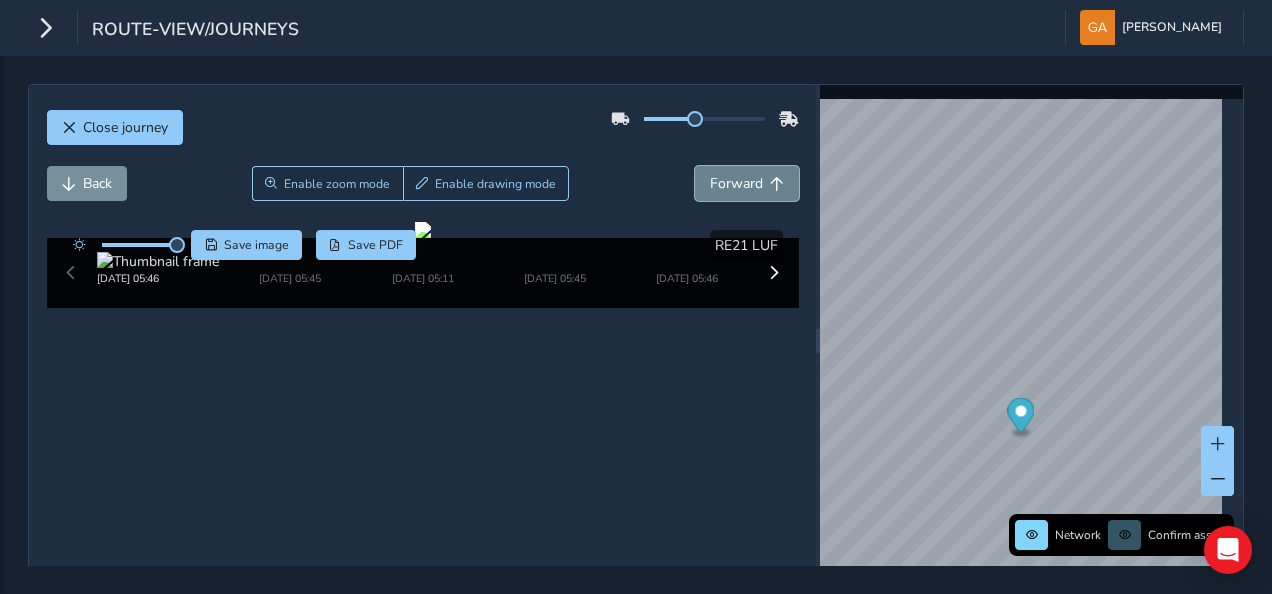click on "Forward" at bounding box center (736, 183) 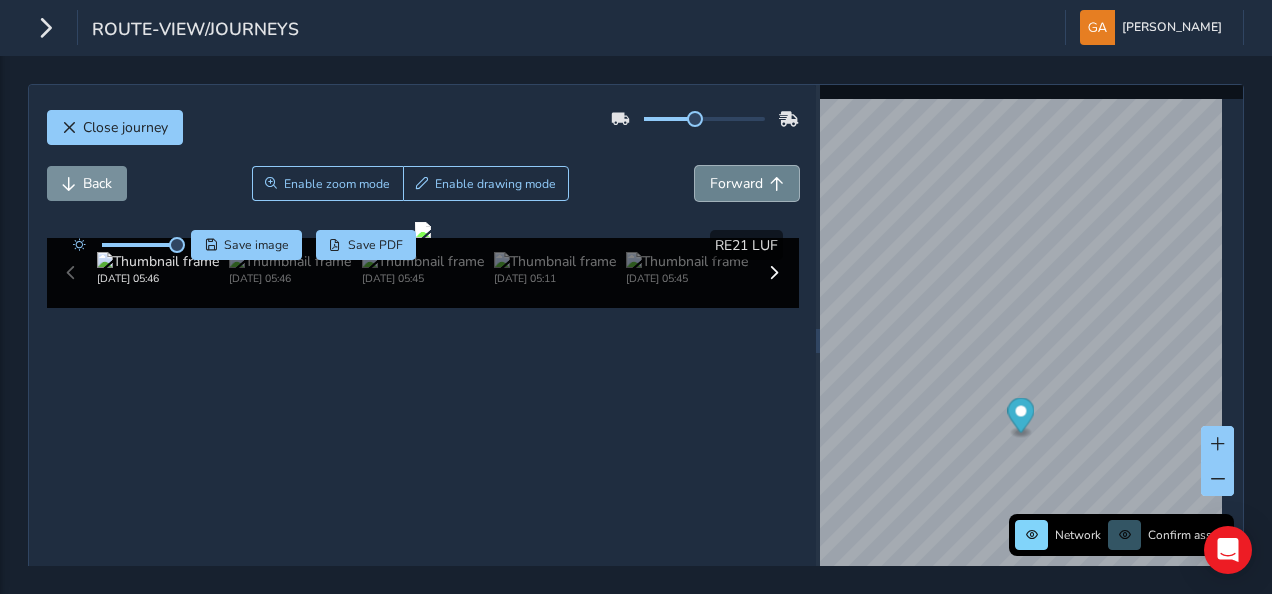 click on "Forward" at bounding box center (736, 183) 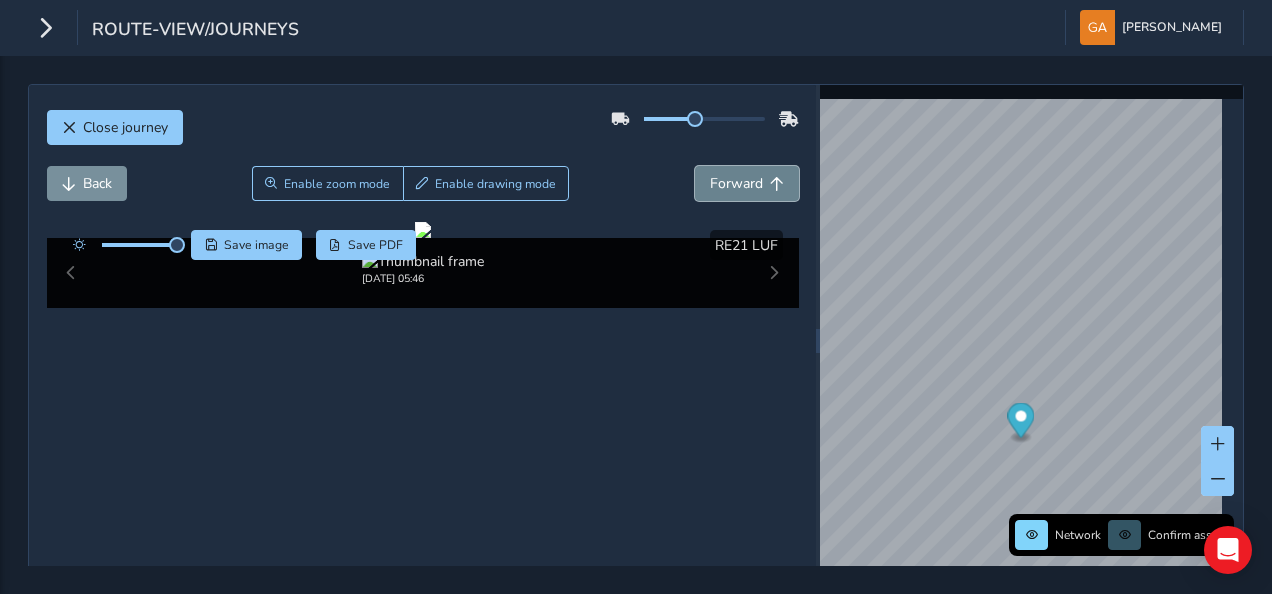 click on "Forward" at bounding box center [736, 183] 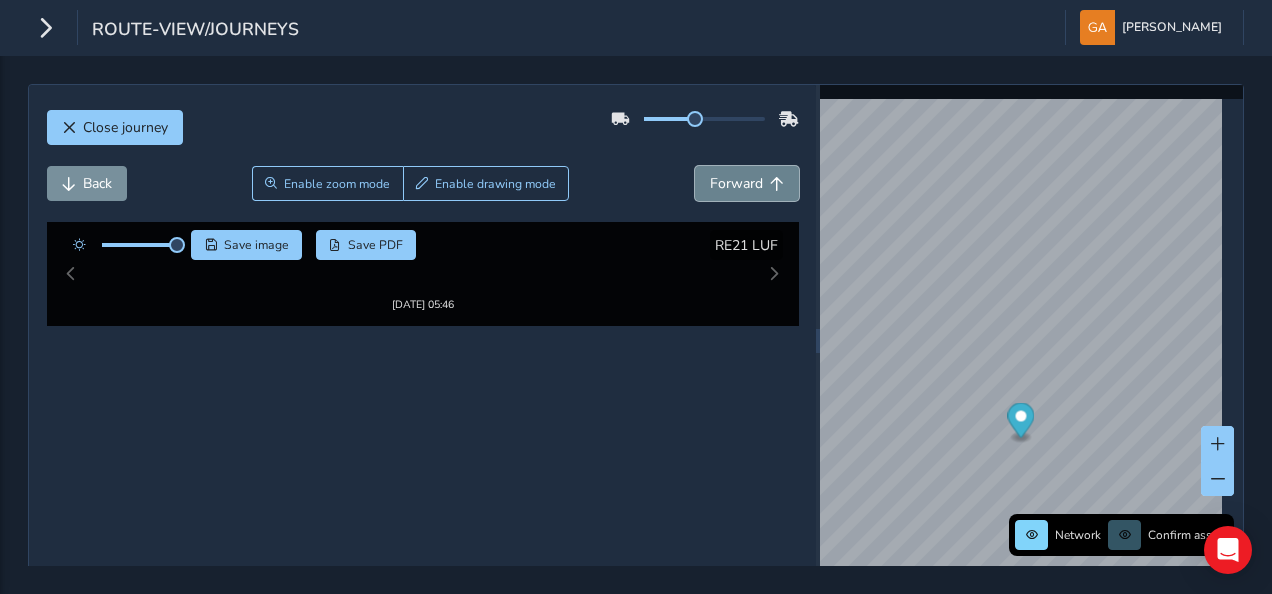 click on "Forward" at bounding box center (736, 183) 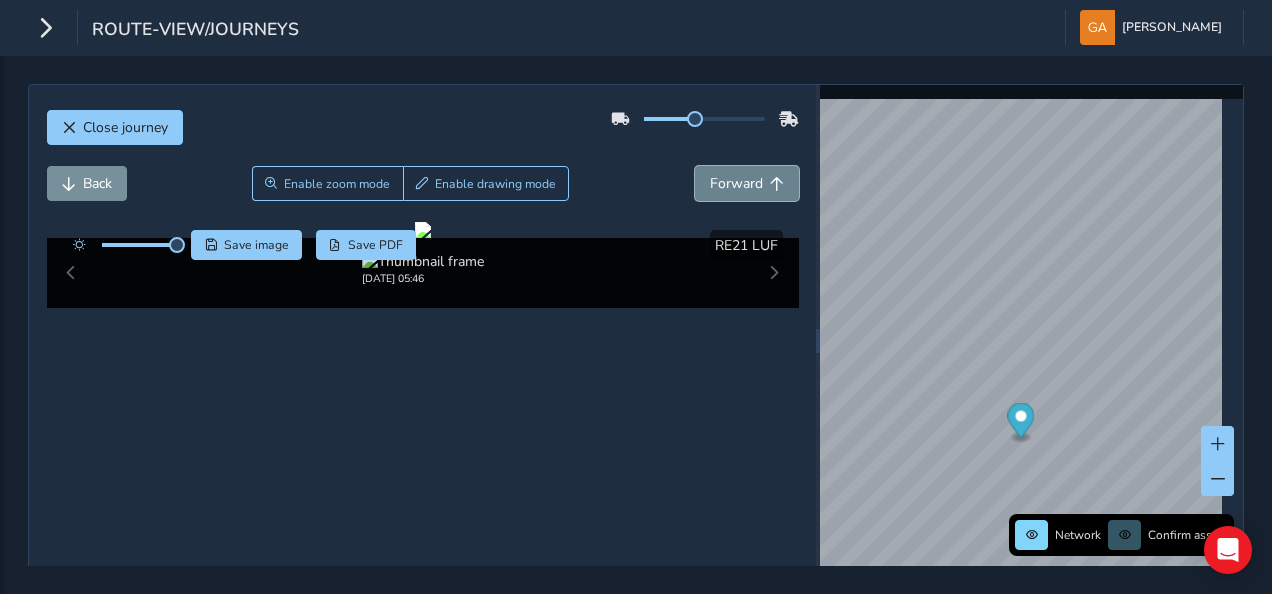 click on "Forward" at bounding box center [736, 183] 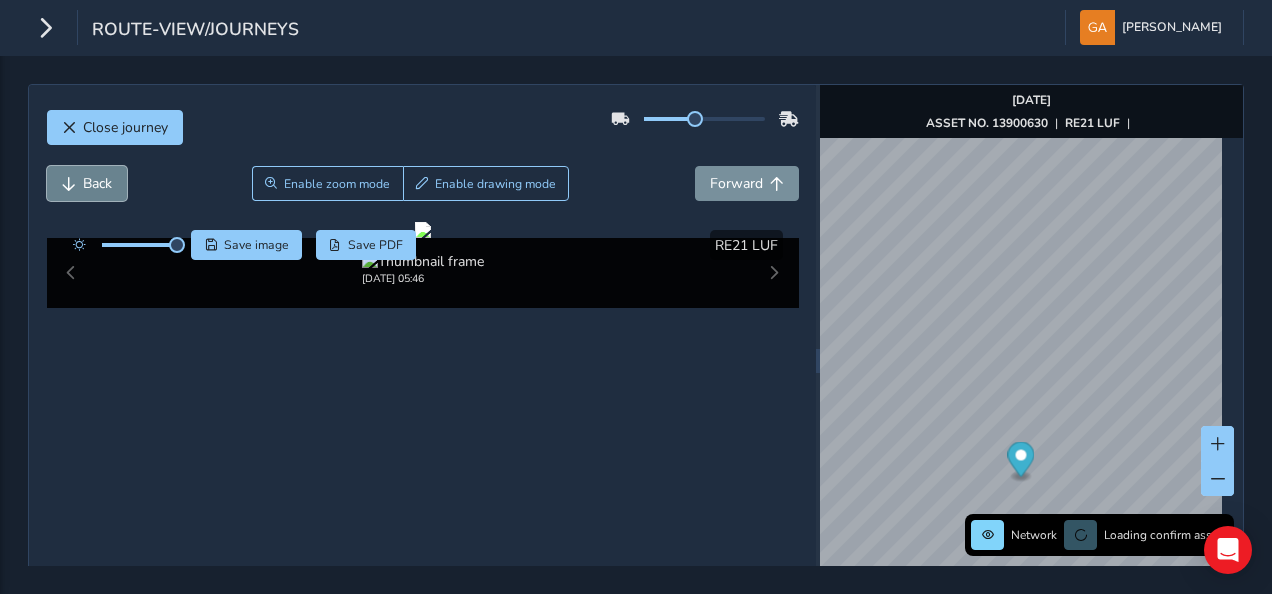 click on "Back" at bounding box center [87, 183] 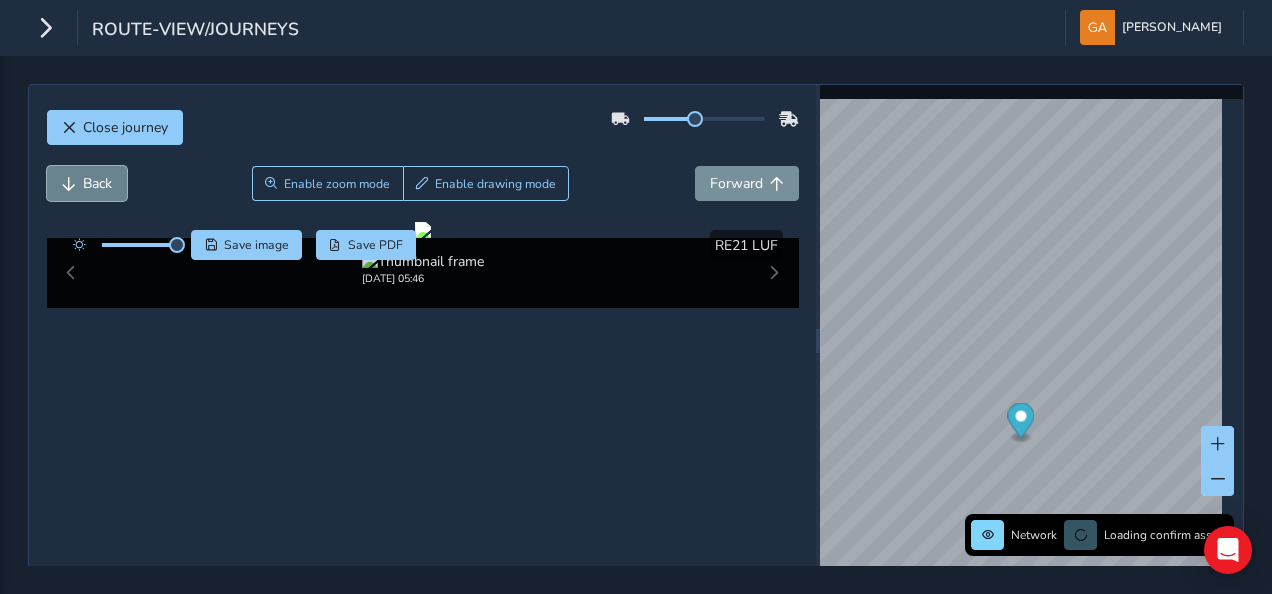 click on "Back" at bounding box center [97, 183] 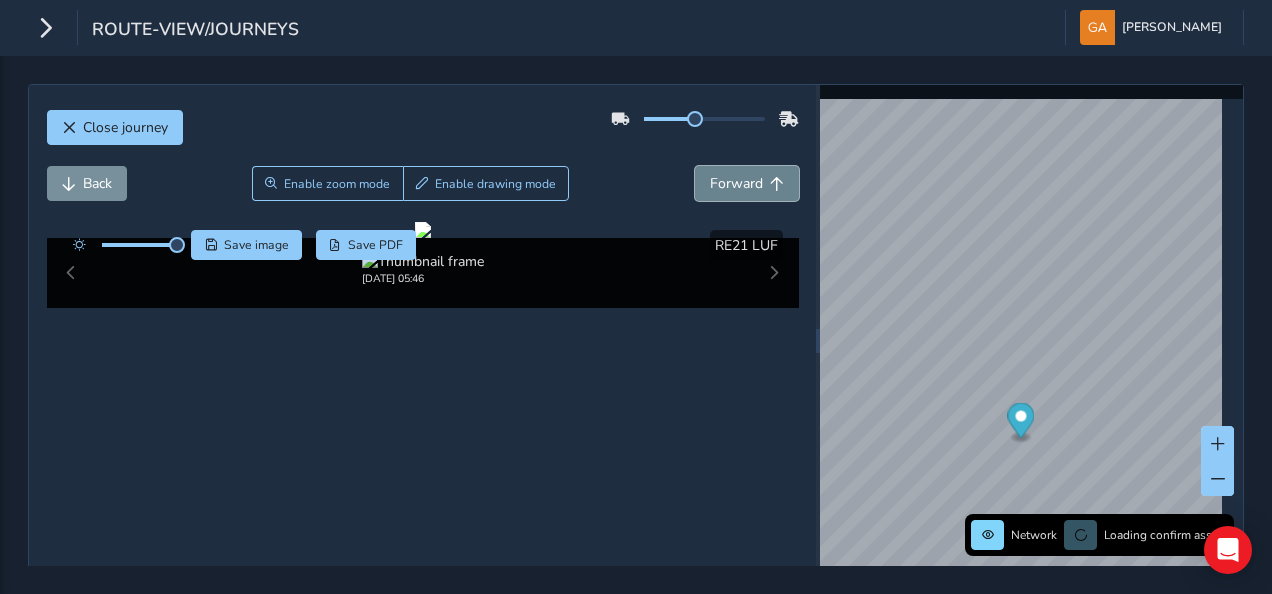 click on "Forward" at bounding box center (736, 183) 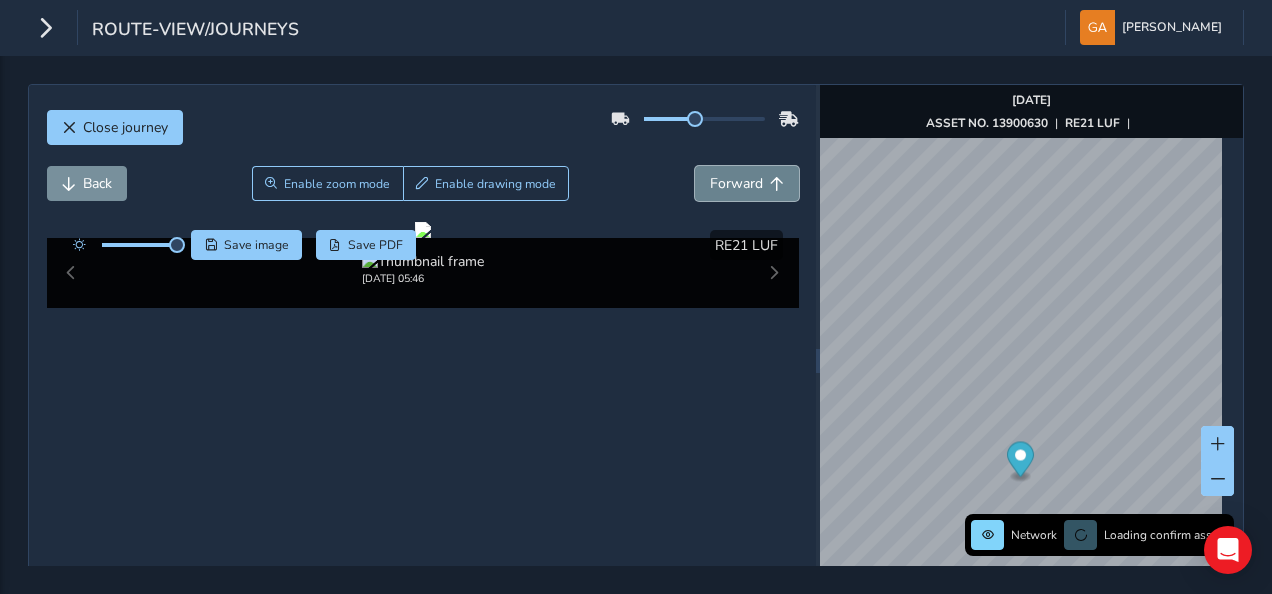 click on "Forward" at bounding box center (736, 183) 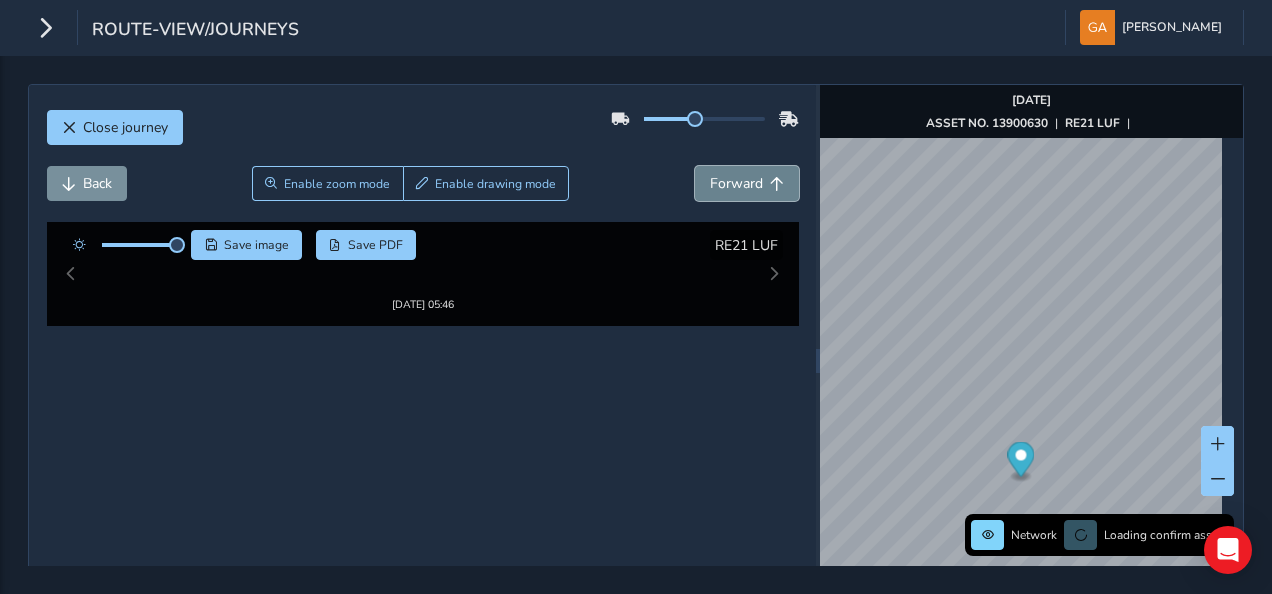 click on "Forward" at bounding box center (736, 183) 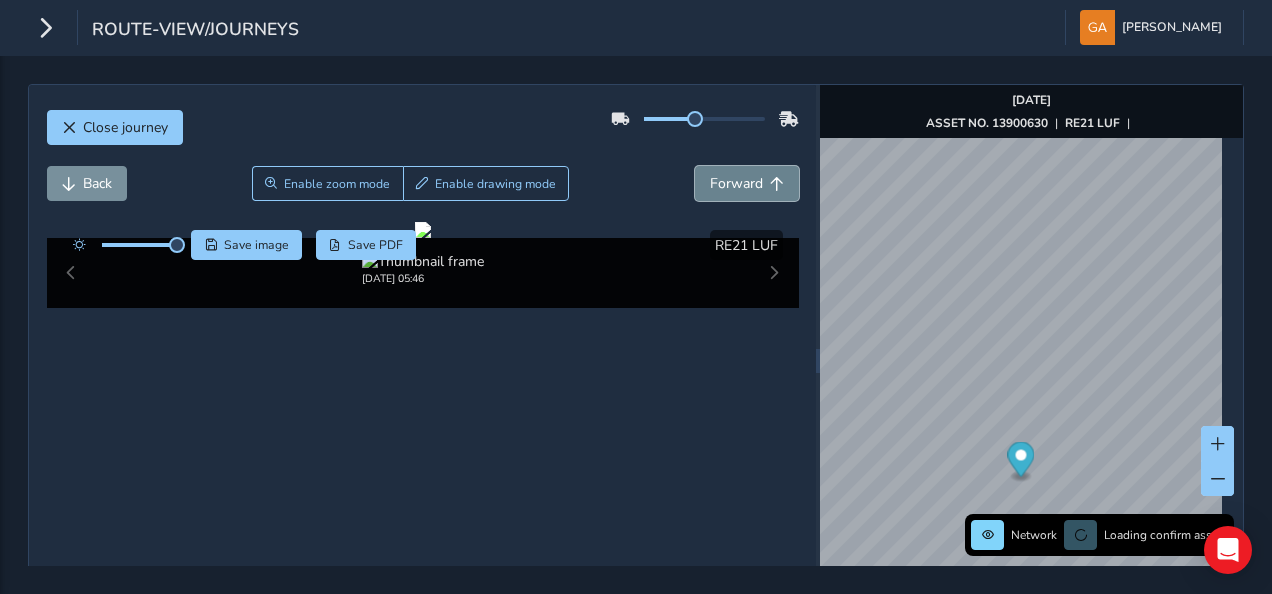click on "Forward" at bounding box center [736, 183] 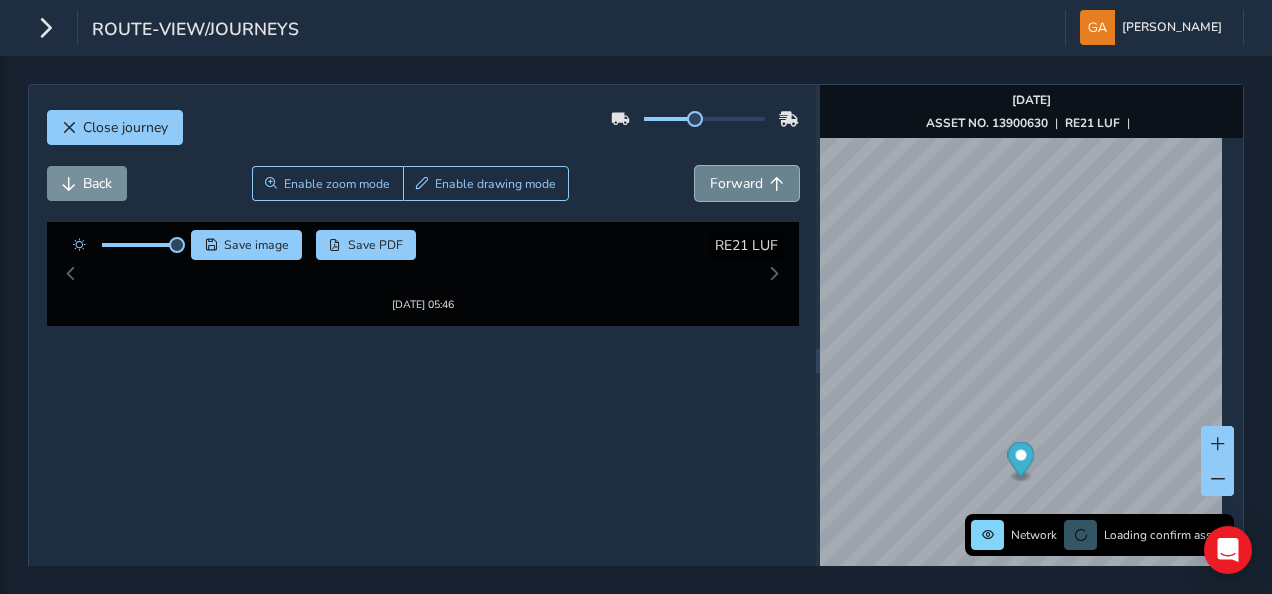 click on "Forward" at bounding box center (736, 183) 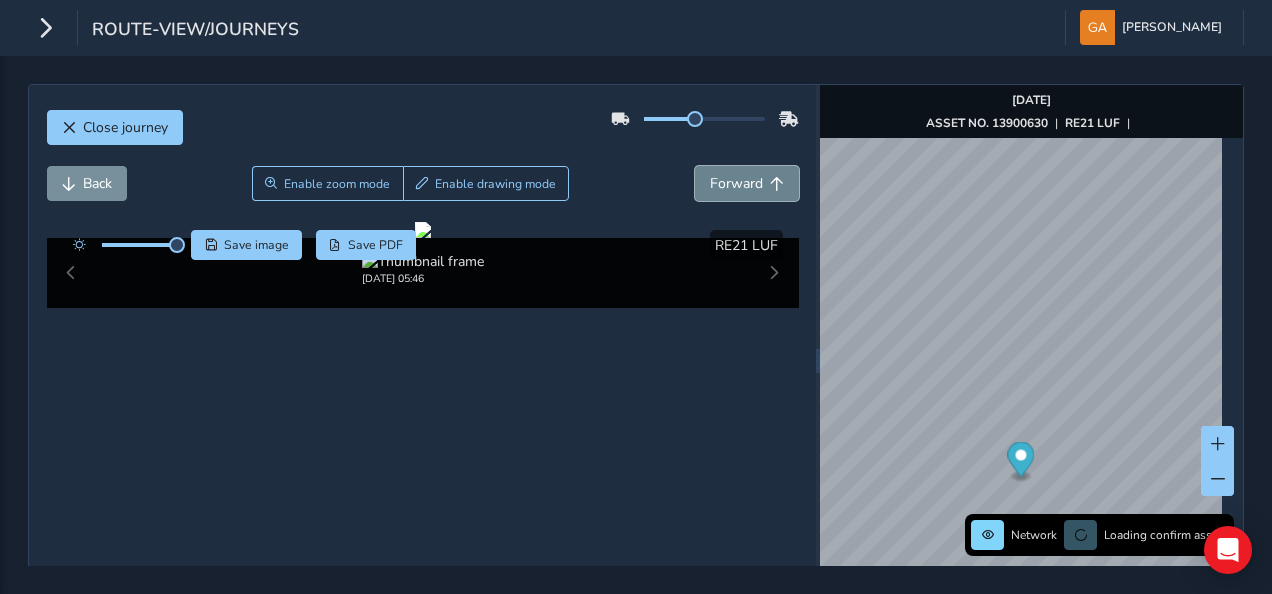 click on "Forward" at bounding box center (736, 183) 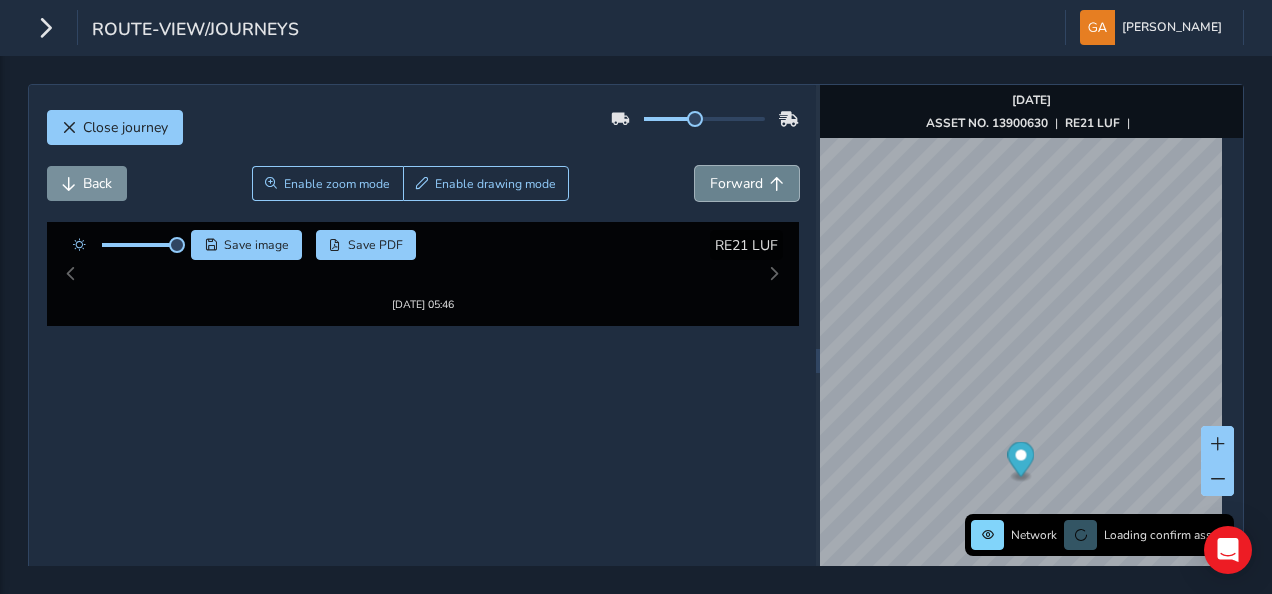 click on "Forward" at bounding box center [736, 183] 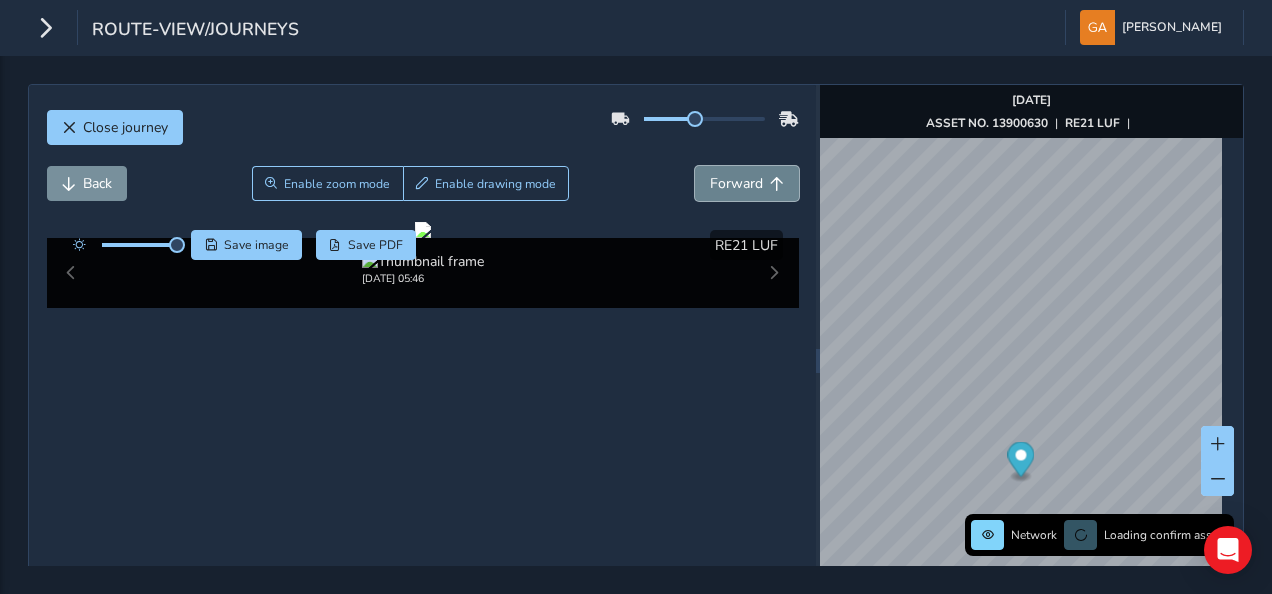click on "Forward" at bounding box center (736, 183) 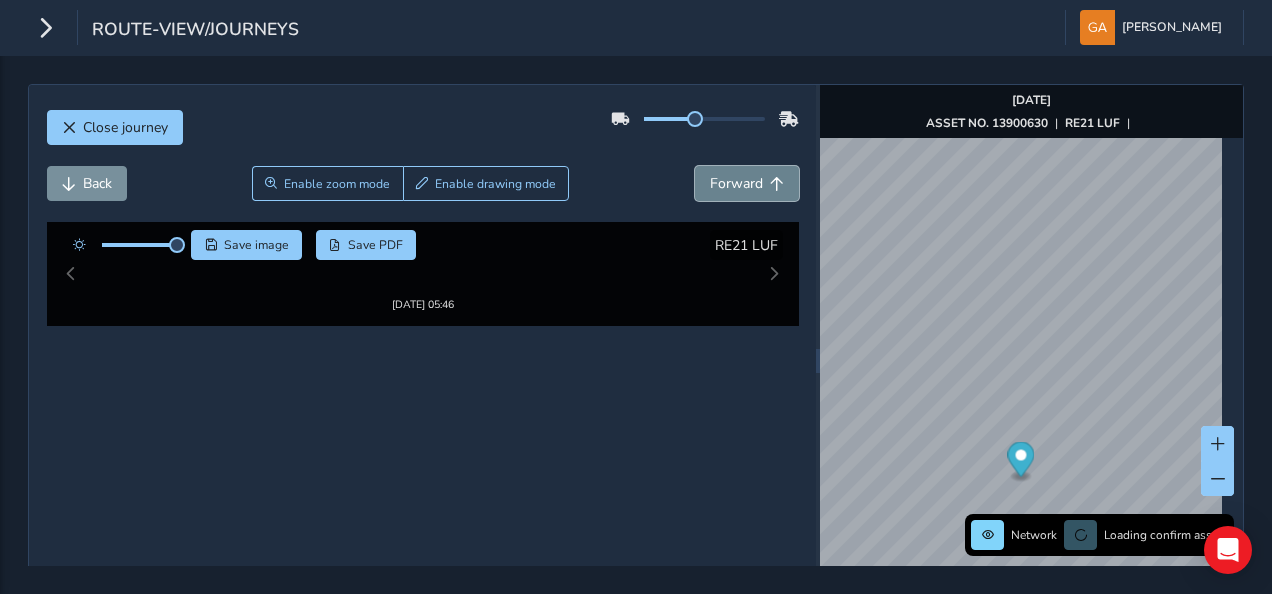 click on "Forward" at bounding box center (736, 183) 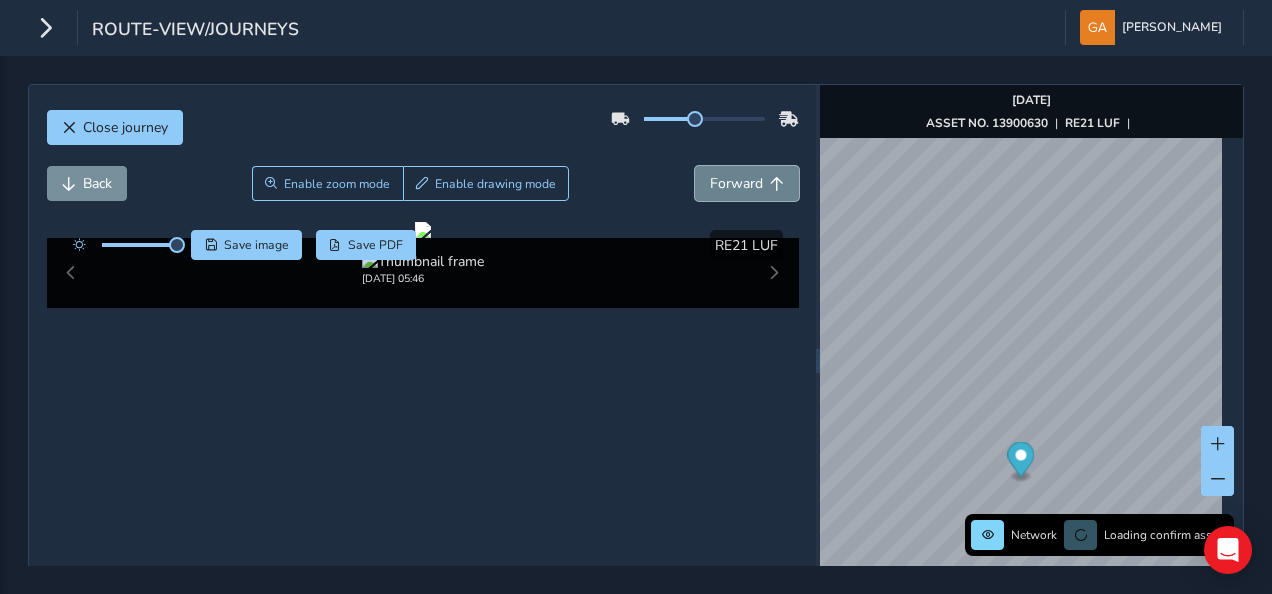 click on "Forward" at bounding box center (736, 183) 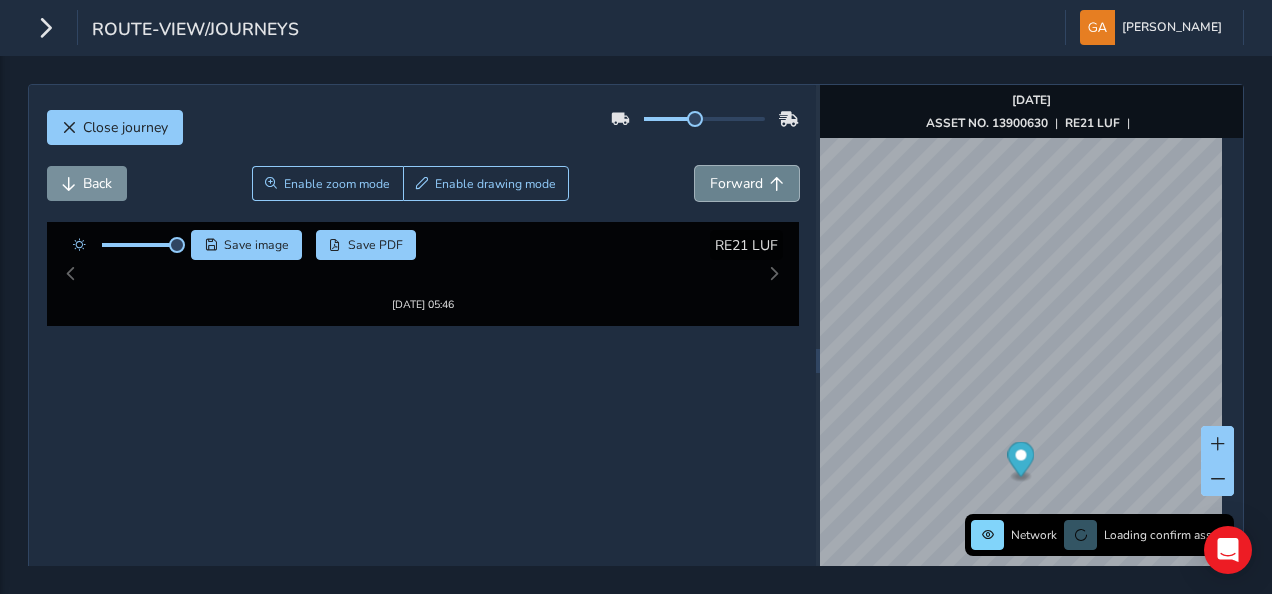click on "Forward" at bounding box center (736, 183) 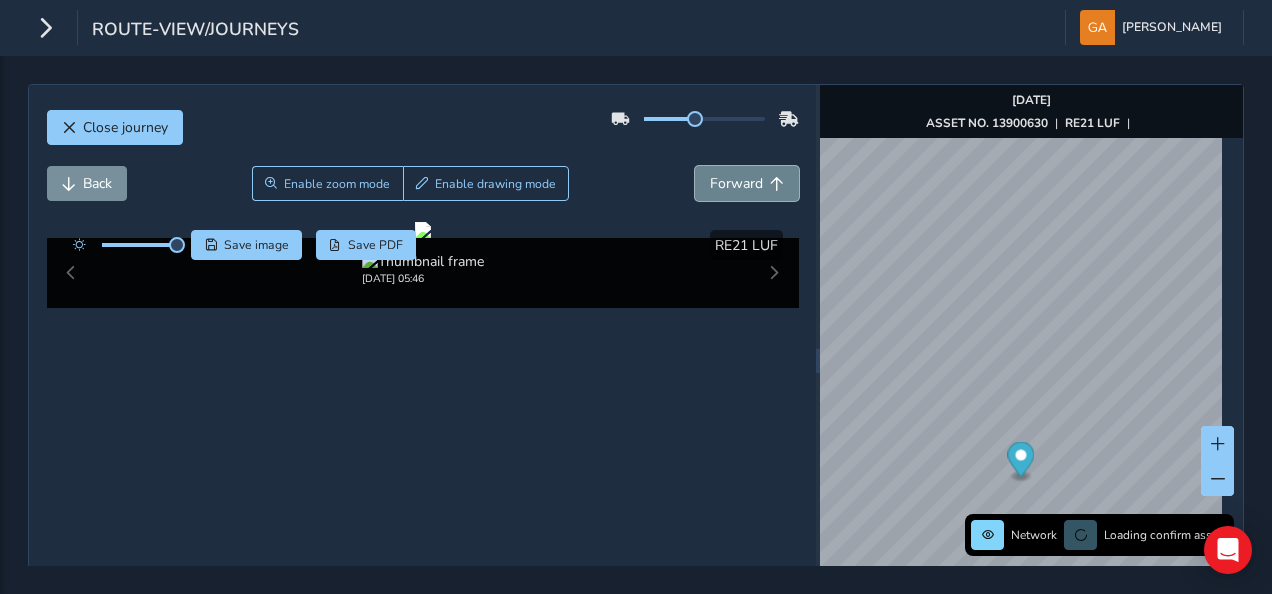 click on "Forward" at bounding box center (736, 183) 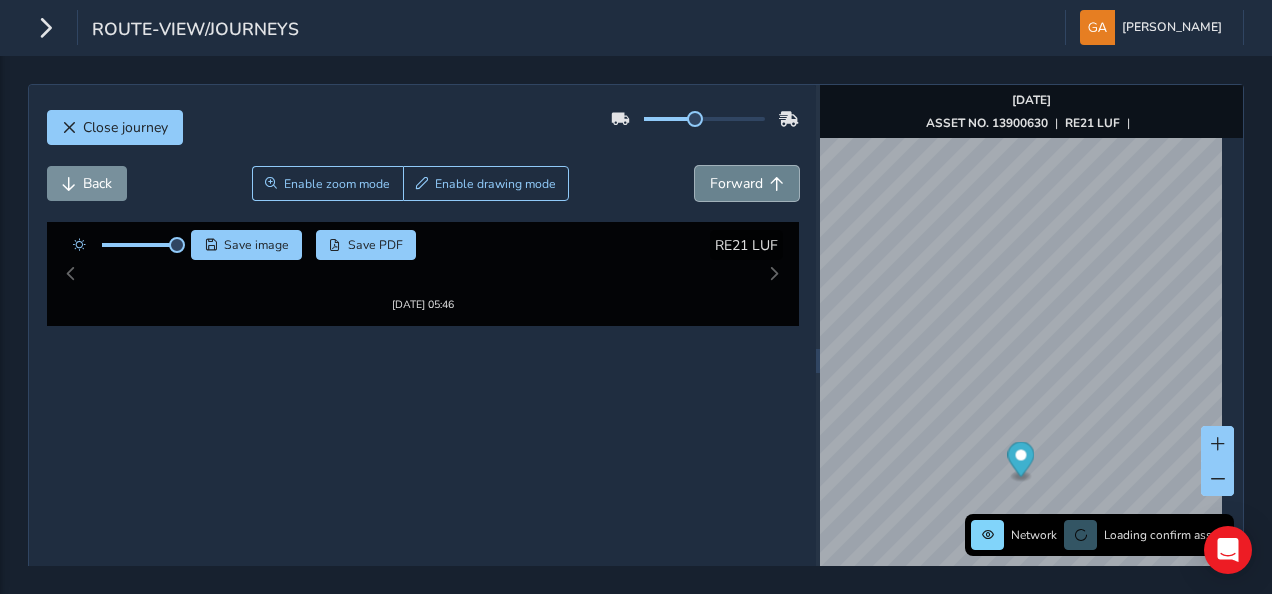 click on "Forward" at bounding box center [736, 183] 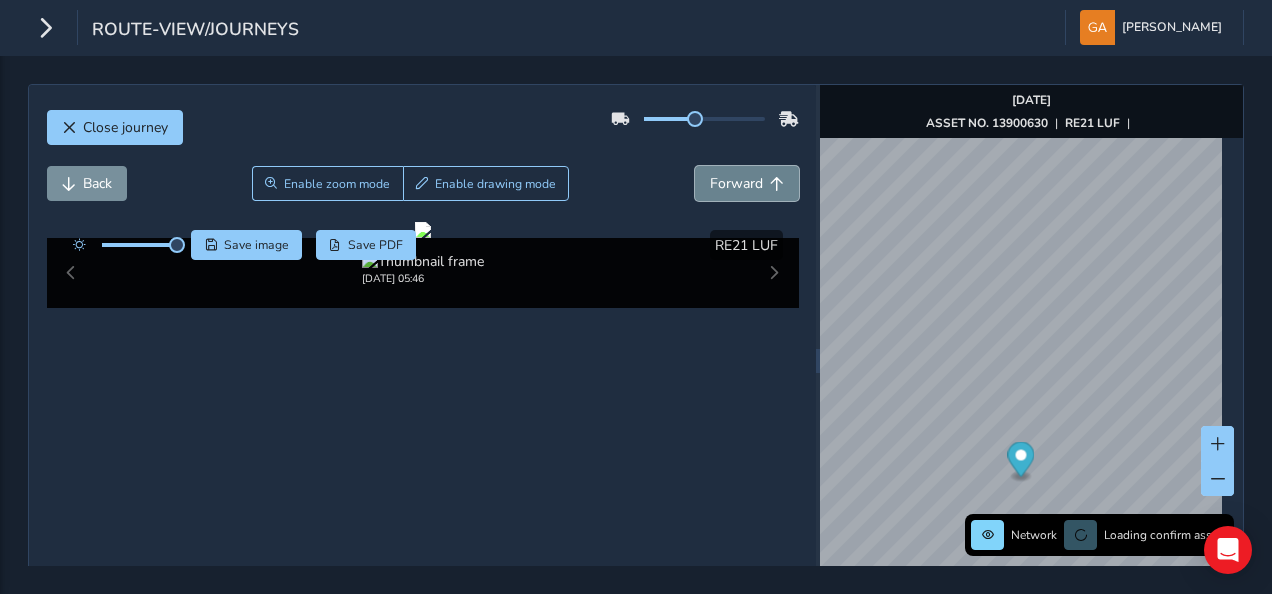 click on "Forward" at bounding box center (736, 183) 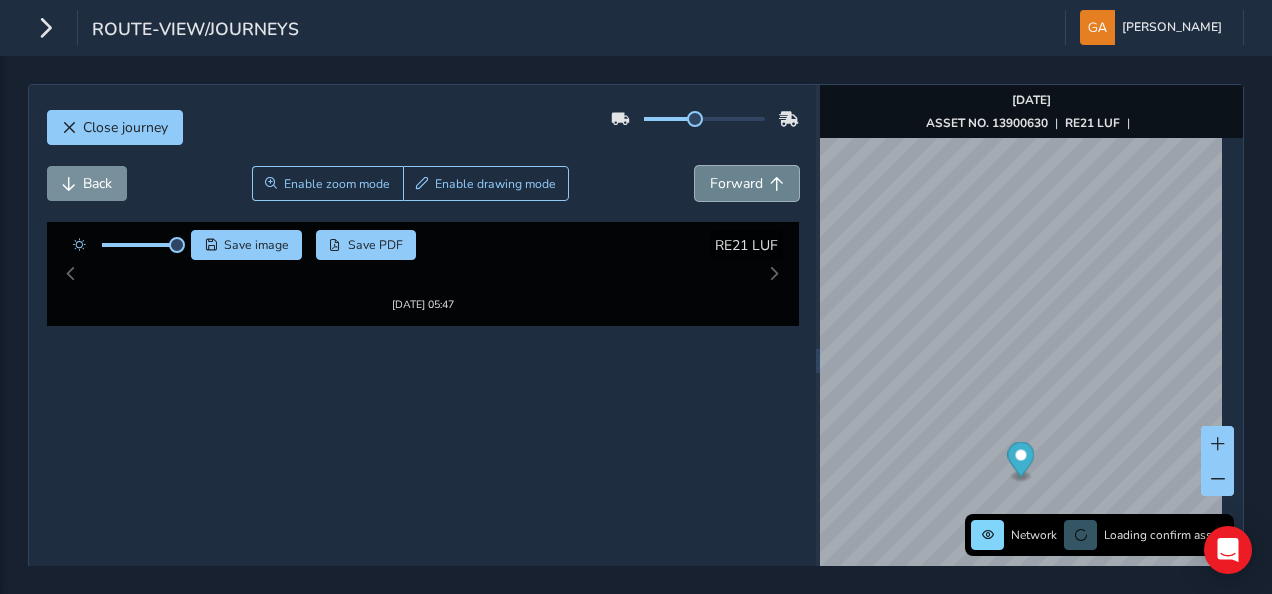 click on "Forward" at bounding box center (736, 183) 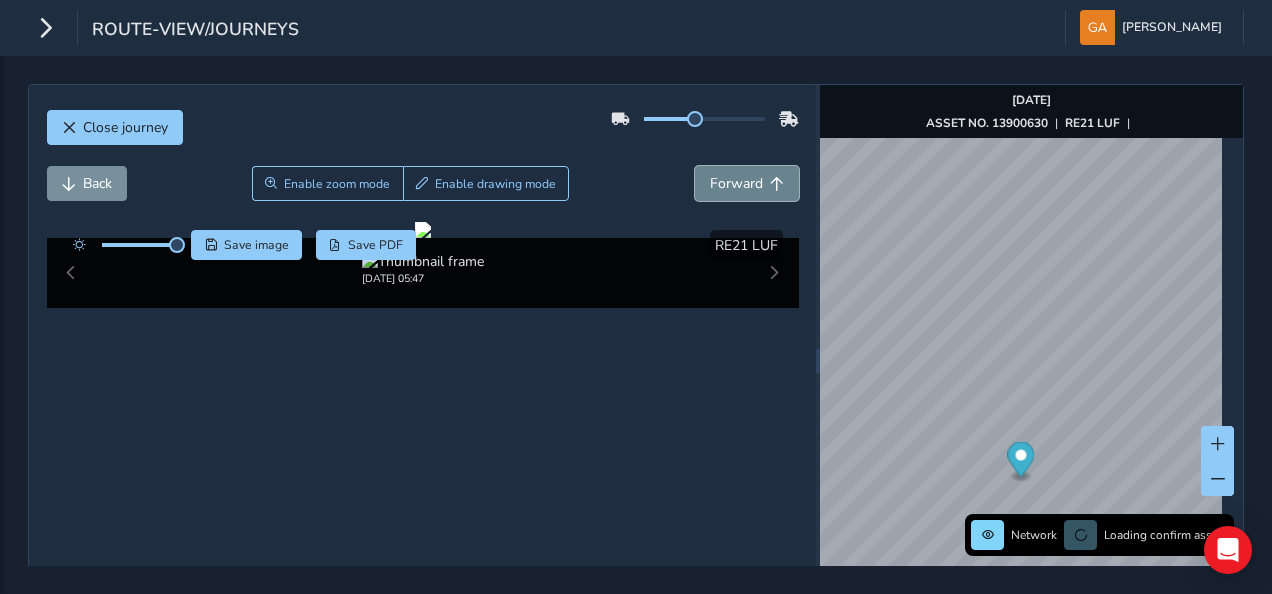 click on "Forward" at bounding box center [736, 183] 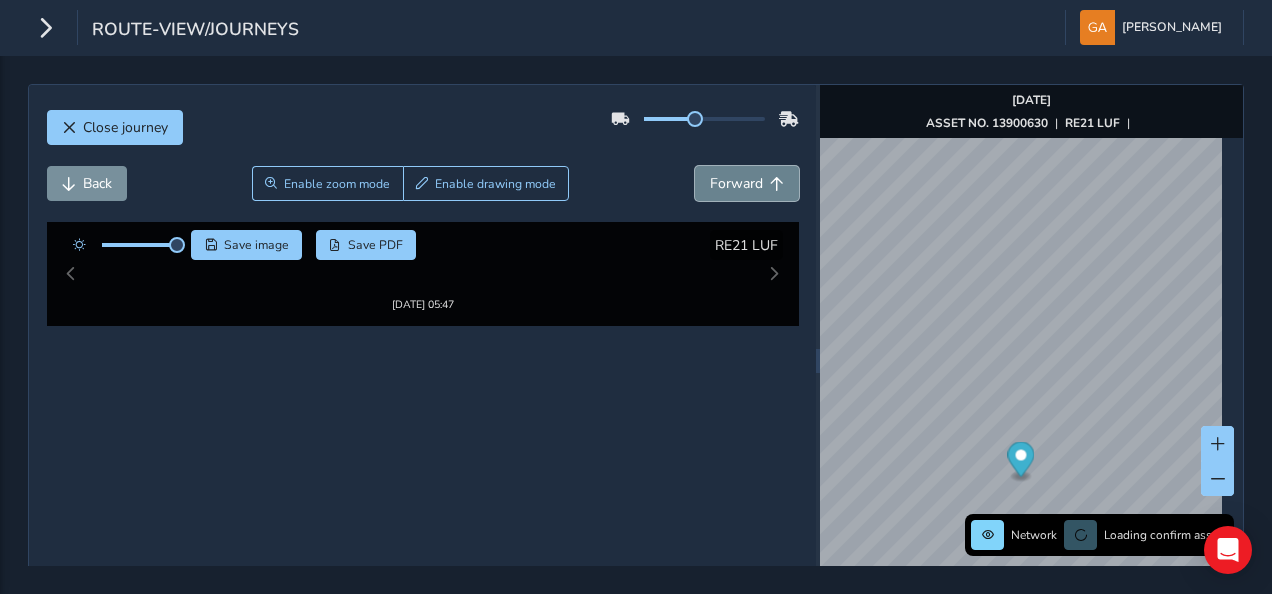 click on "Forward" at bounding box center [736, 183] 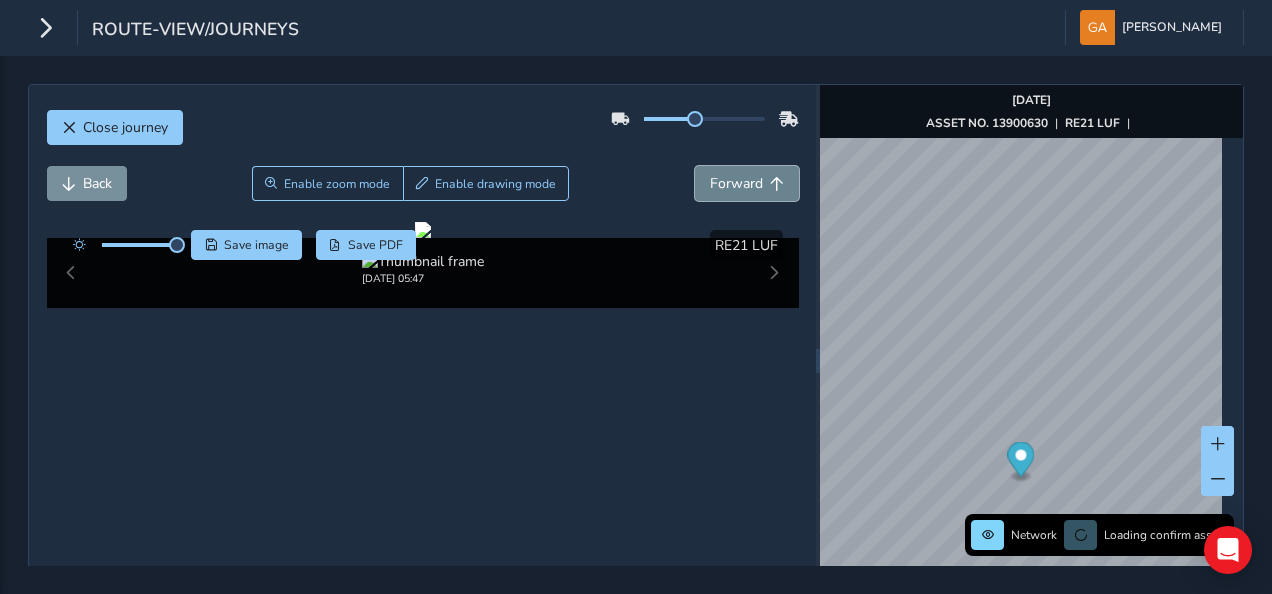 click on "Forward" at bounding box center [736, 183] 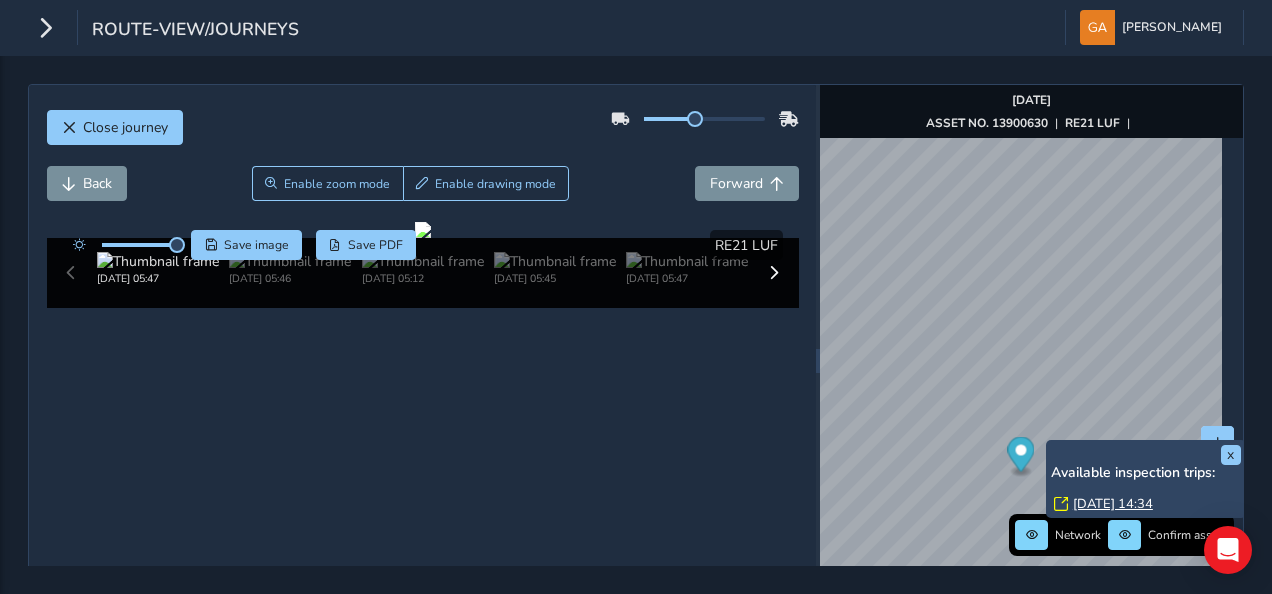 click on "x Available inspection trips: [DATE] 14:34" at bounding box center [1146, 479] 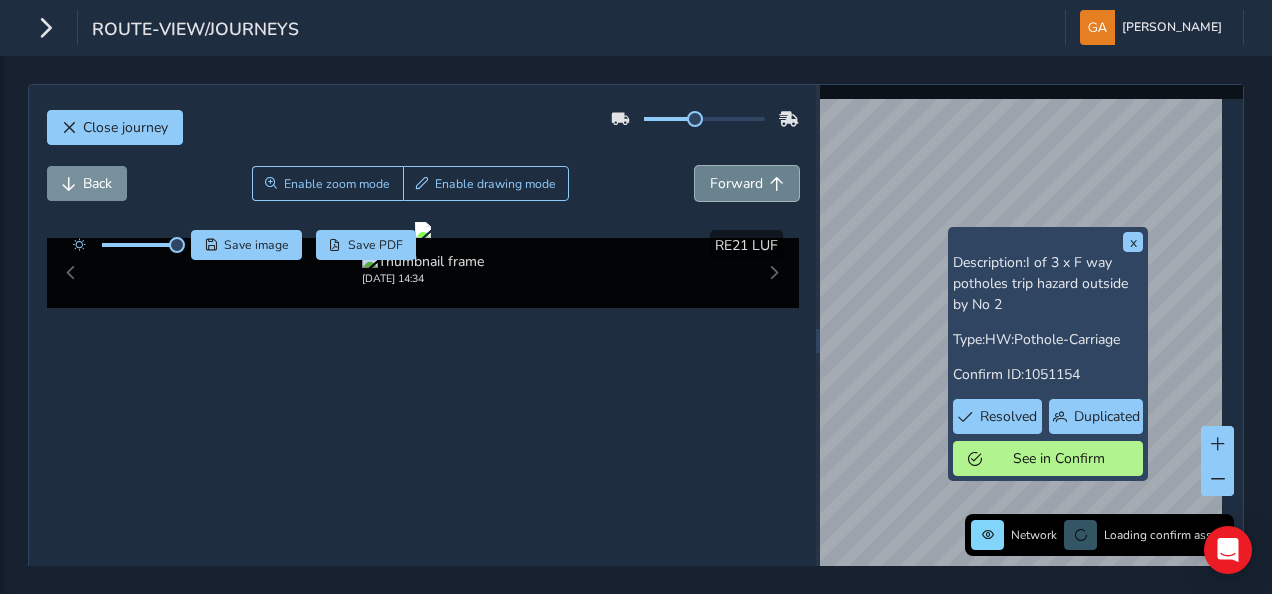 click on "Forward" at bounding box center (736, 183) 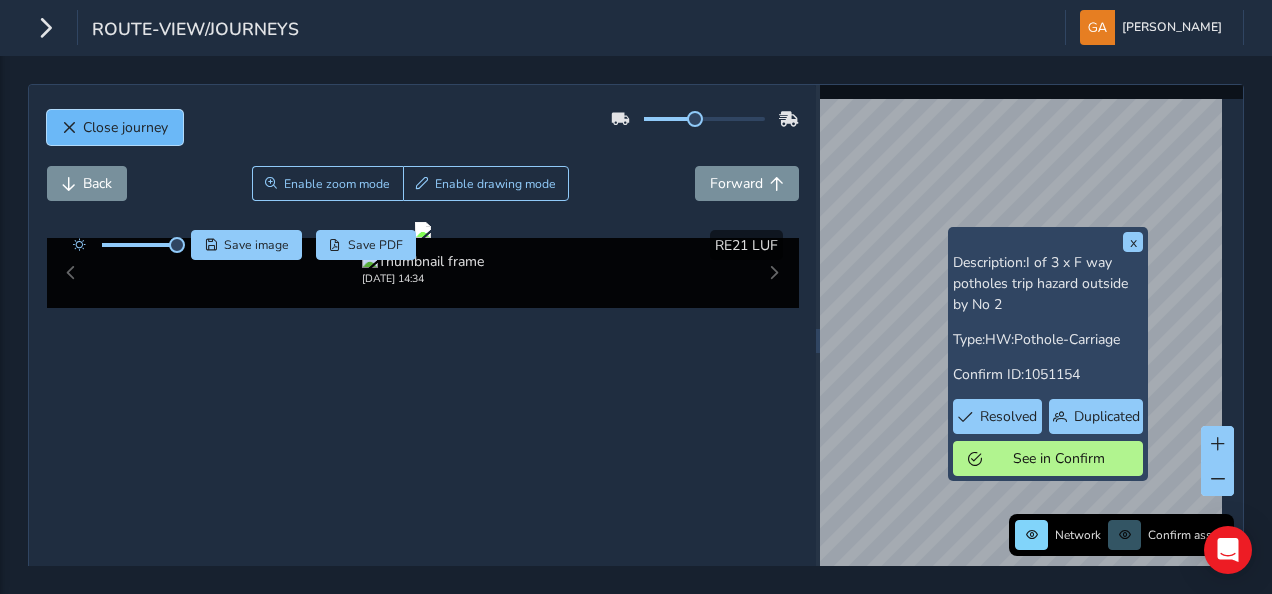 click on "Close journey" at bounding box center [125, 127] 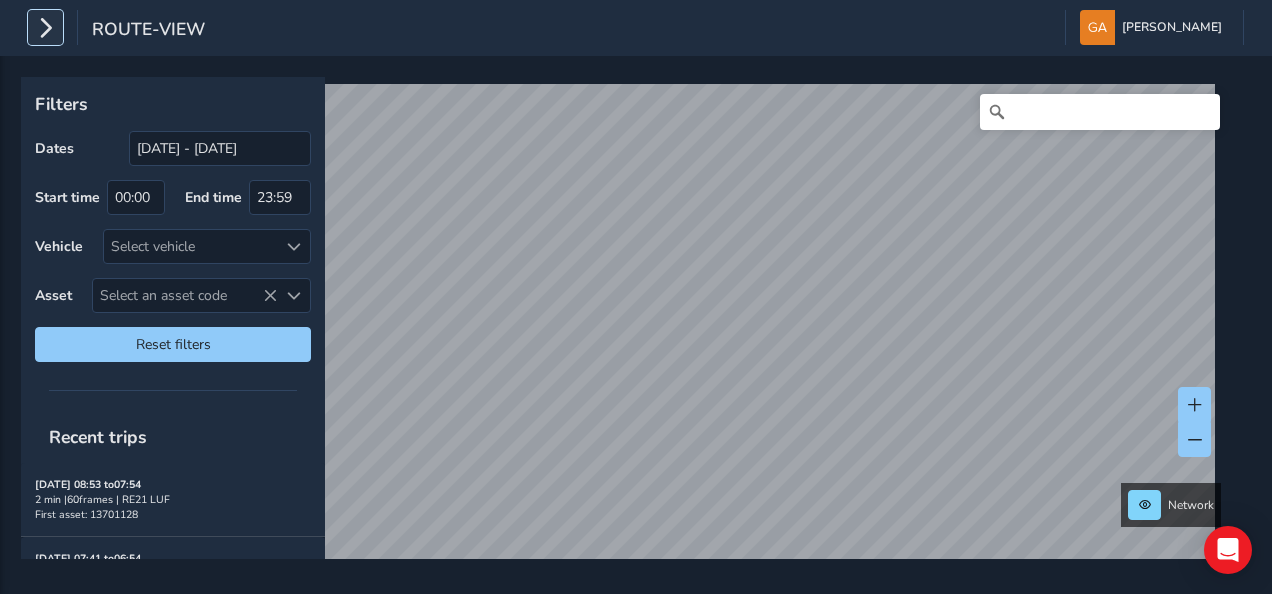 click at bounding box center [45, 27] 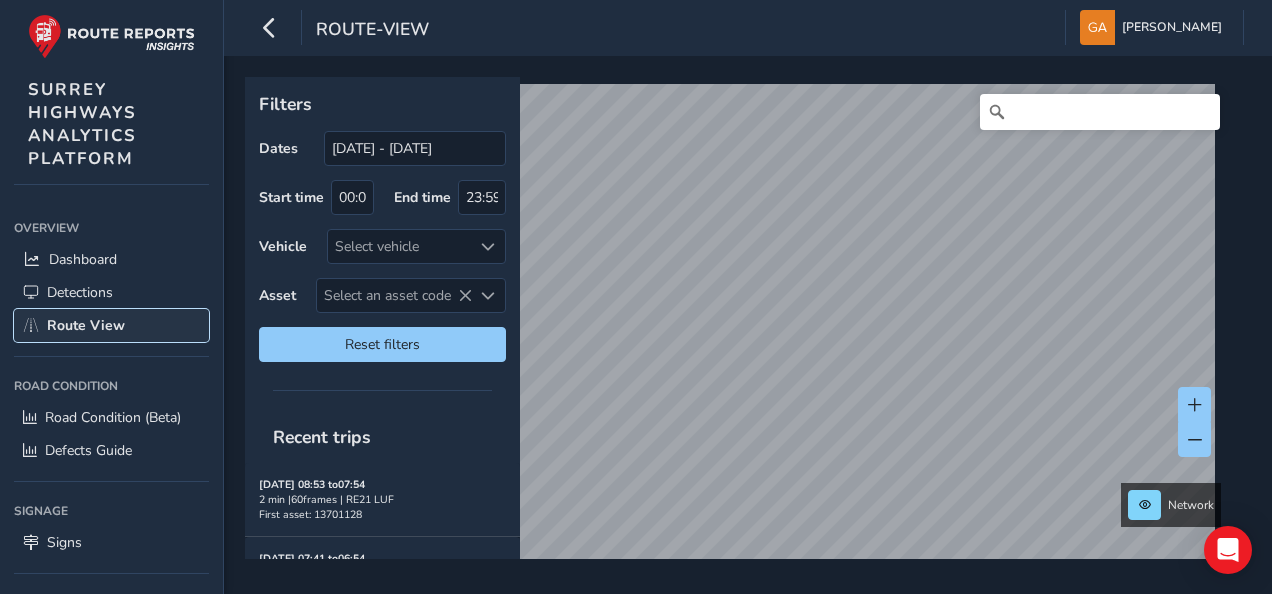 click on "Route View" at bounding box center (86, 325) 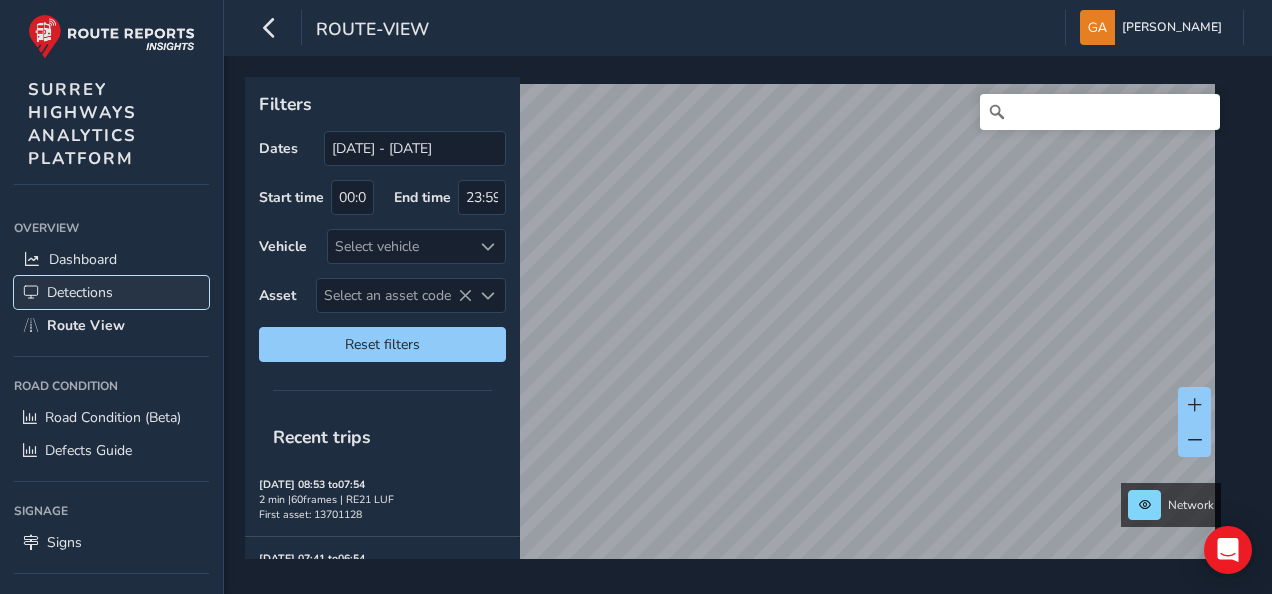 click on "Detections" at bounding box center [80, 292] 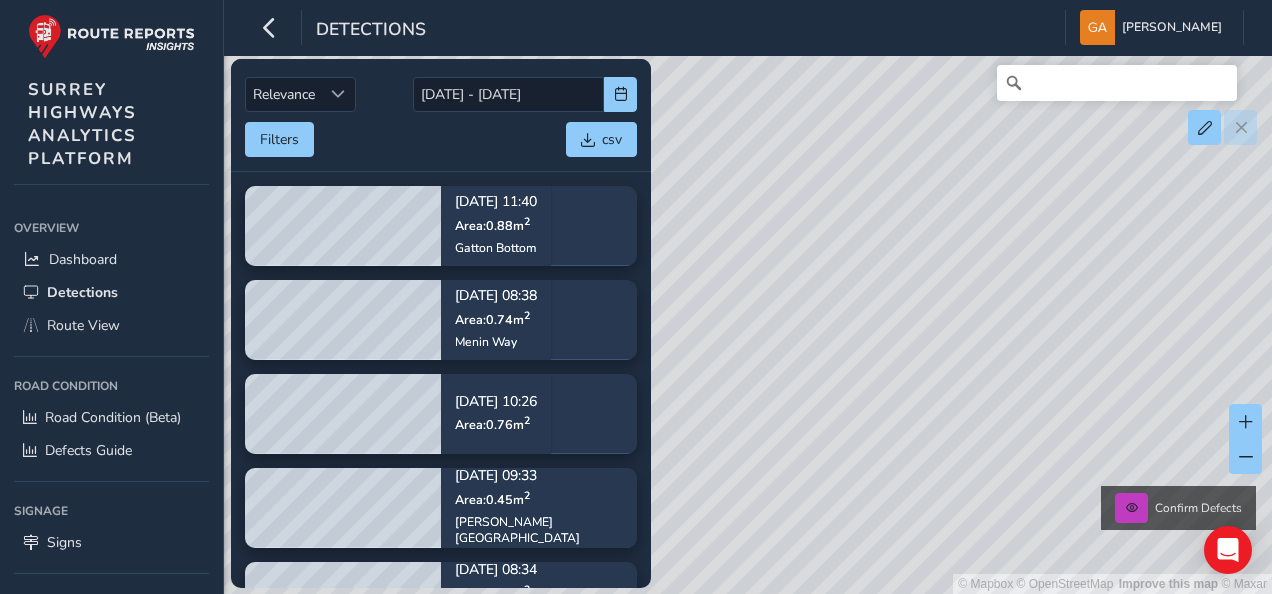 drag, startPoint x: 831, startPoint y: 388, endPoint x: 1064, endPoint y: 414, distance: 234.44615 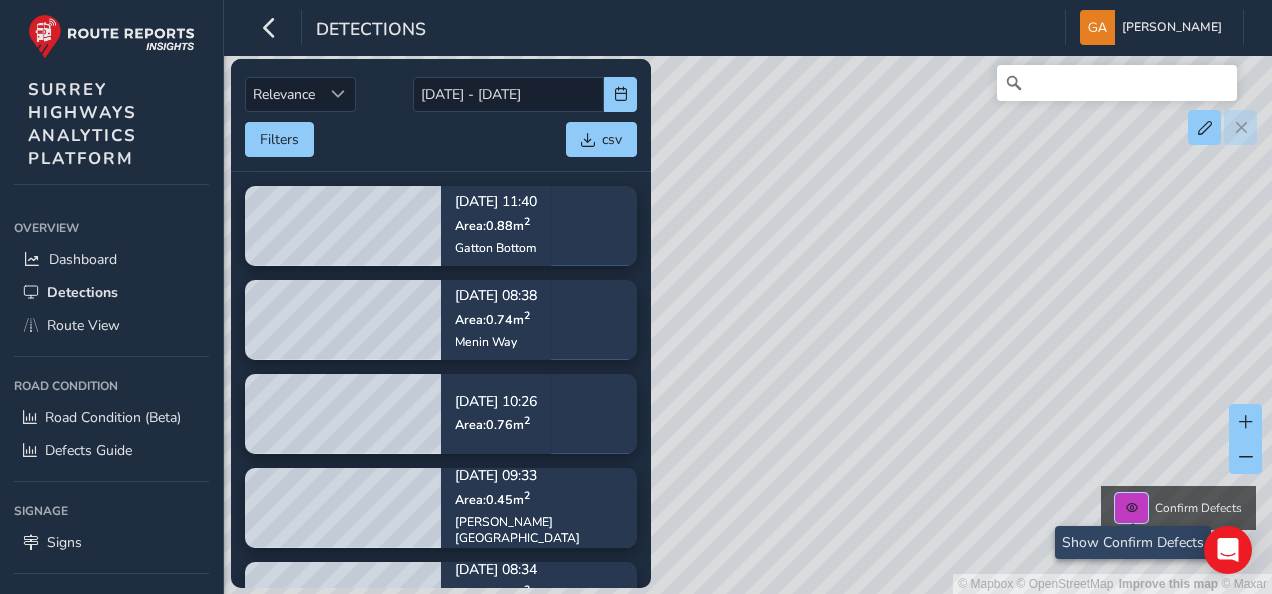 click at bounding box center [1132, 508] 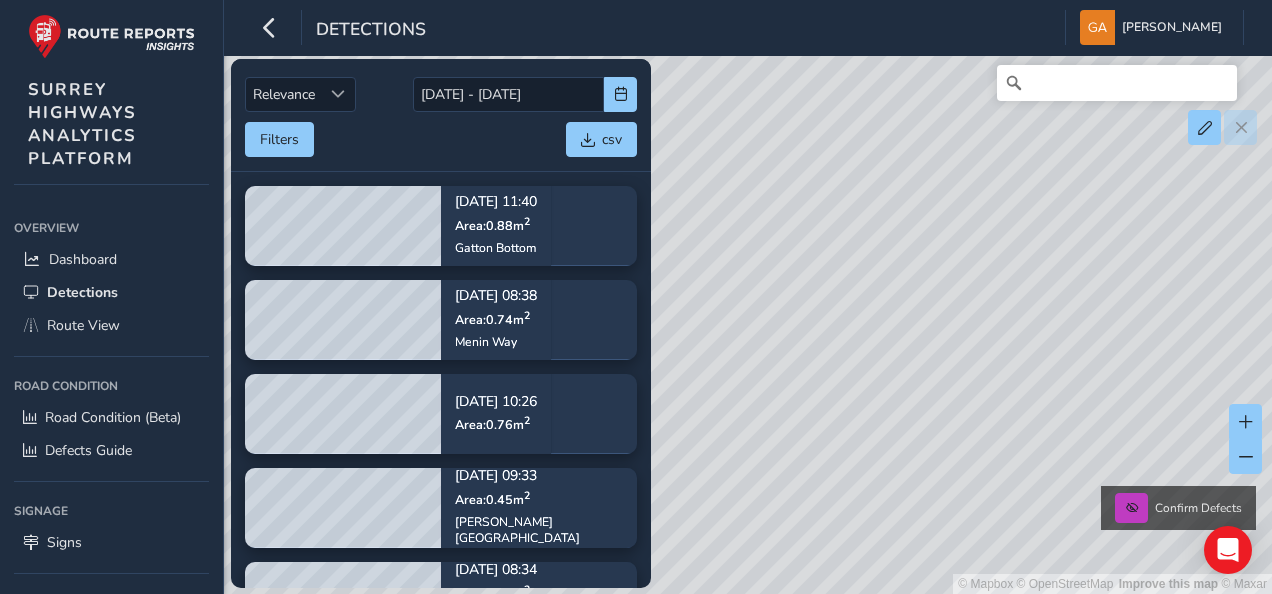 drag, startPoint x: 1092, startPoint y: 410, endPoint x: 1022, endPoint y: 332, distance: 104.80458 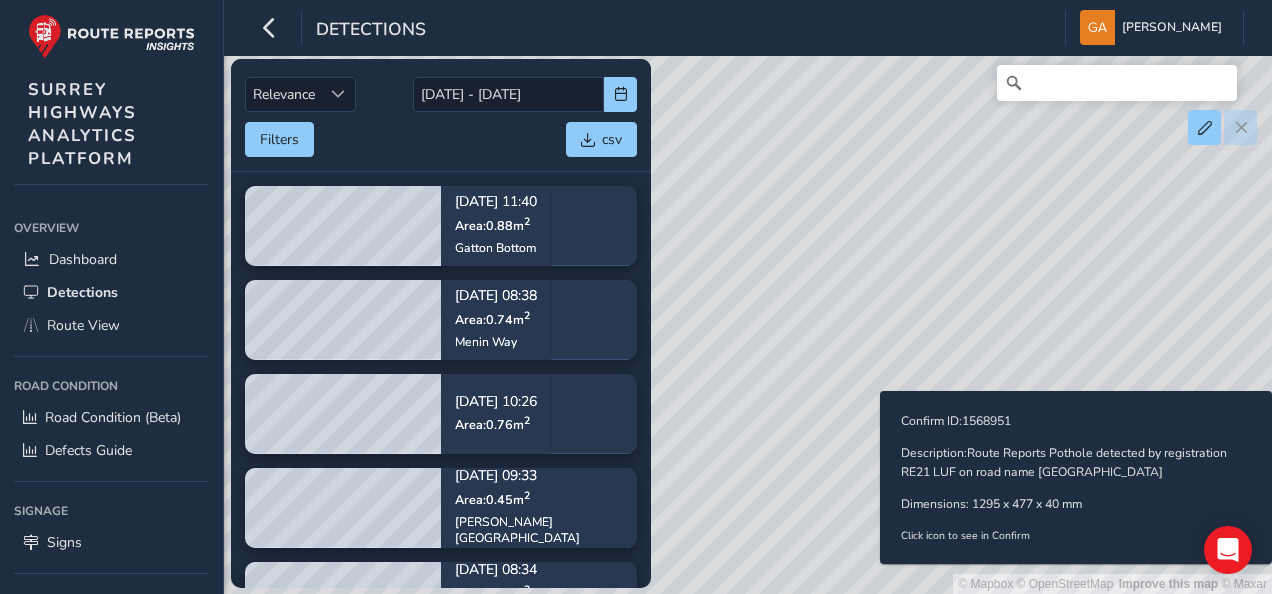 click on "© Mapbox   © OpenStreetMap   Improve this map   © Maxar           Confirm Defects Confirm ID:  1568951 Description:  Route Reports Pothole detected by registration RE21 LUF on road name [GEOGRAPHIC_DATA] Dimensions:   1295 x 477 x 40 mm Click icon to see in [GEOGRAPHIC_DATA]" at bounding box center [636, 297] 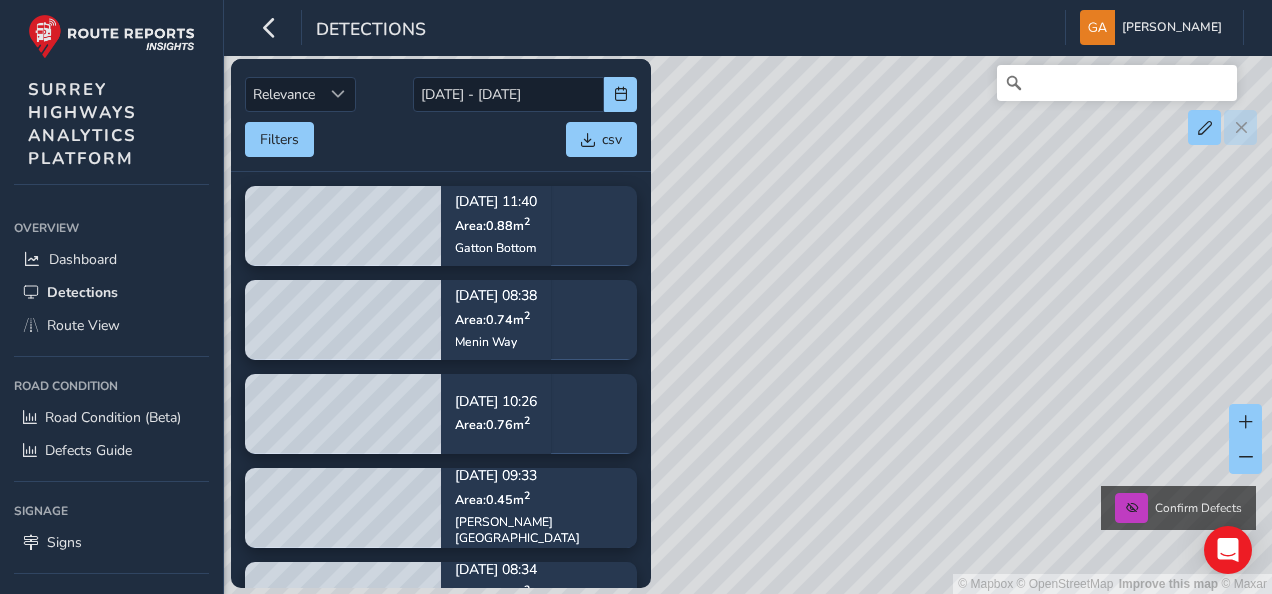 drag, startPoint x: 851, startPoint y: 287, endPoint x: 1093, endPoint y: 383, distance: 260.34592 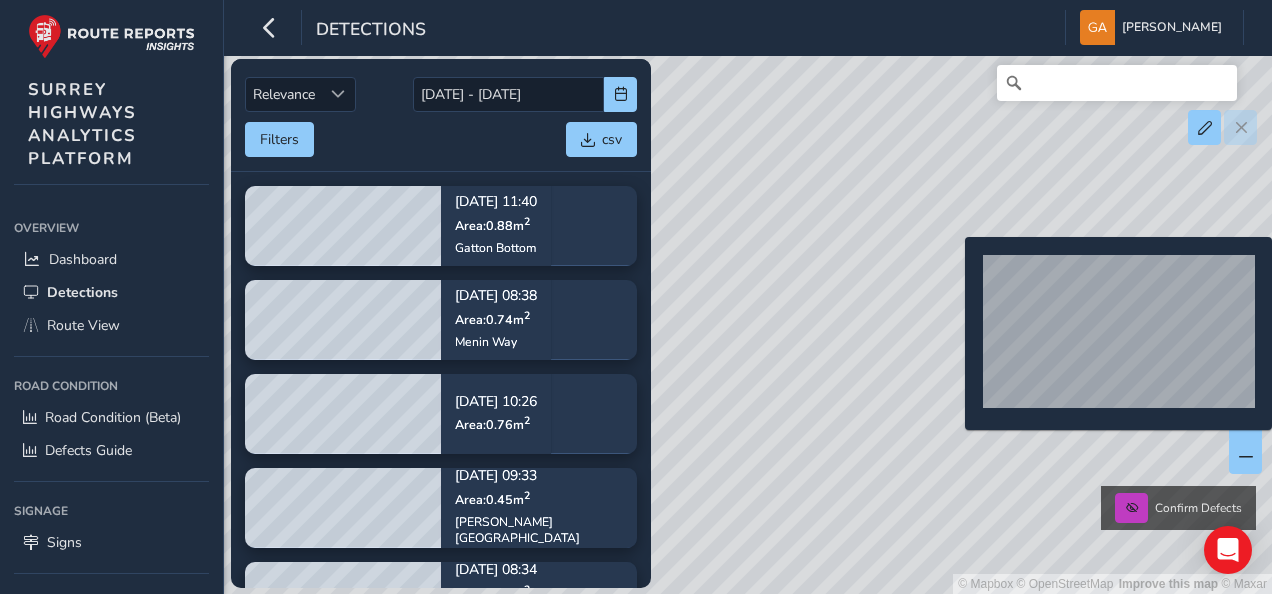 click on "© Mapbox   © OpenStreetMap   Improve this map   © Maxar           Confirm Defects" at bounding box center (636, 297) 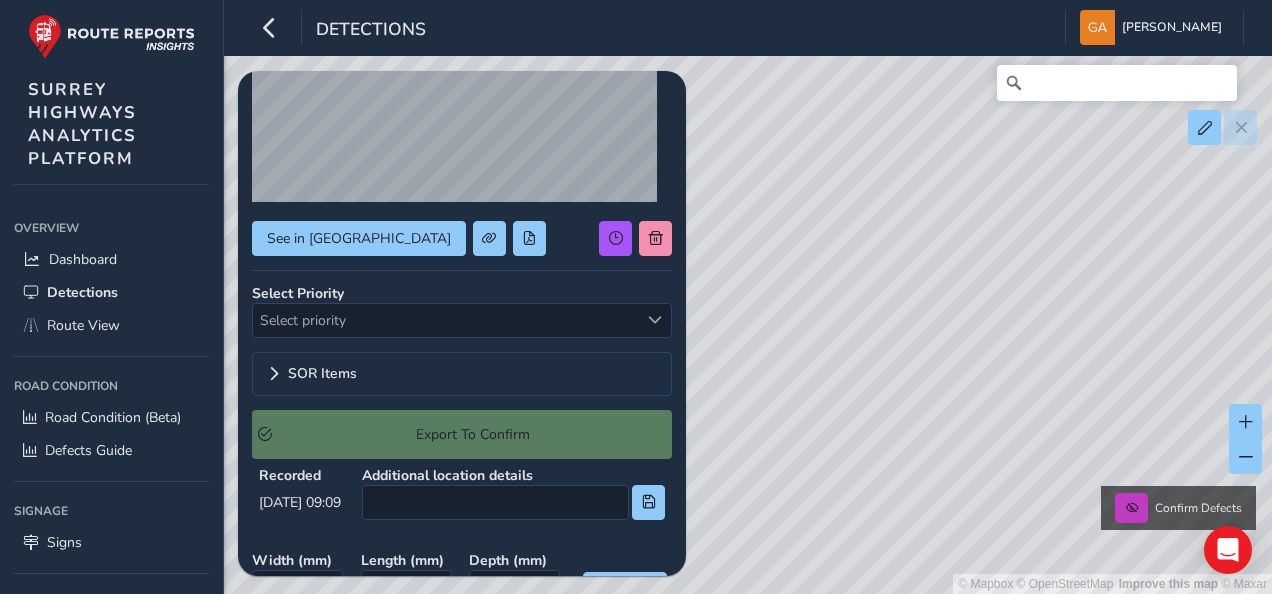 scroll, scrollTop: 190, scrollLeft: 0, axis: vertical 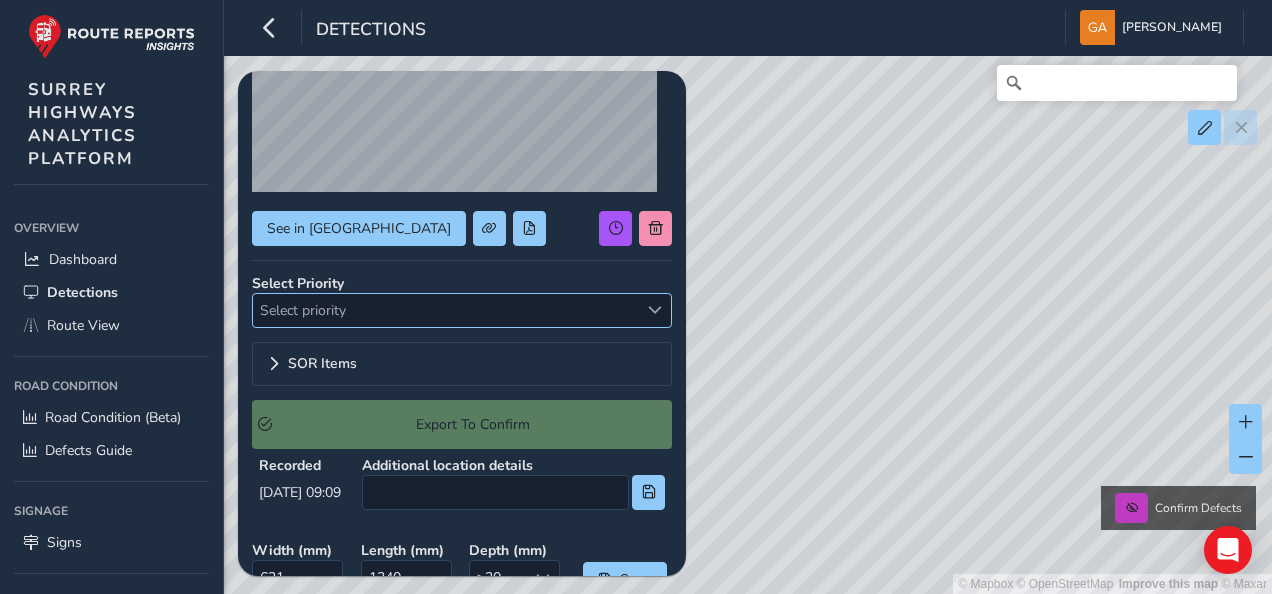 click at bounding box center [655, 310] 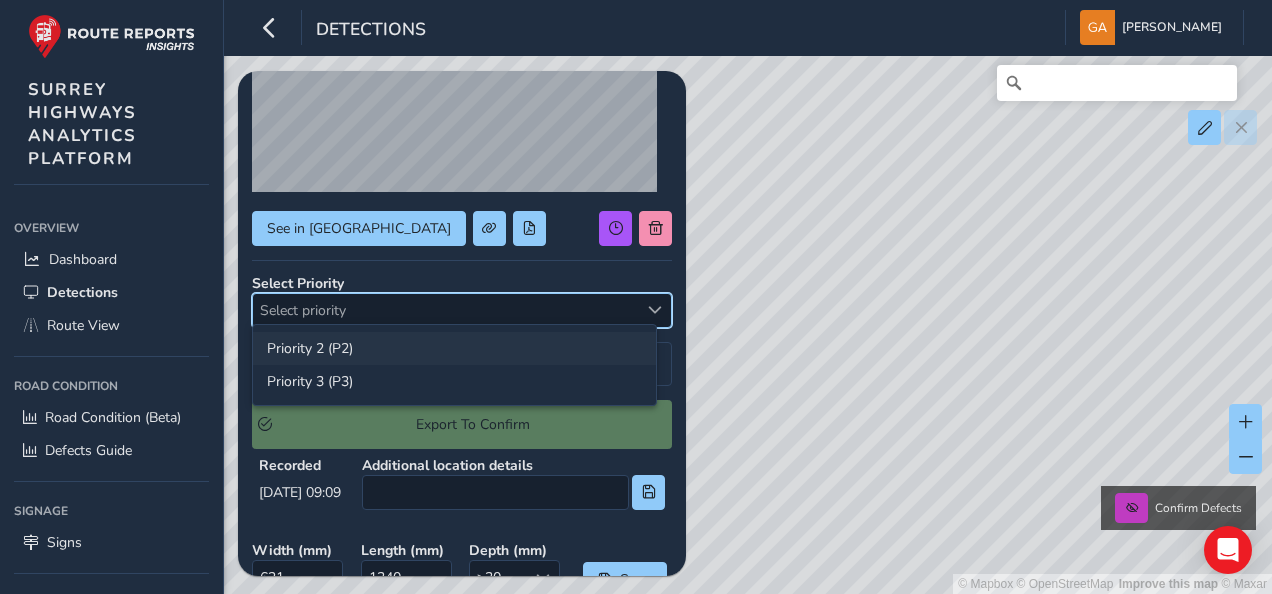 click on "Priority 2 (P2)" at bounding box center (454, 348) 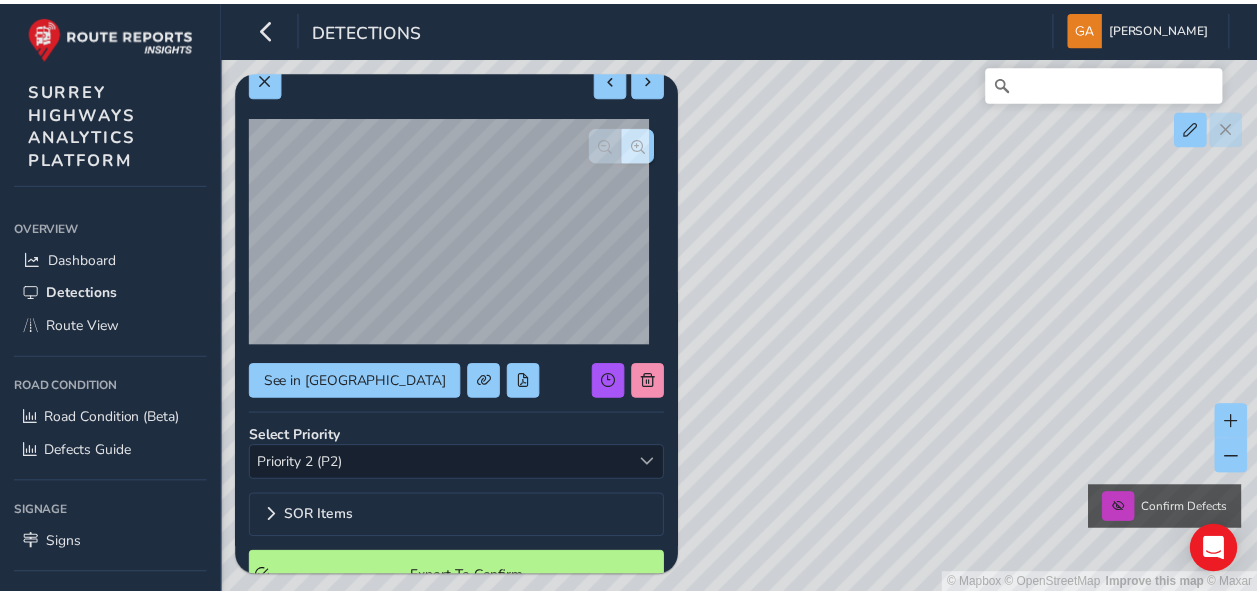 scroll, scrollTop: 0, scrollLeft: 0, axis: both 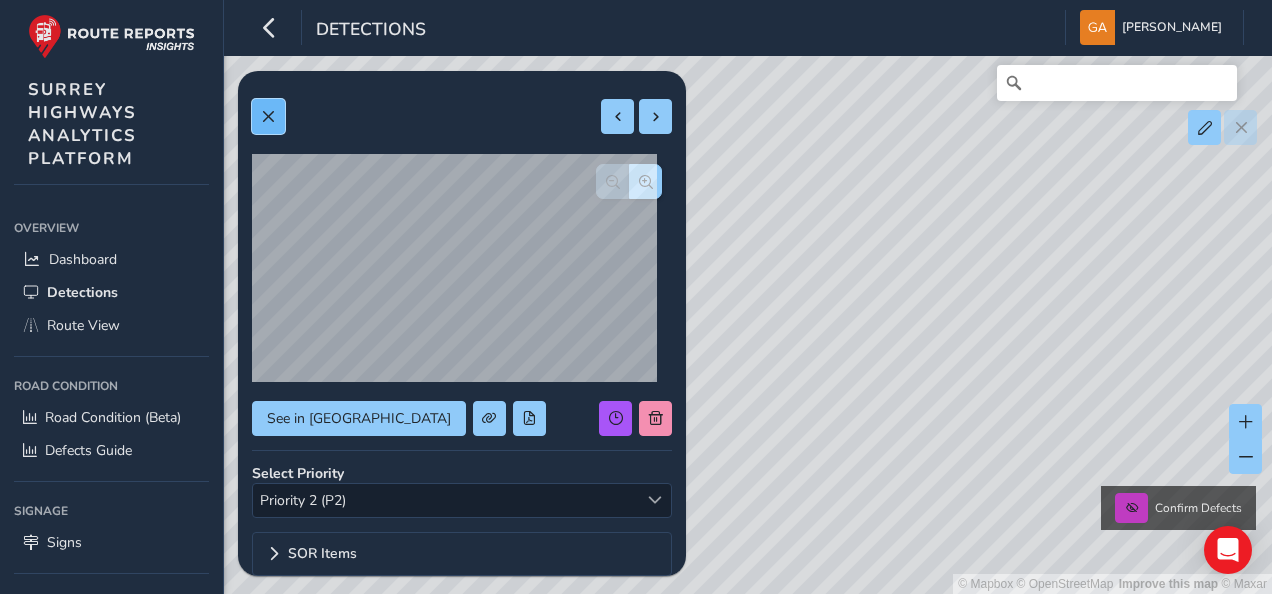 click at bounding box center (268, 117) 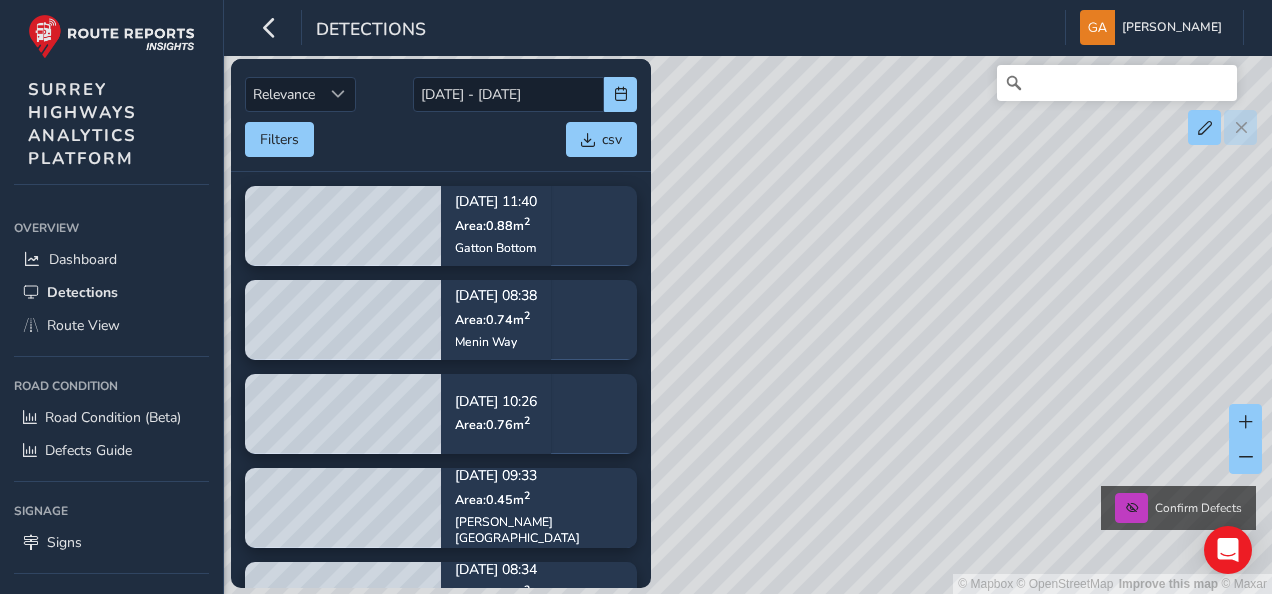 click on "© Mapbox   © OpenStreetMap   Improve this map   © Maxar           Confirm Defects" at bounding box center [636, 297] 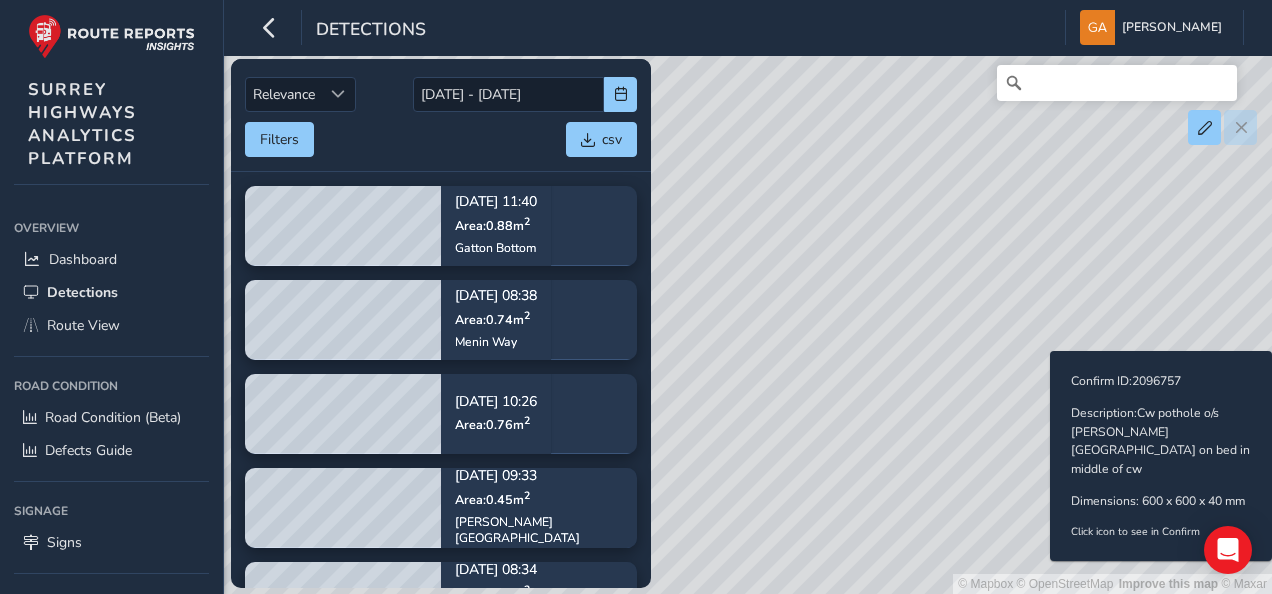 click on "© Mapbox   © OpenStreetMap   Improve this map   © Maxar           Confirm Defects Confirm ID:  2096757 Description:  Cw pothole o/s [PERSON_NAME][GEOGRAPHIC_DATA] on bed in middle of cw Dimensions:   600 x 600 x 40 mm Click icon to see in Confirm" at bounding box center [636, 297] 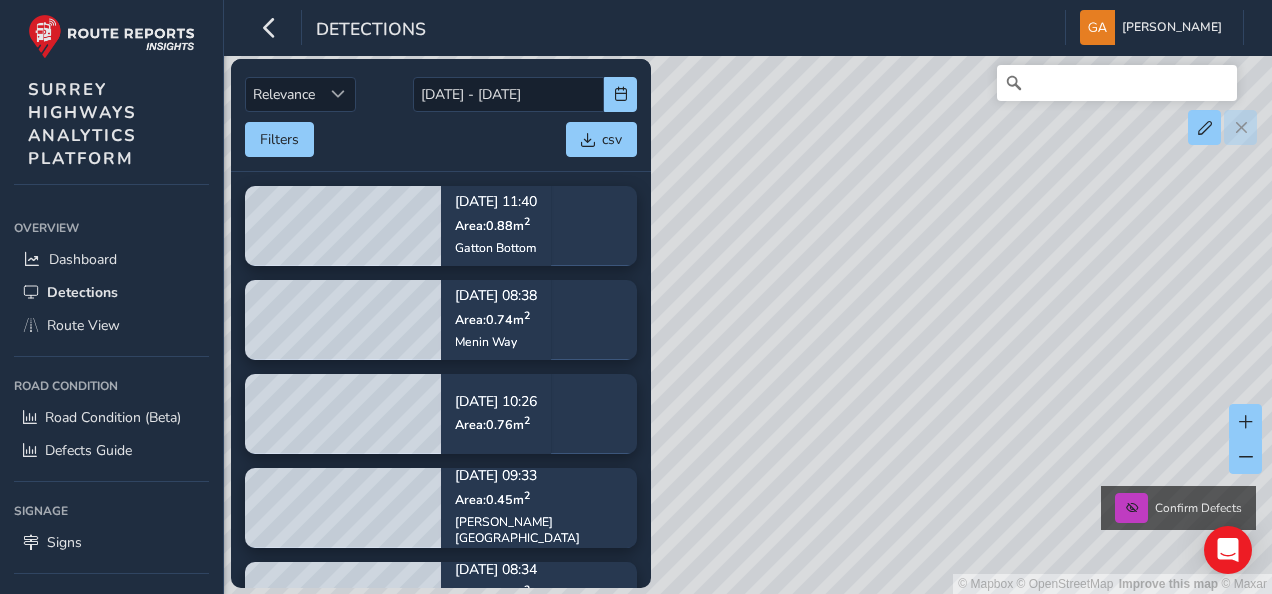 drag, startPoint x: 837, startPoint y: 195, endPoint x: 861, endPoint y: 327, distance: 134.16408 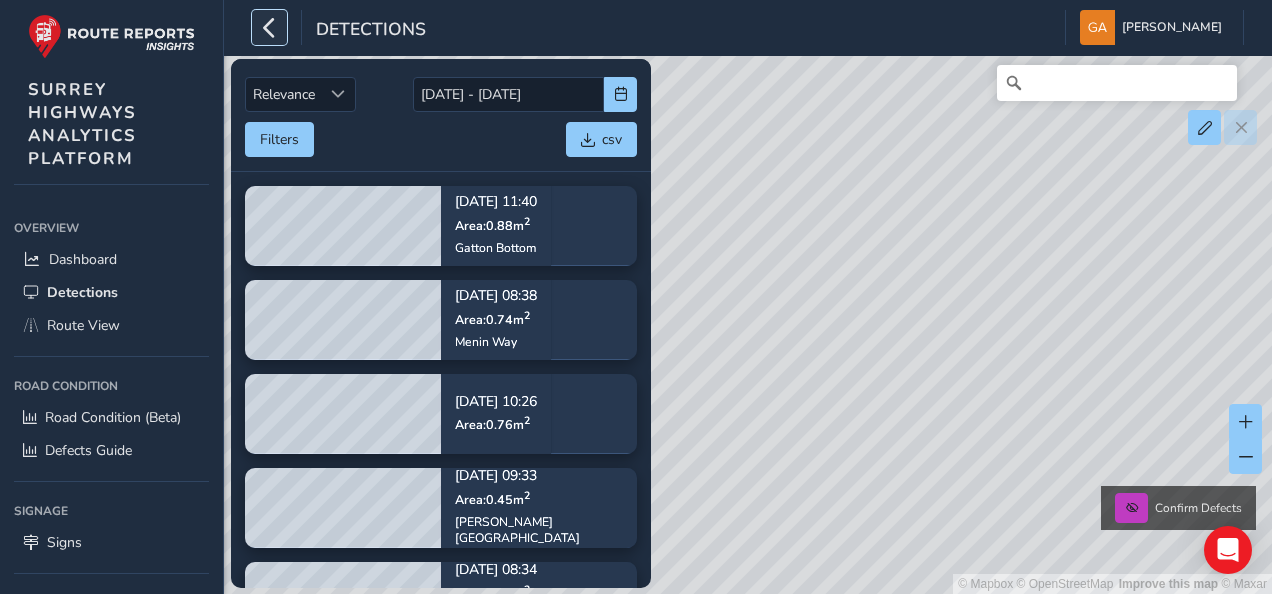 click at bounding box center [269, 27] 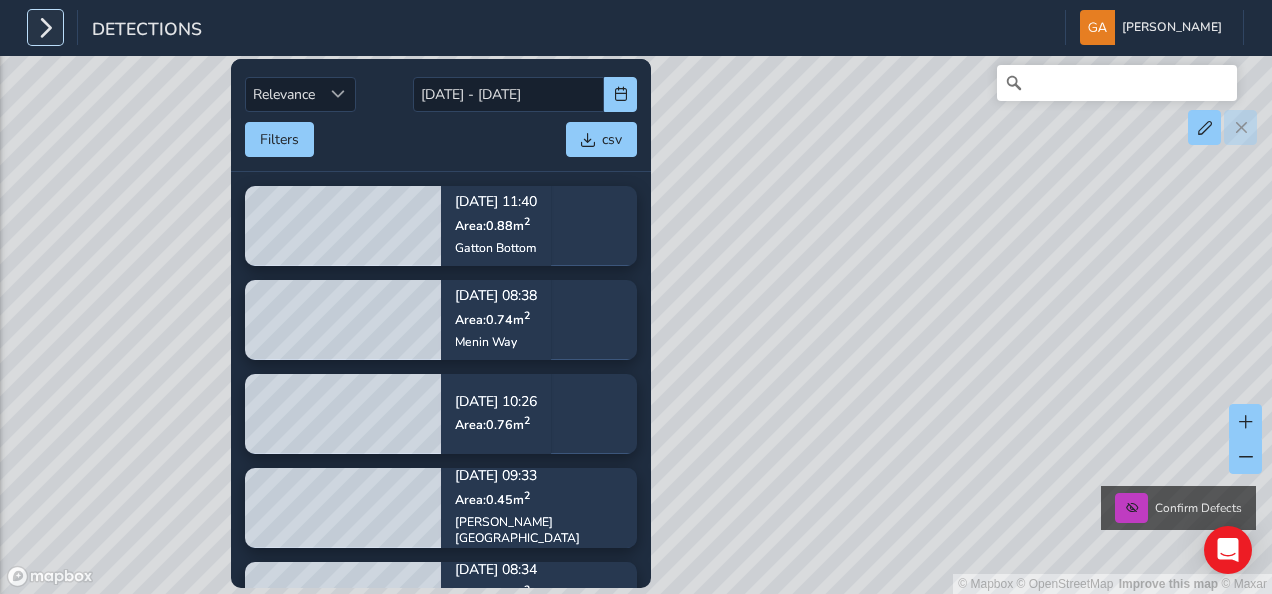 click at bounding box center (45, 27) 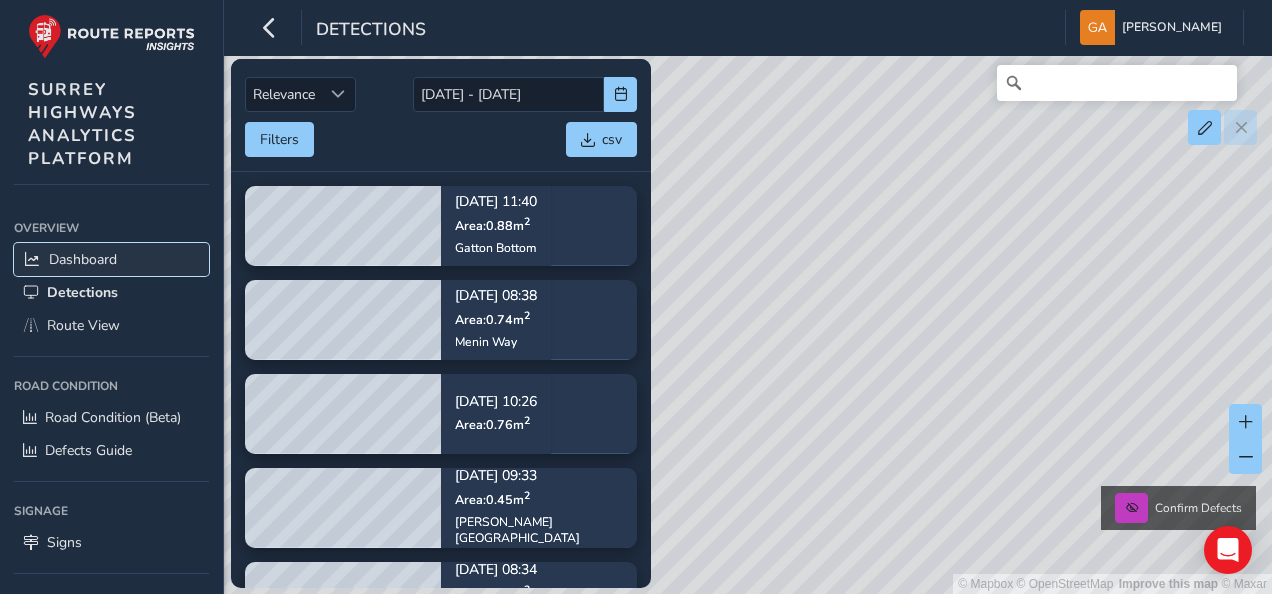 click on "Dashboard" at bounding box center [111, 259] 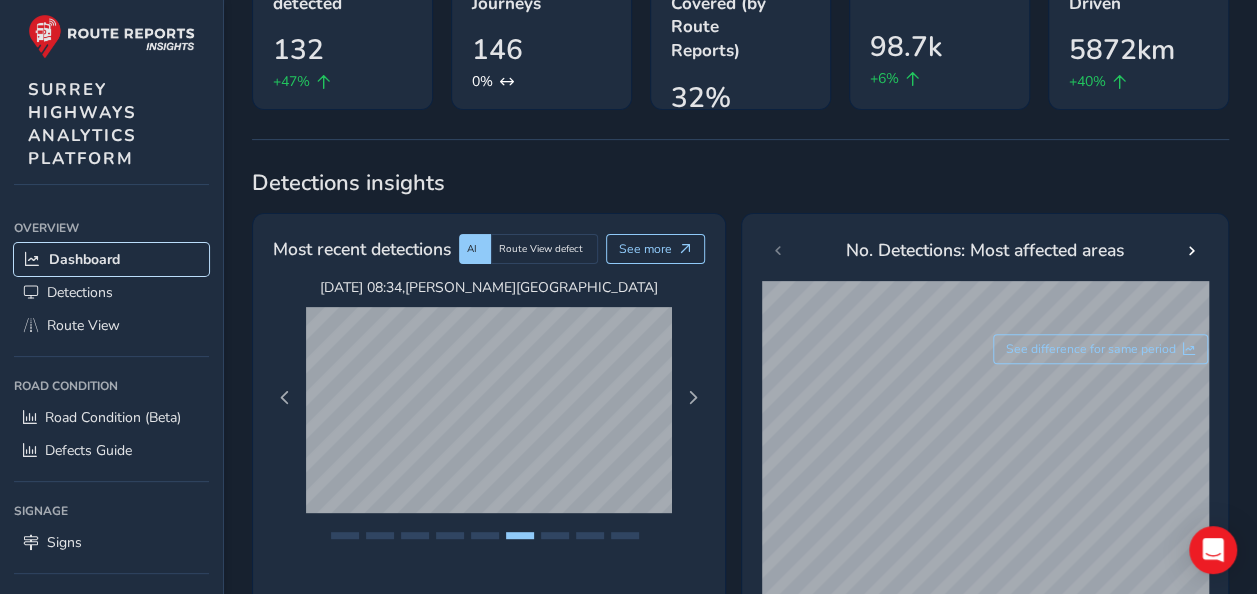 scroll, scrollTop: 300, scrollLeft: 0, axis: vertical 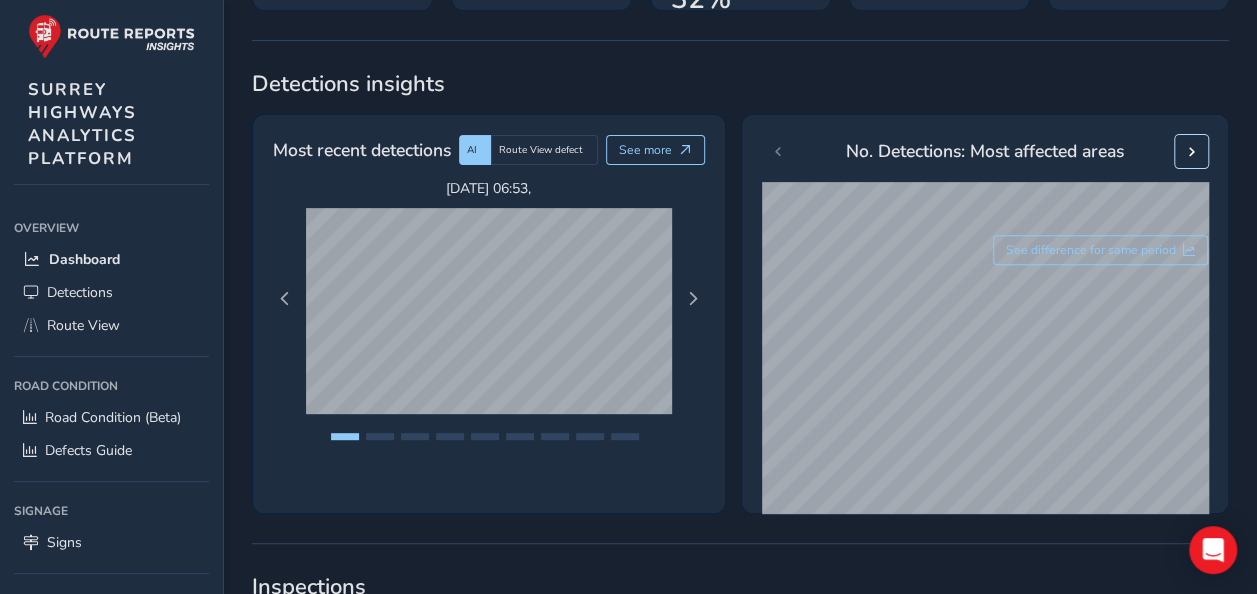 click at bounding box center (1192, 152) 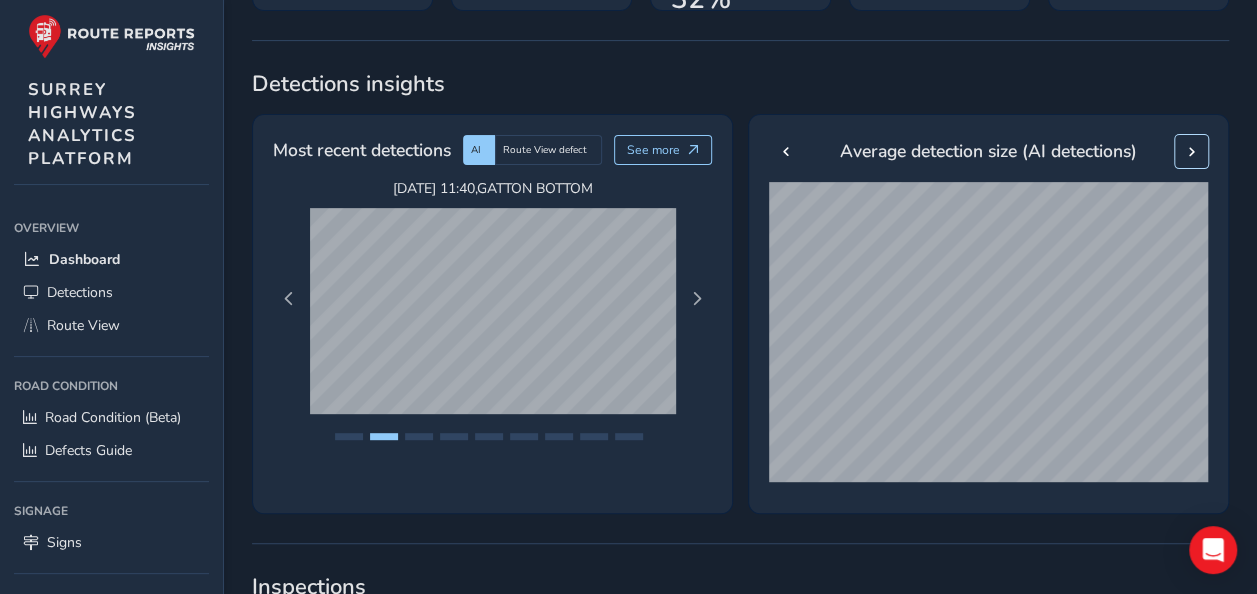 click at bounding box center [1192, 152] 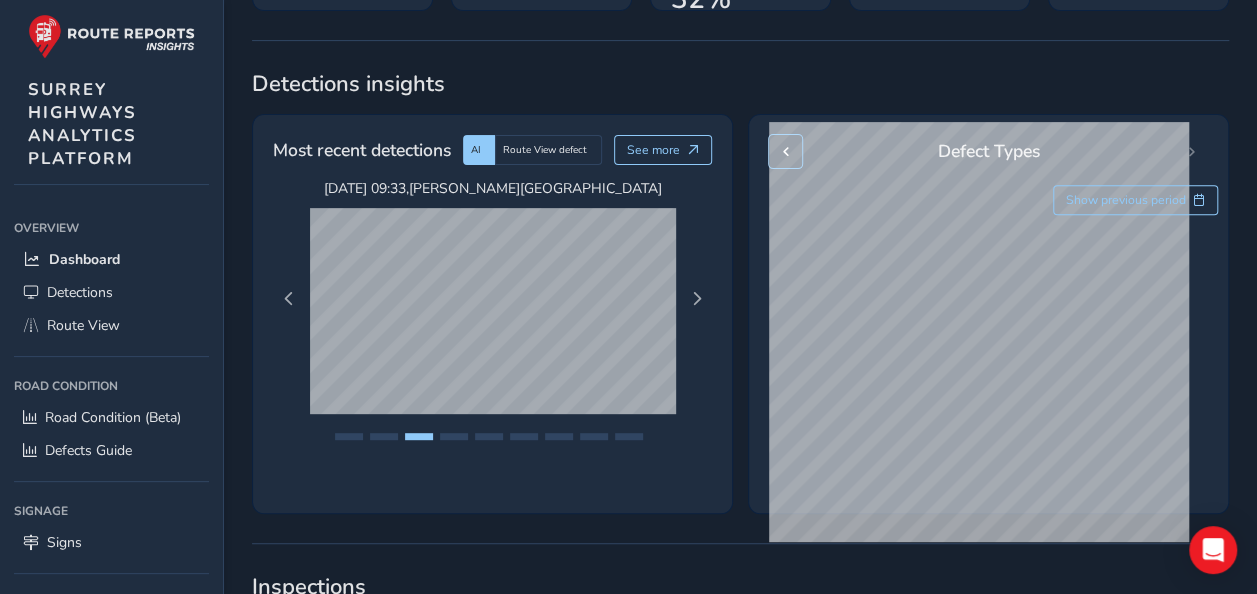 click at bounding box center [785, 152] 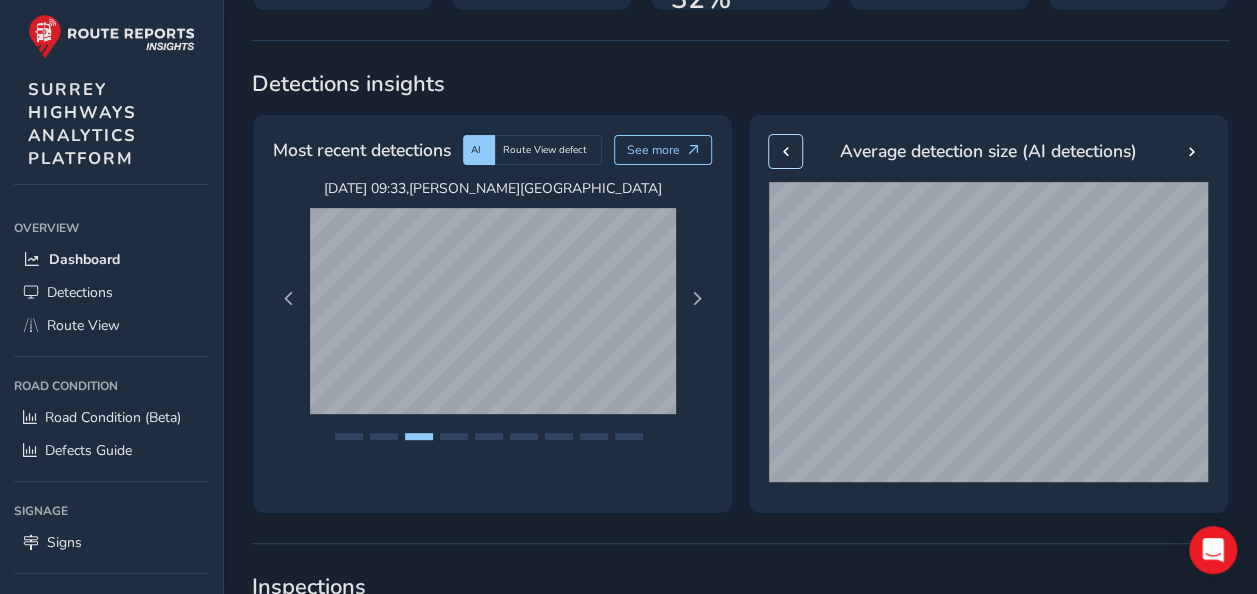 click at bounding box center [785, 152] 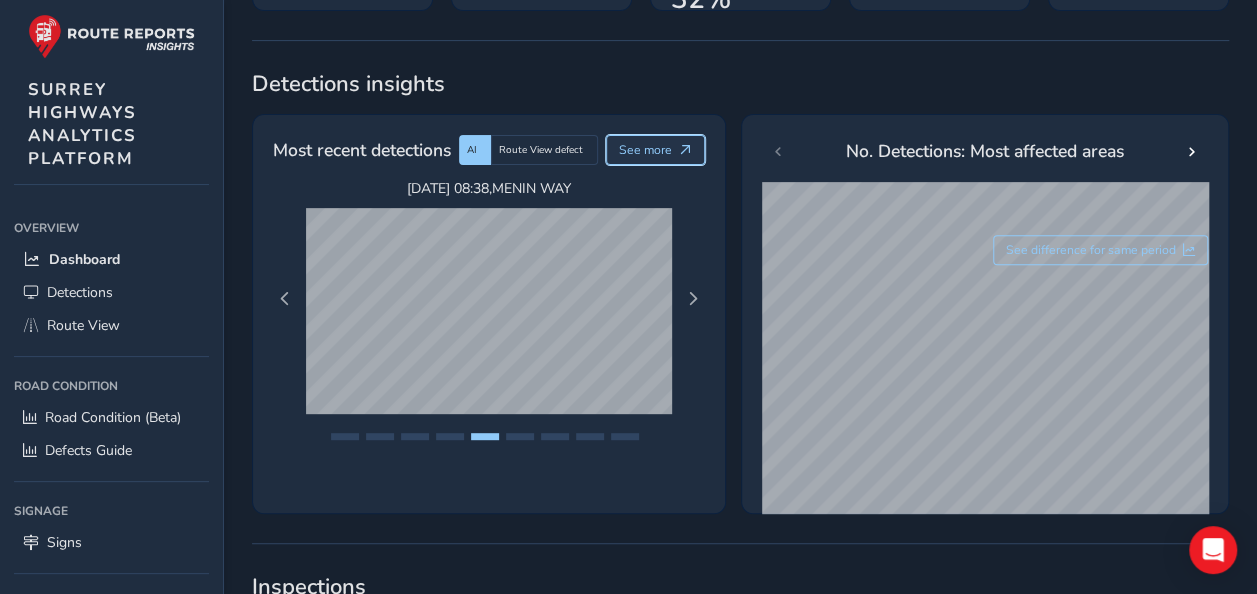 click on "See more" at bounding box center [645, 150] 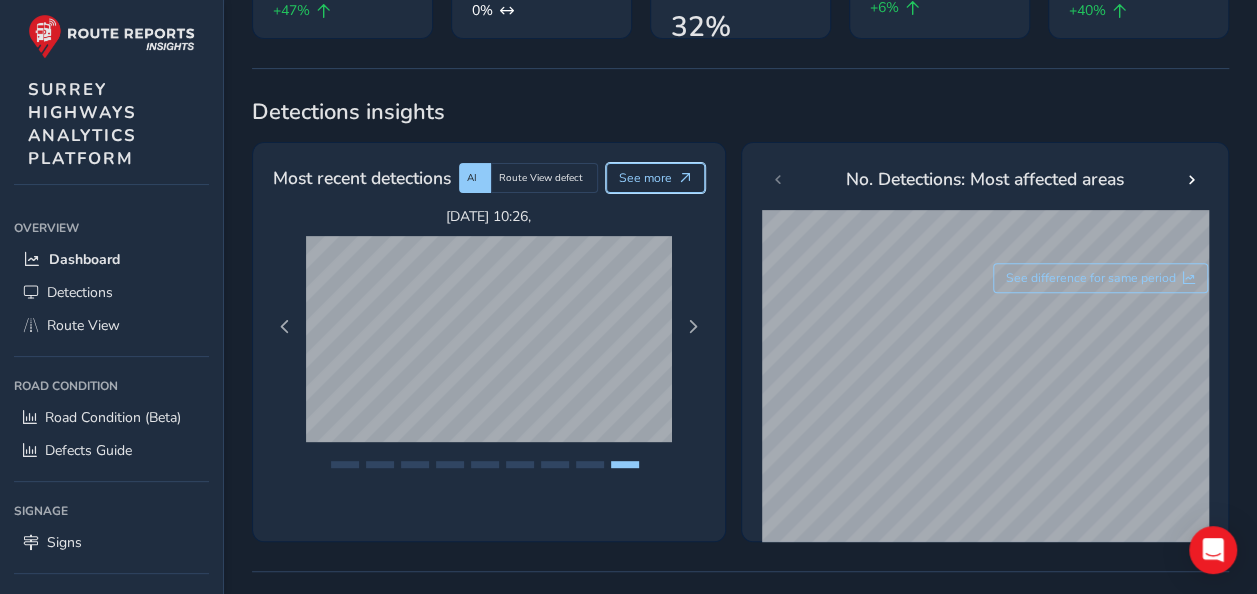 scroll, scrollTop: 300, scrollLeft: 0, axis: vertical 